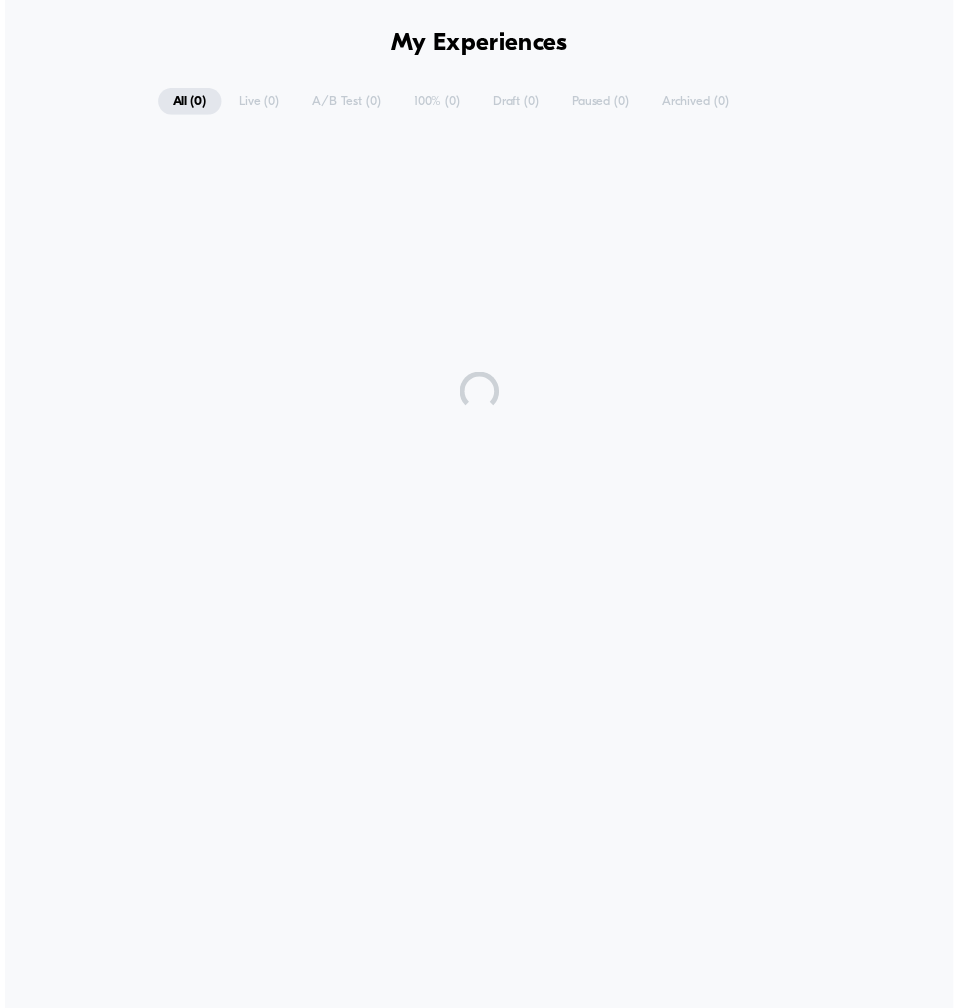 scroll, scrollTop: 0, scrollLeft: 0, axis: both 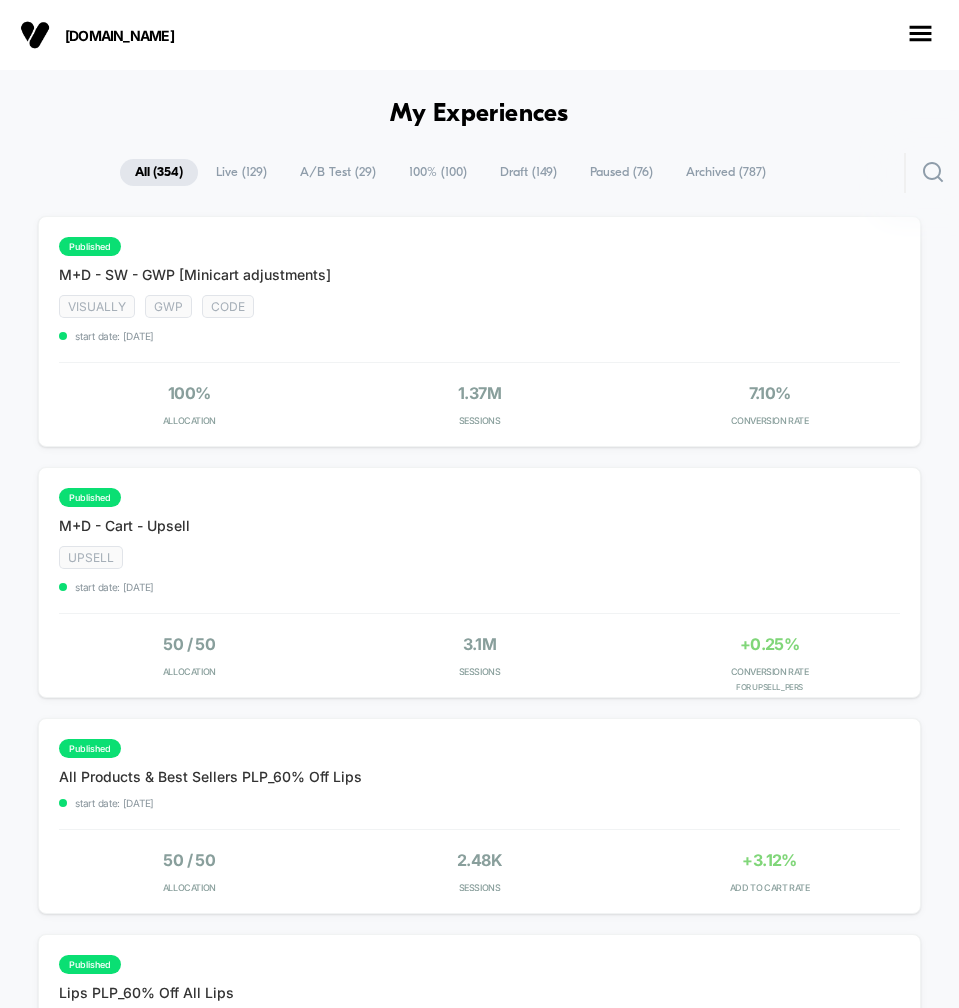 click on "A/B Test ( 29 )" at bounding box center [338, 172] 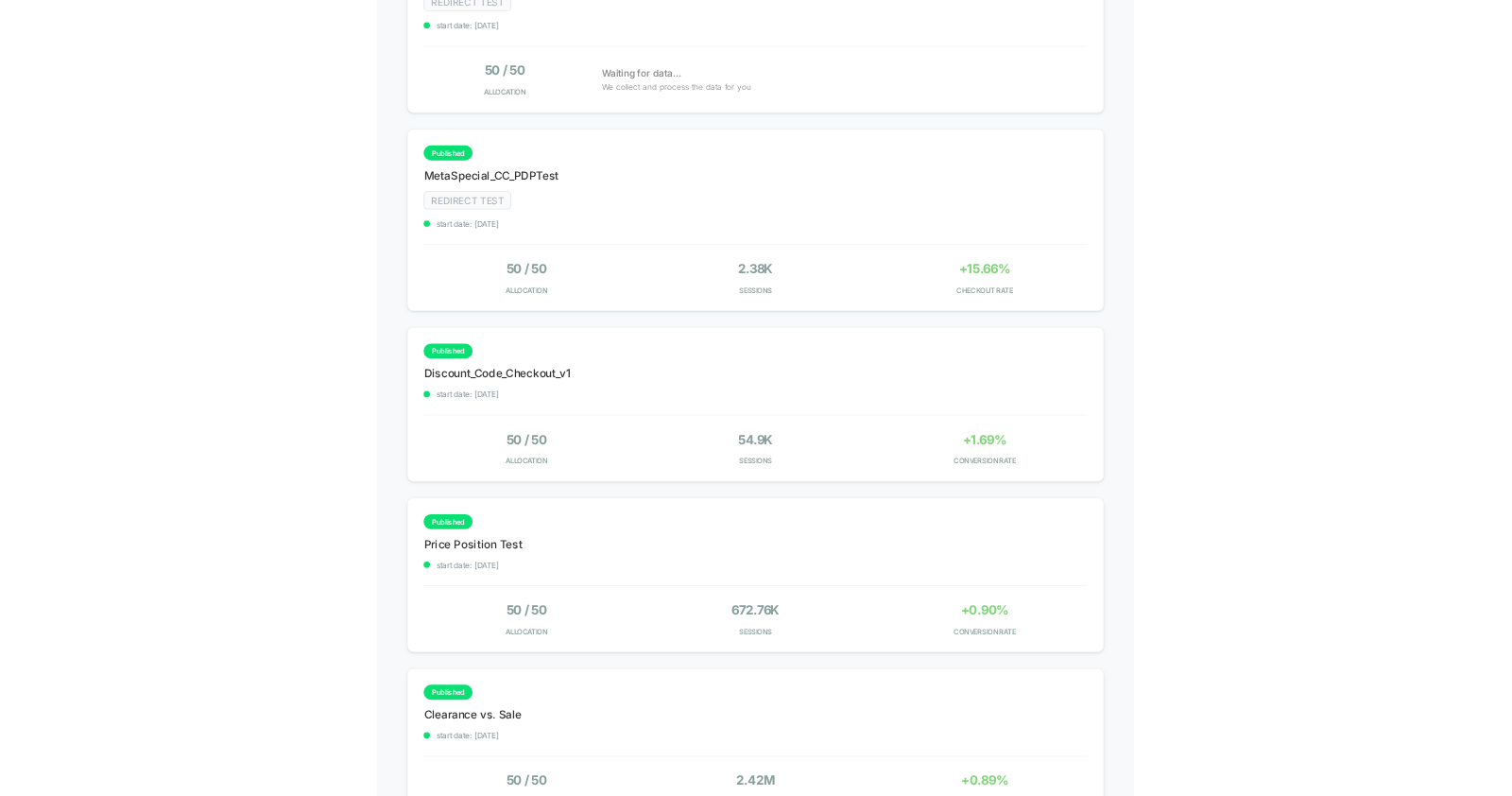 scroll, scrollTop: 2086, scrollLeft: 0, axis: vertical 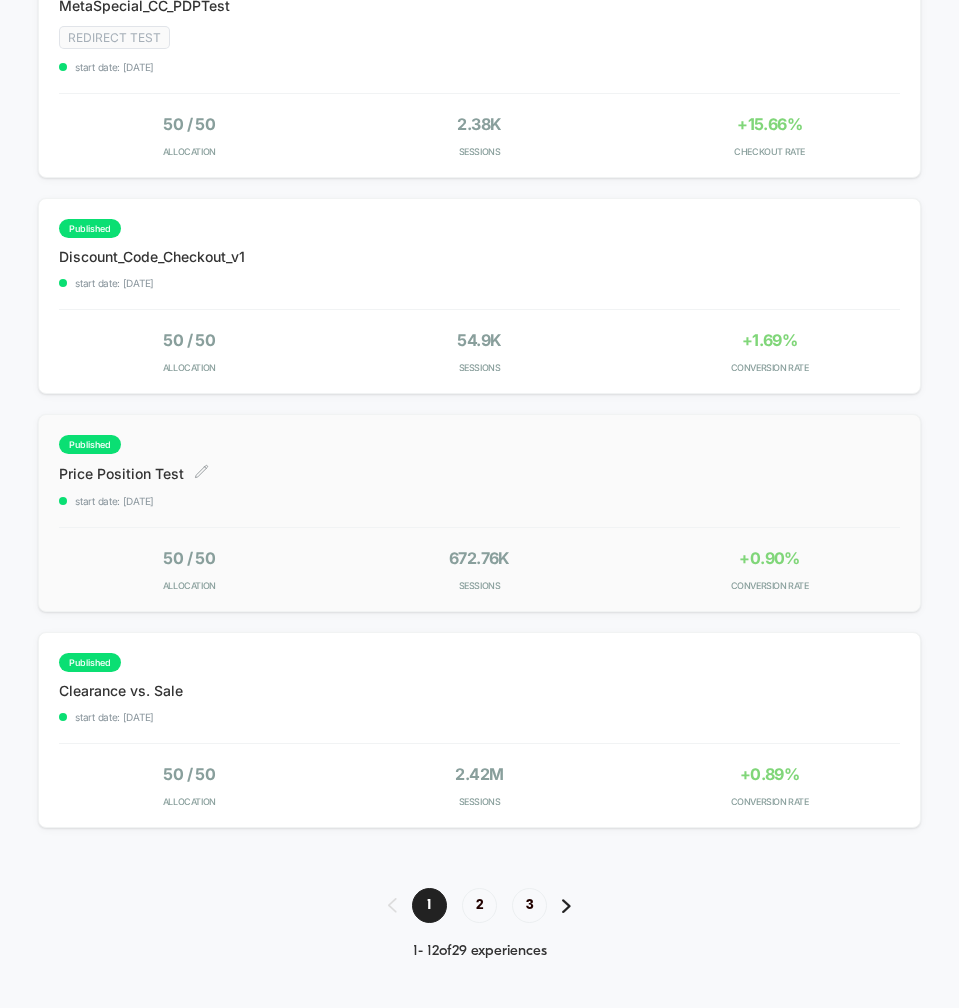 click on "published Price Position Test Click to edit experience details Click to edit experience details start date: 7/21/2025" at bounding box center [438, 471] 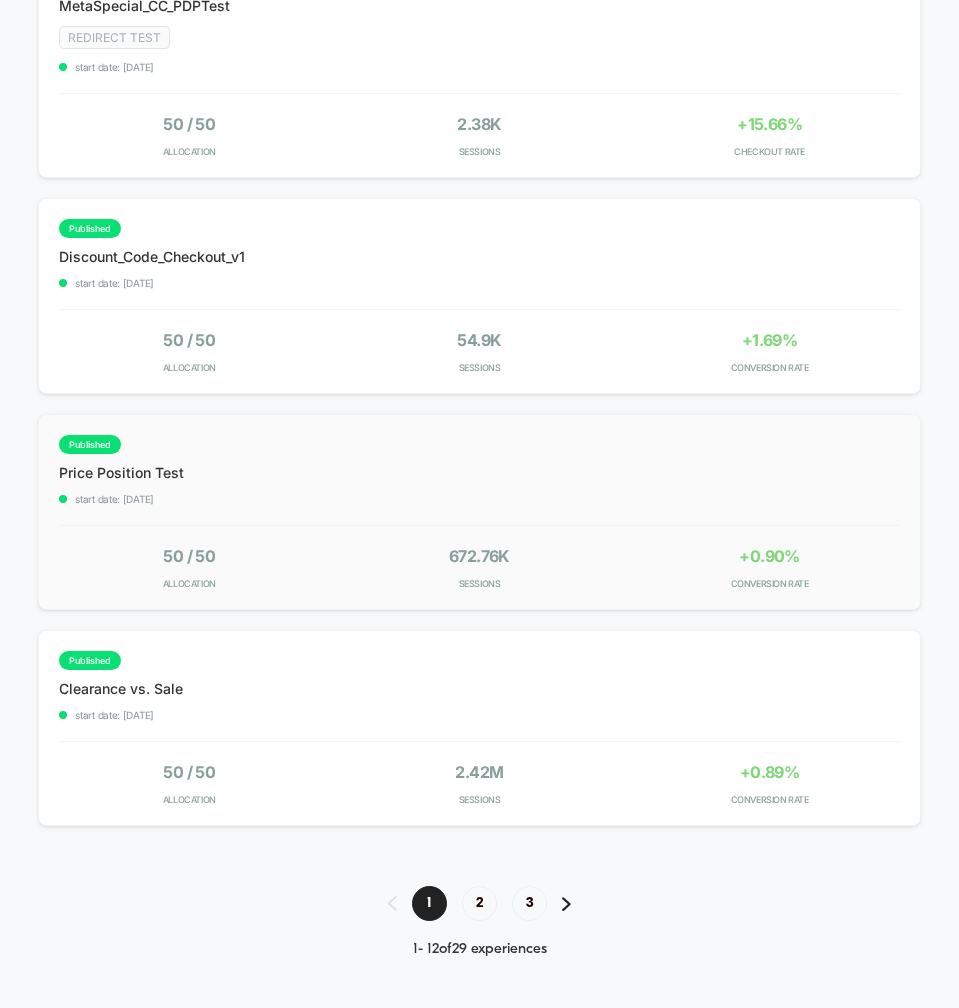 click on "published Price Position Test start date: 7/21/2025 50 / 50 Allocation 672.76k Sessions +0.90% CONVERSION RATE" at bounding box center (479, 512) 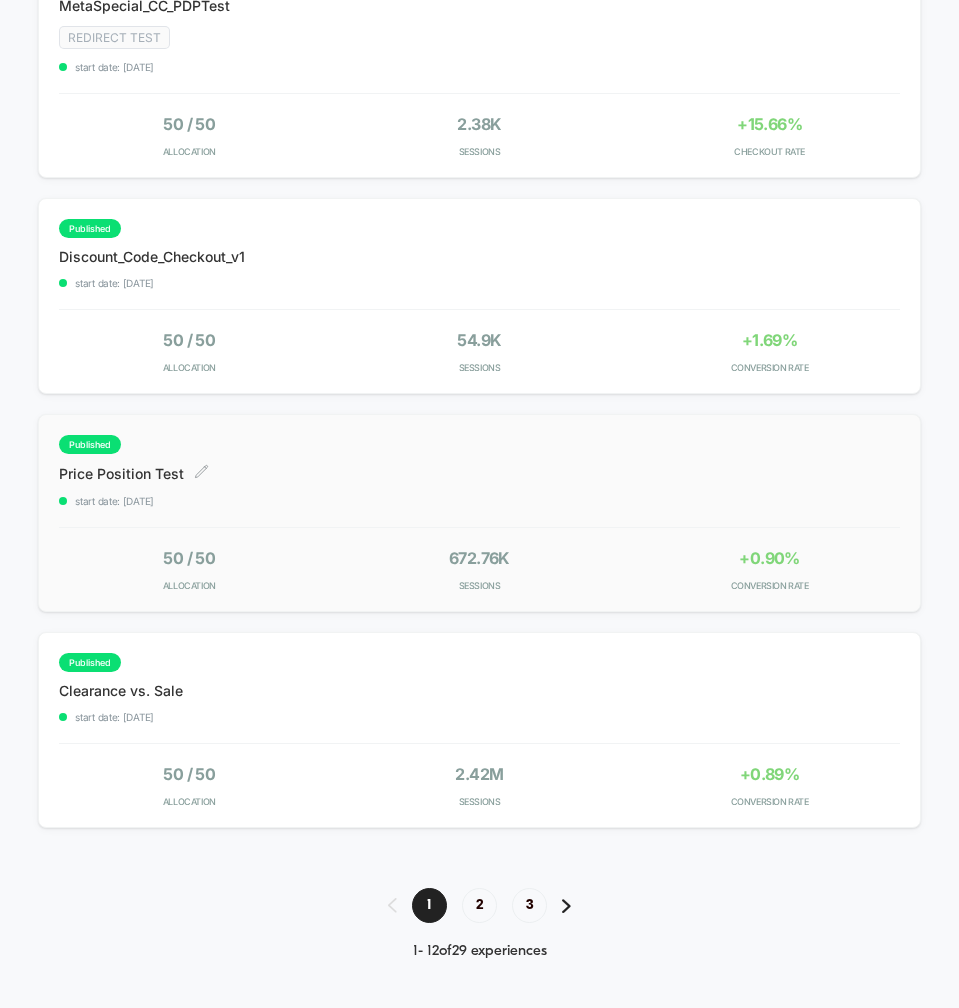 click on "published Price Position Test Click to edit experience details Click to edit experience details start date: 7/21/2025" at bounding box center (438, 471) 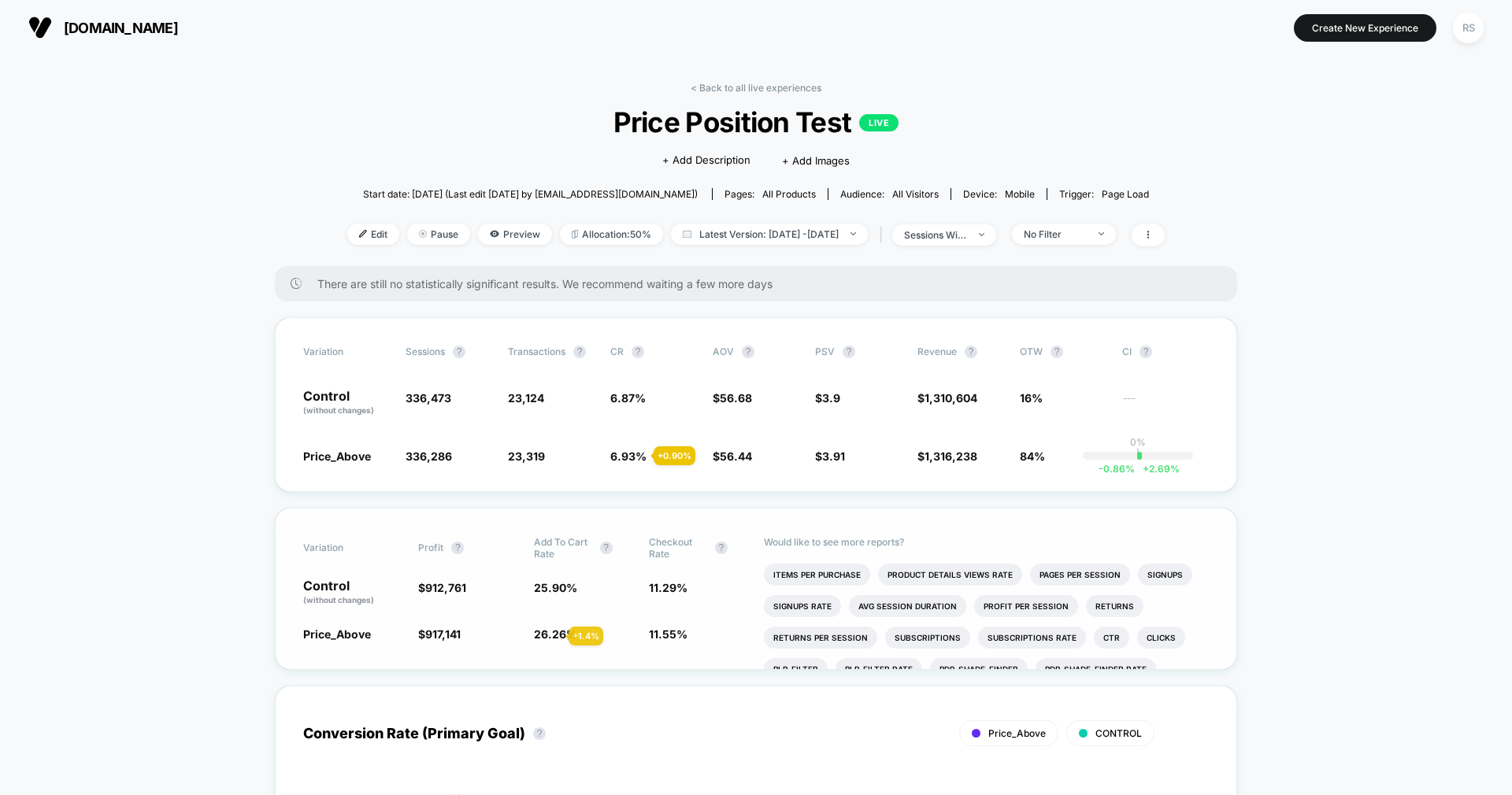 click on "26.26 %" 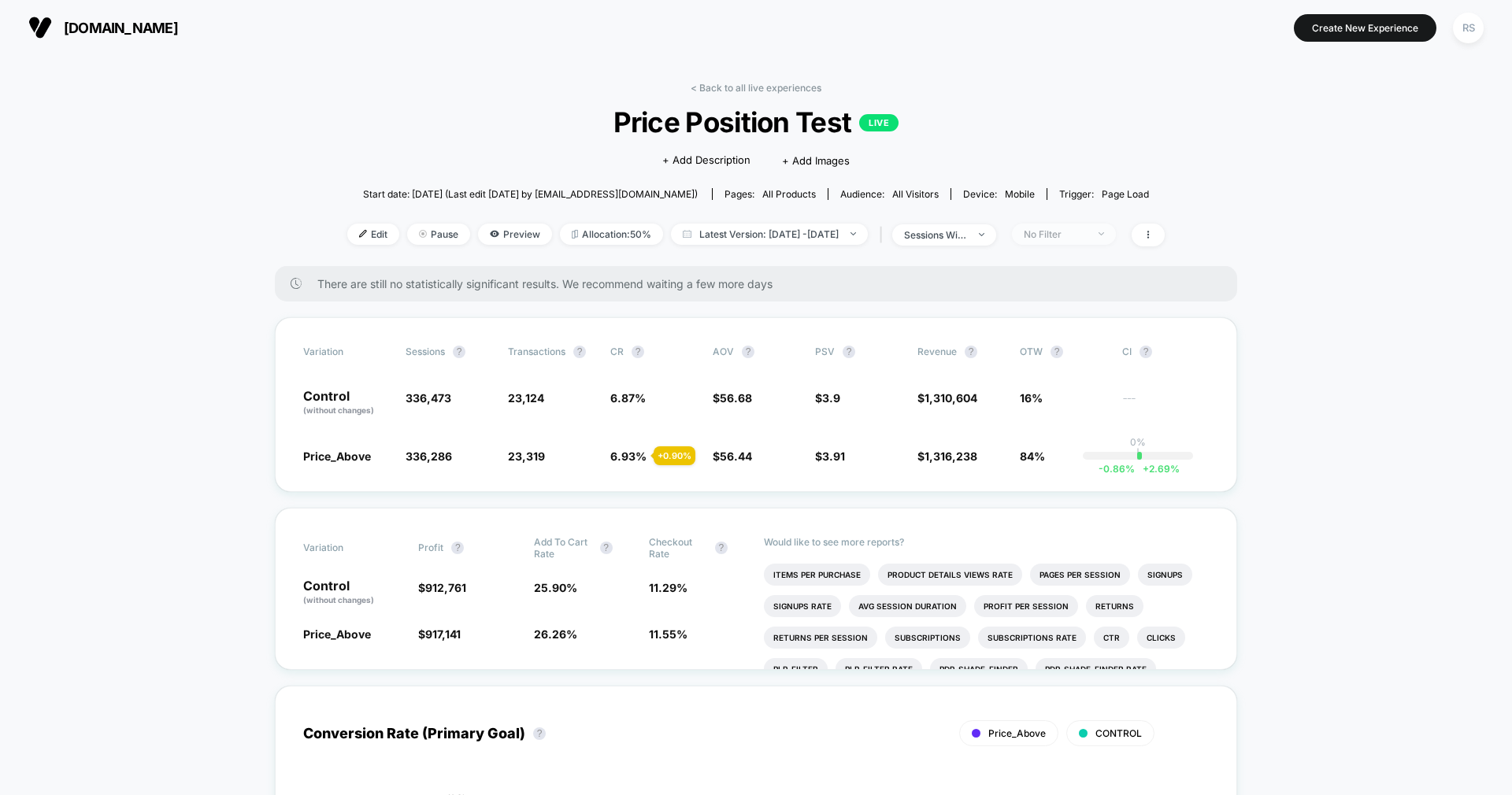 click on "No Filter" at bounding box center [1064, 234] 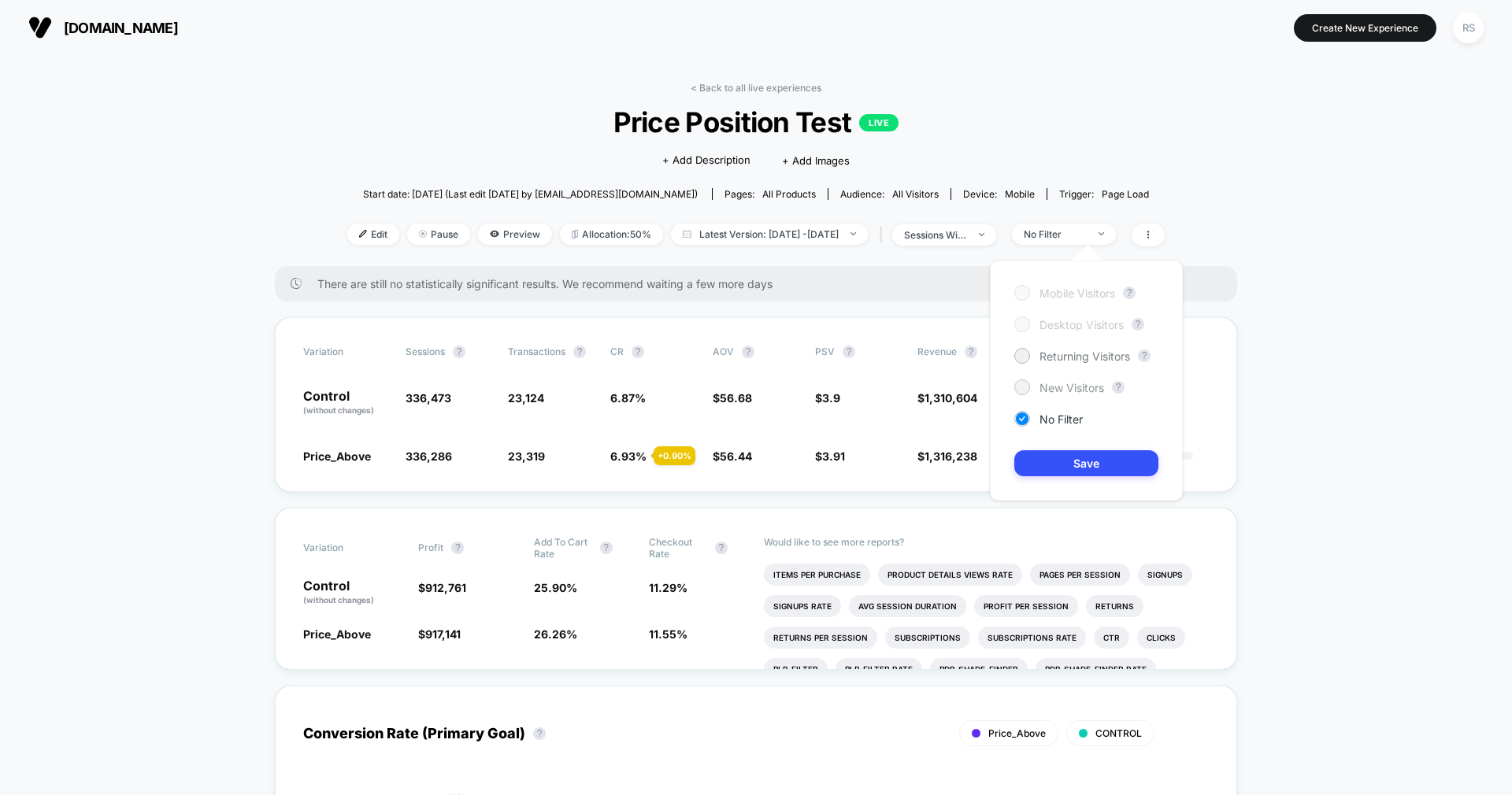 click on "New Visitors" at bounding box center [1072, 387] 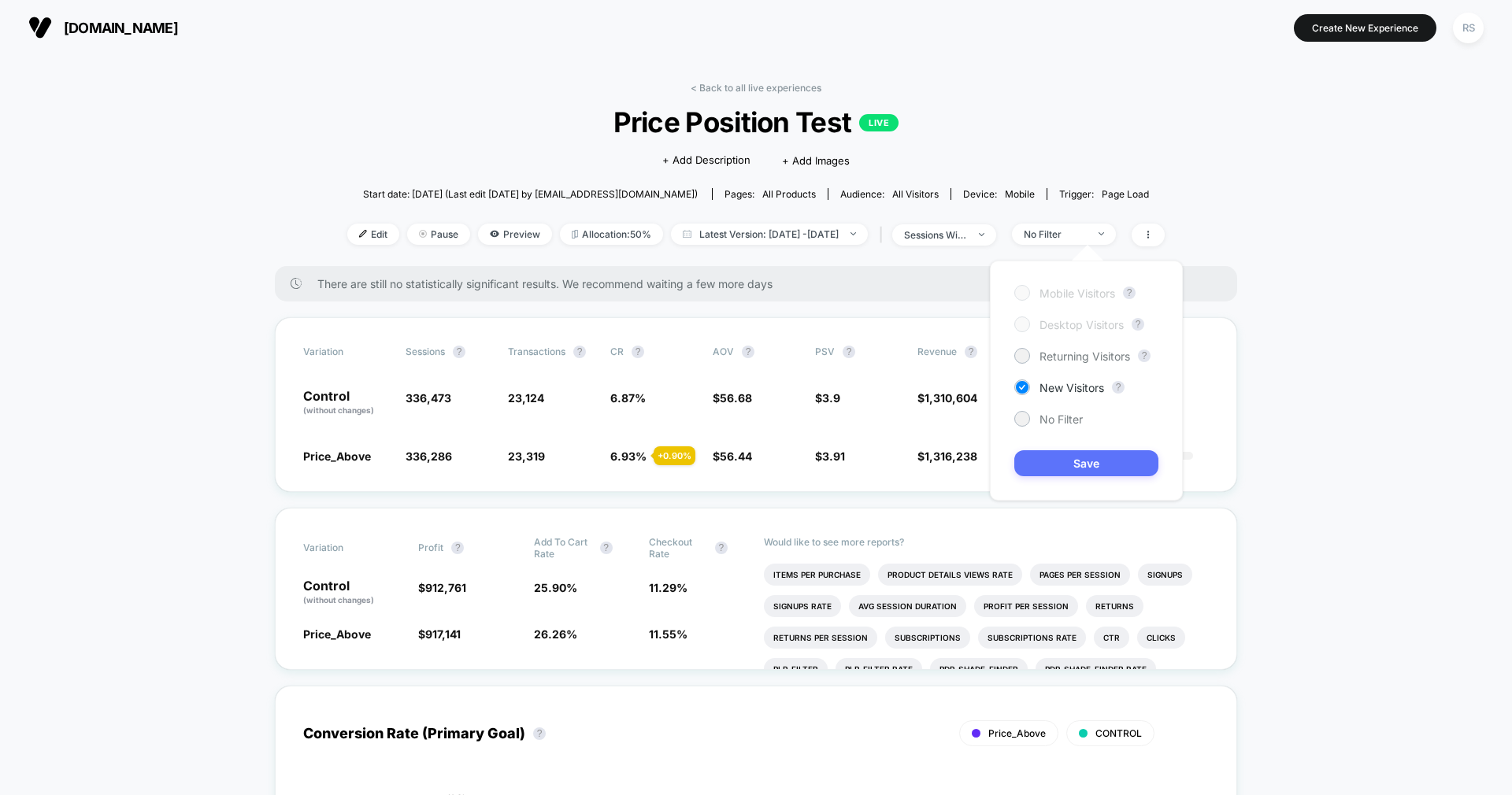 click on "Save" at bounding box center [1086, 463] 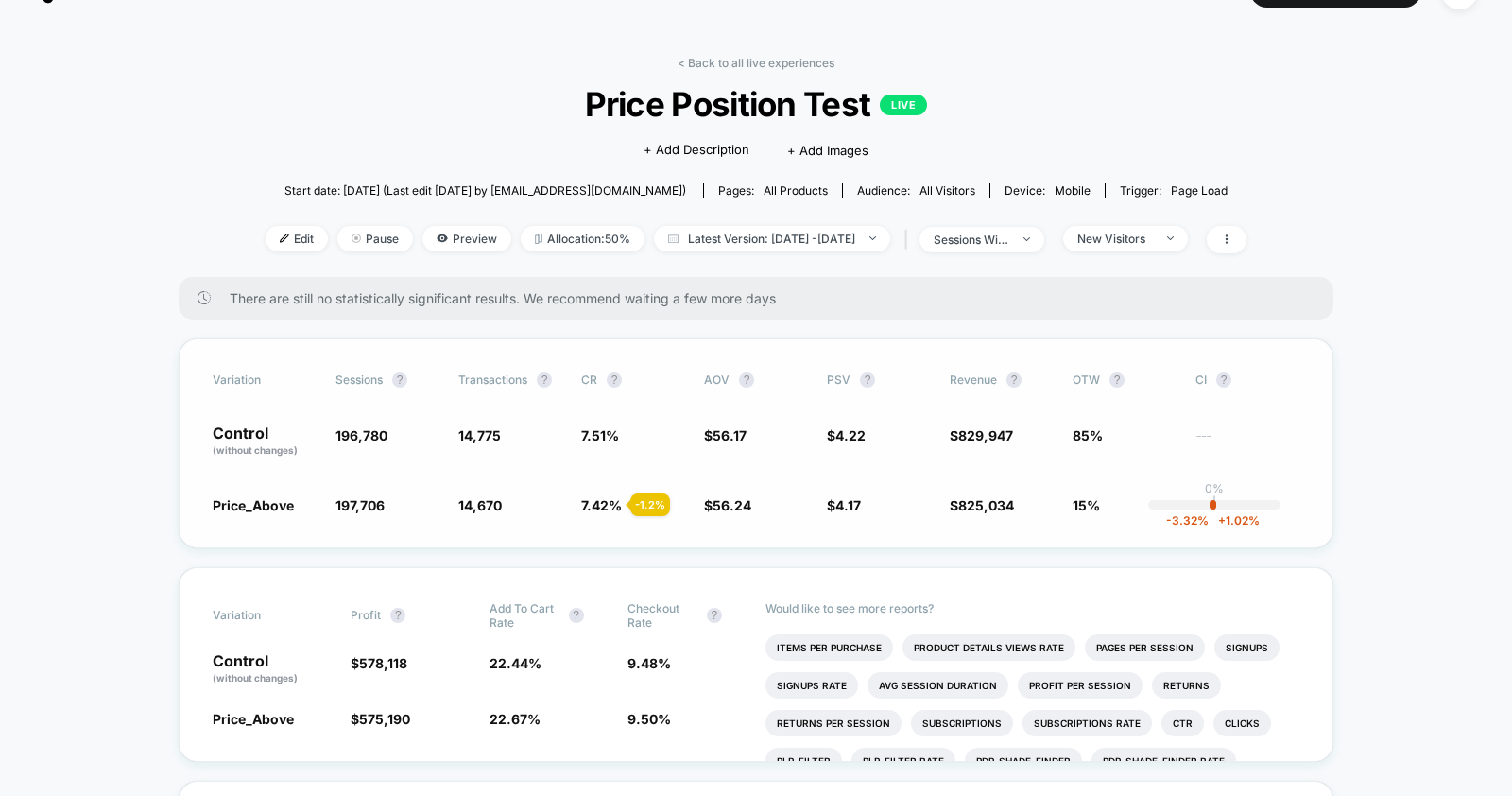 scroll, scrollTop: 51, scrollLeft: 0, axis: vertical 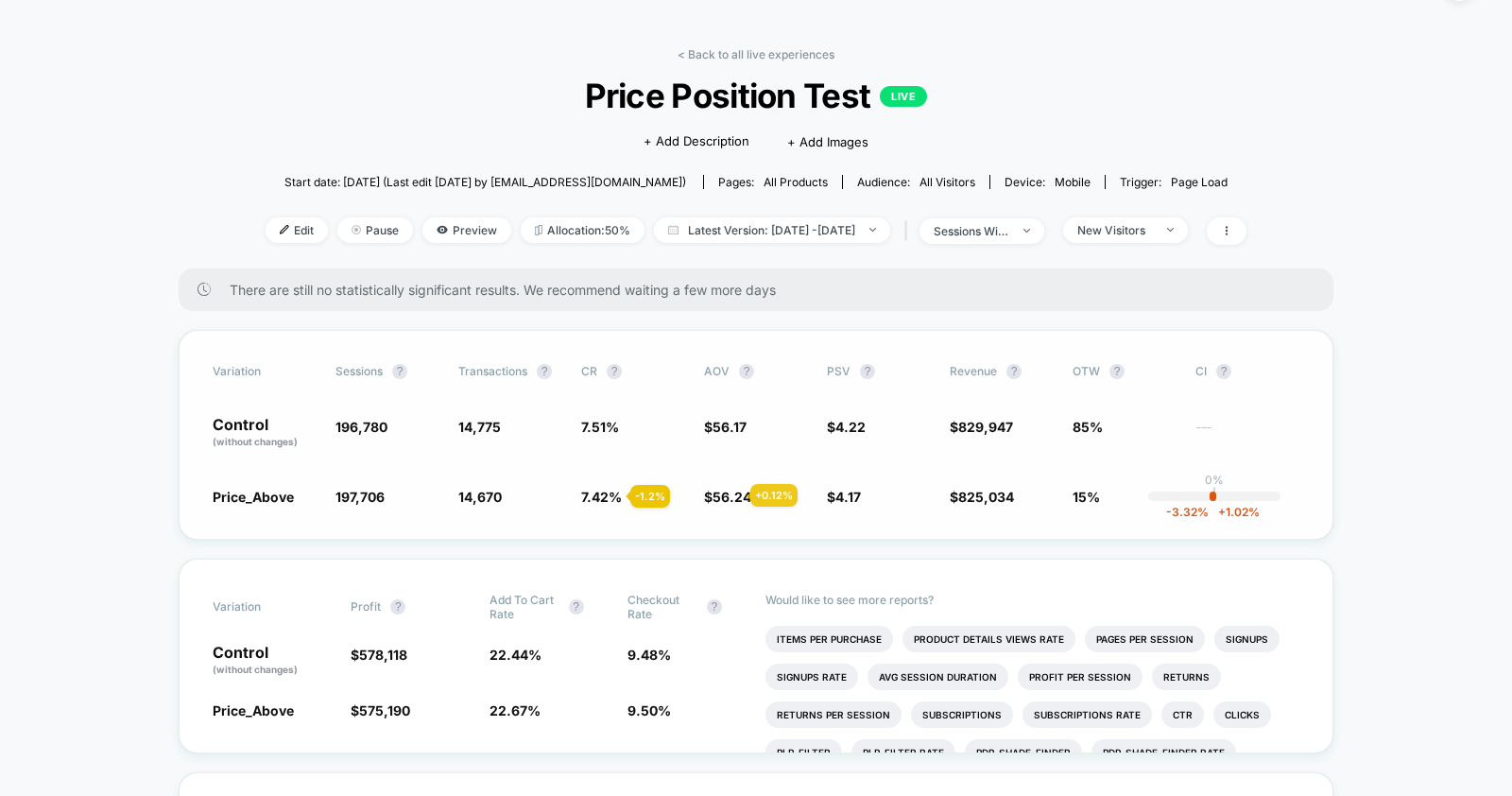 click on "56.24" at bounding box center [731, 496] 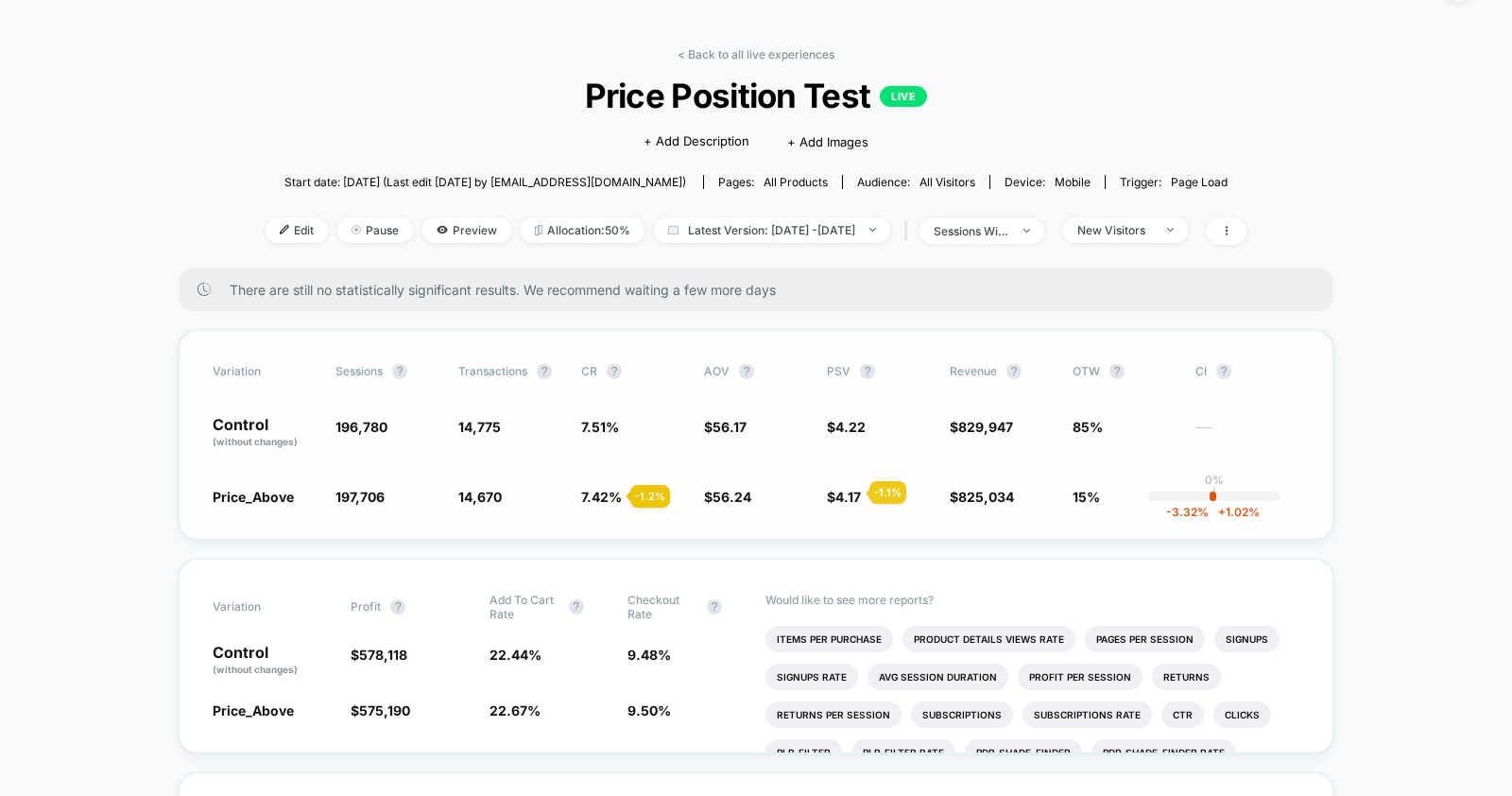 click on "4.17" at bounding box center [848, 496] 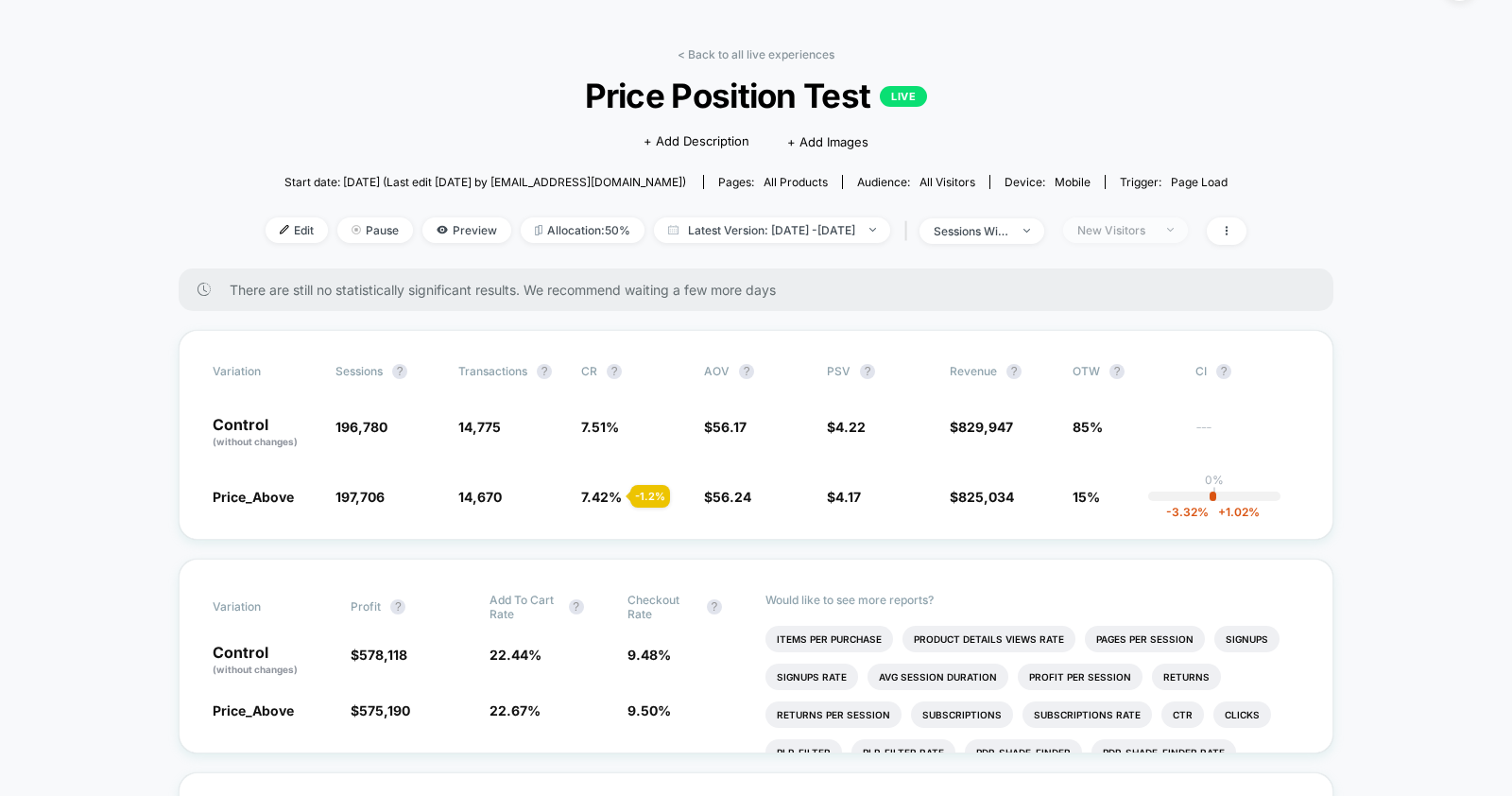 click on "New Visitors" at bounding box center (1115, 230) 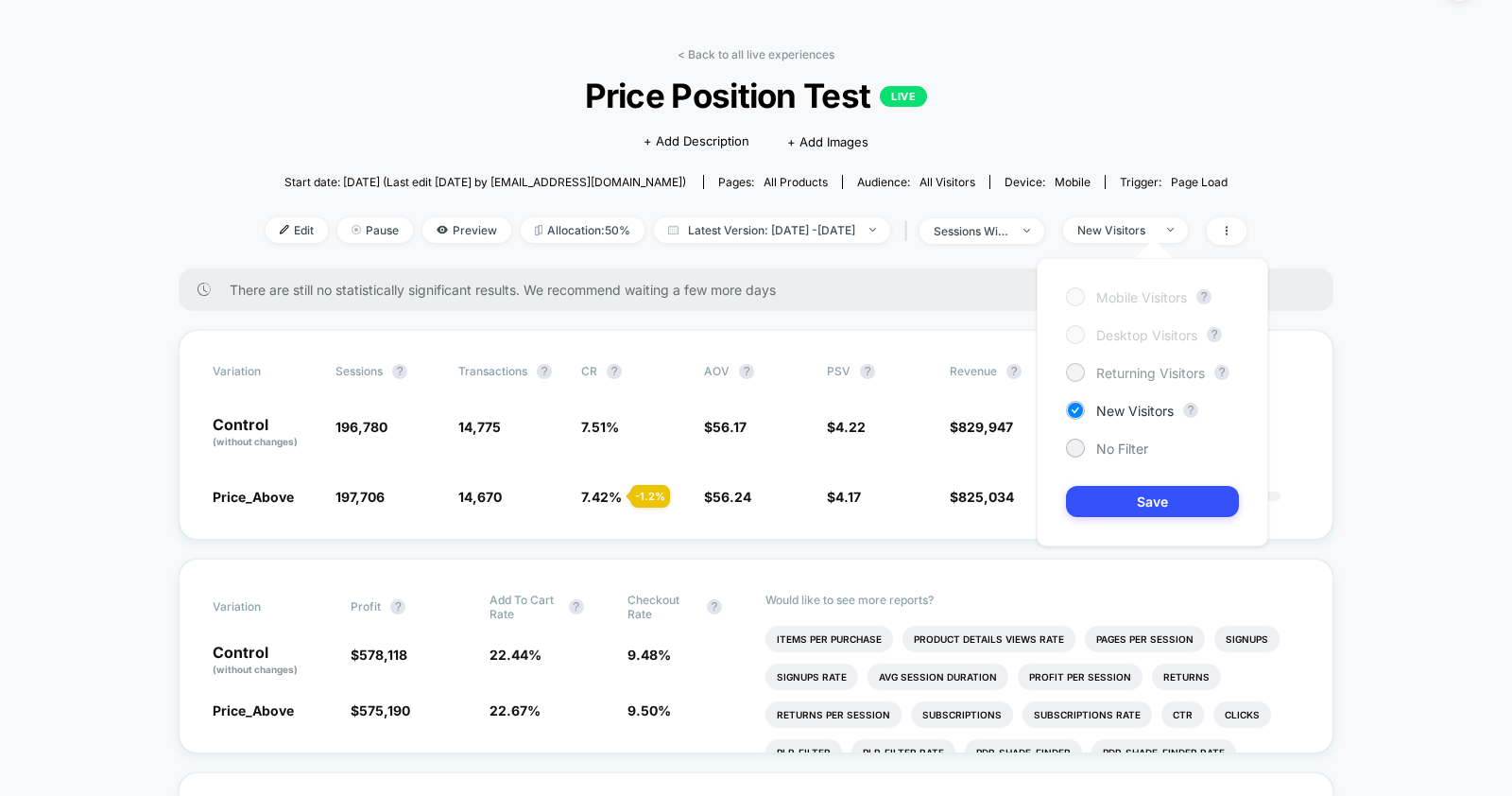 click on "Returning Visitors" at bounding box center (1150, 372) 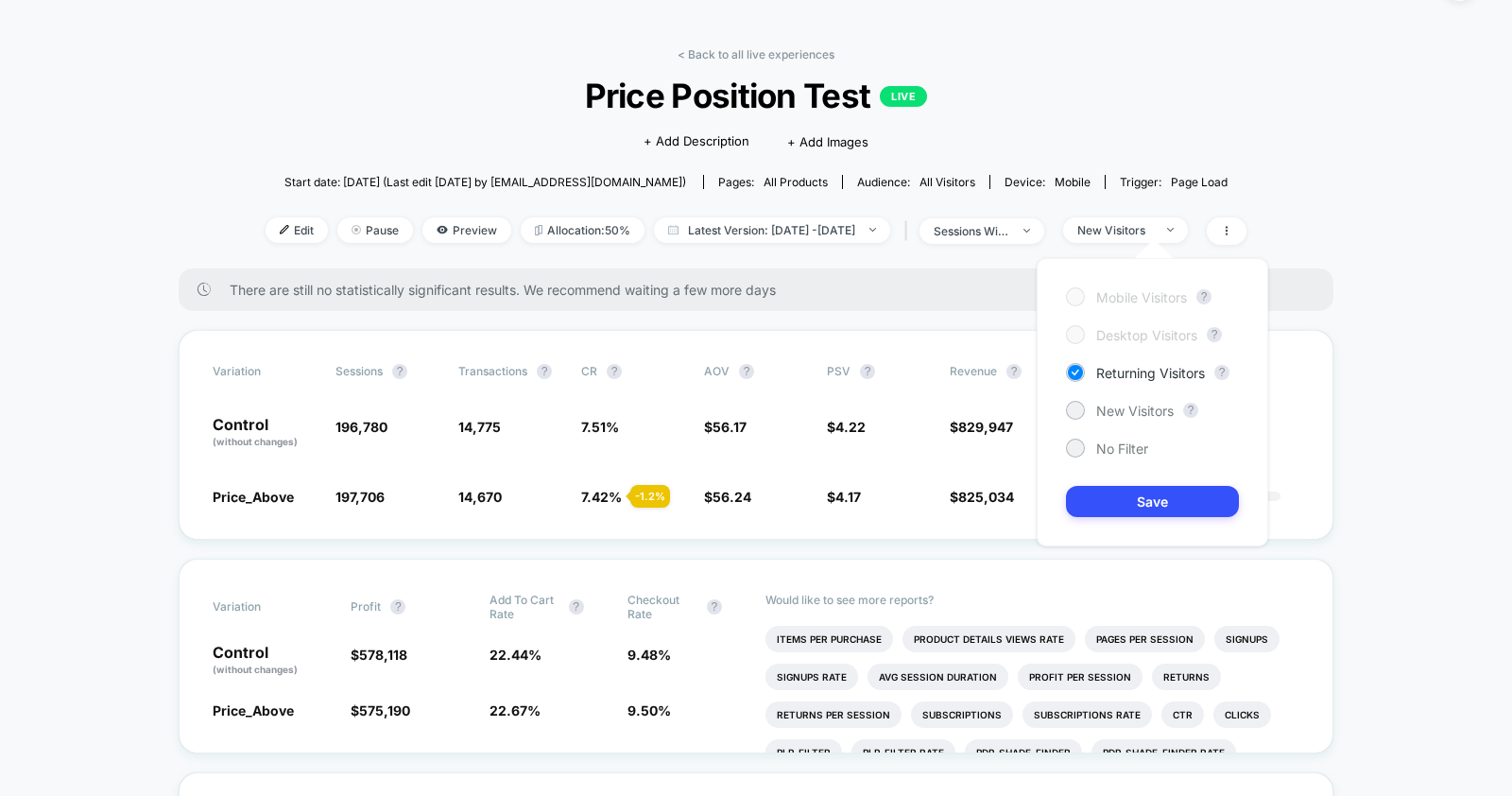 click on "Mobile Visitors ? Desktop Visitors ? Returning Visitors ? New Visitors ? No Filter Save" at bounding box center [1152, 402] 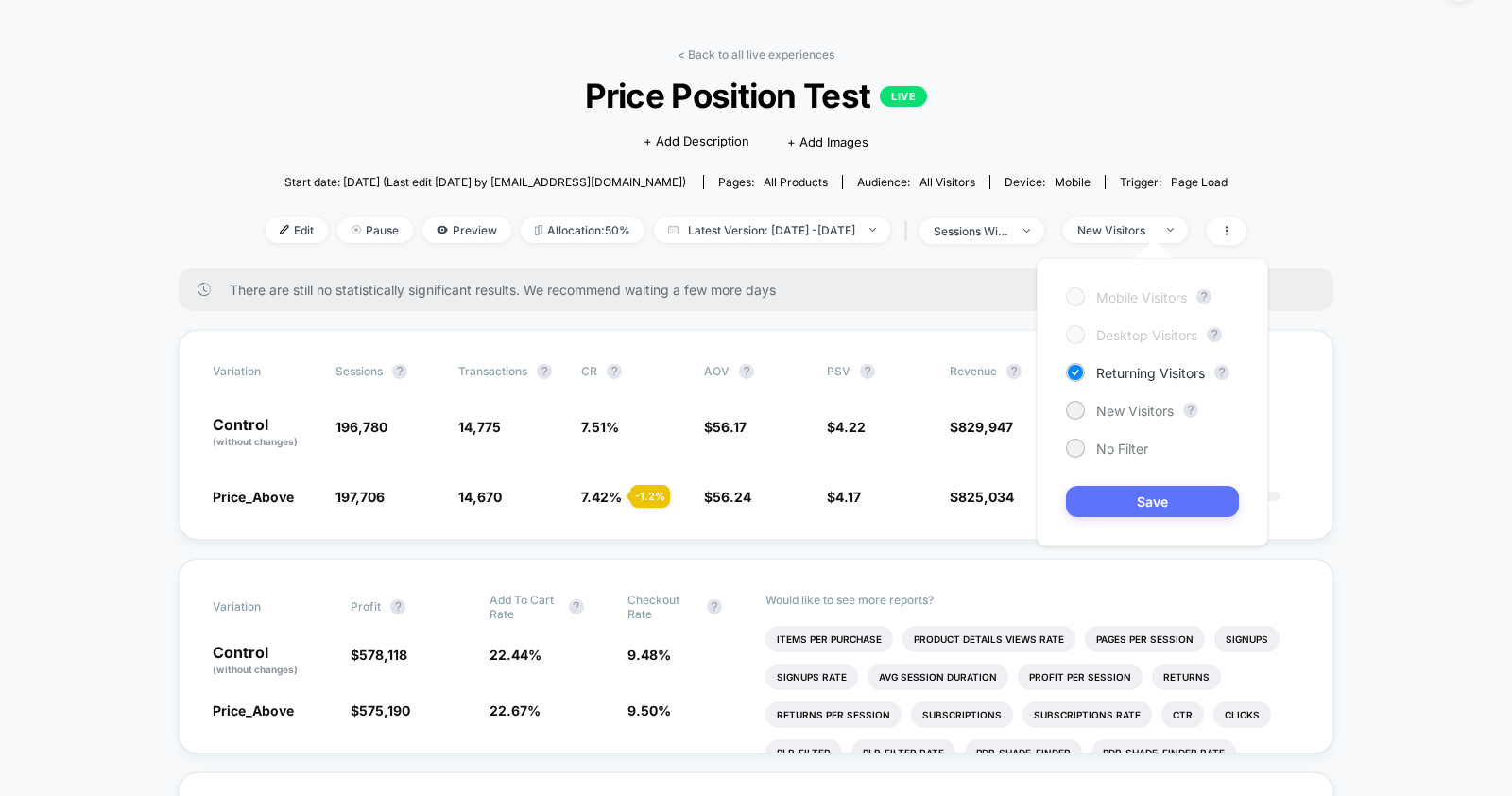 click on "Save" at bounding box center [1152, 501] 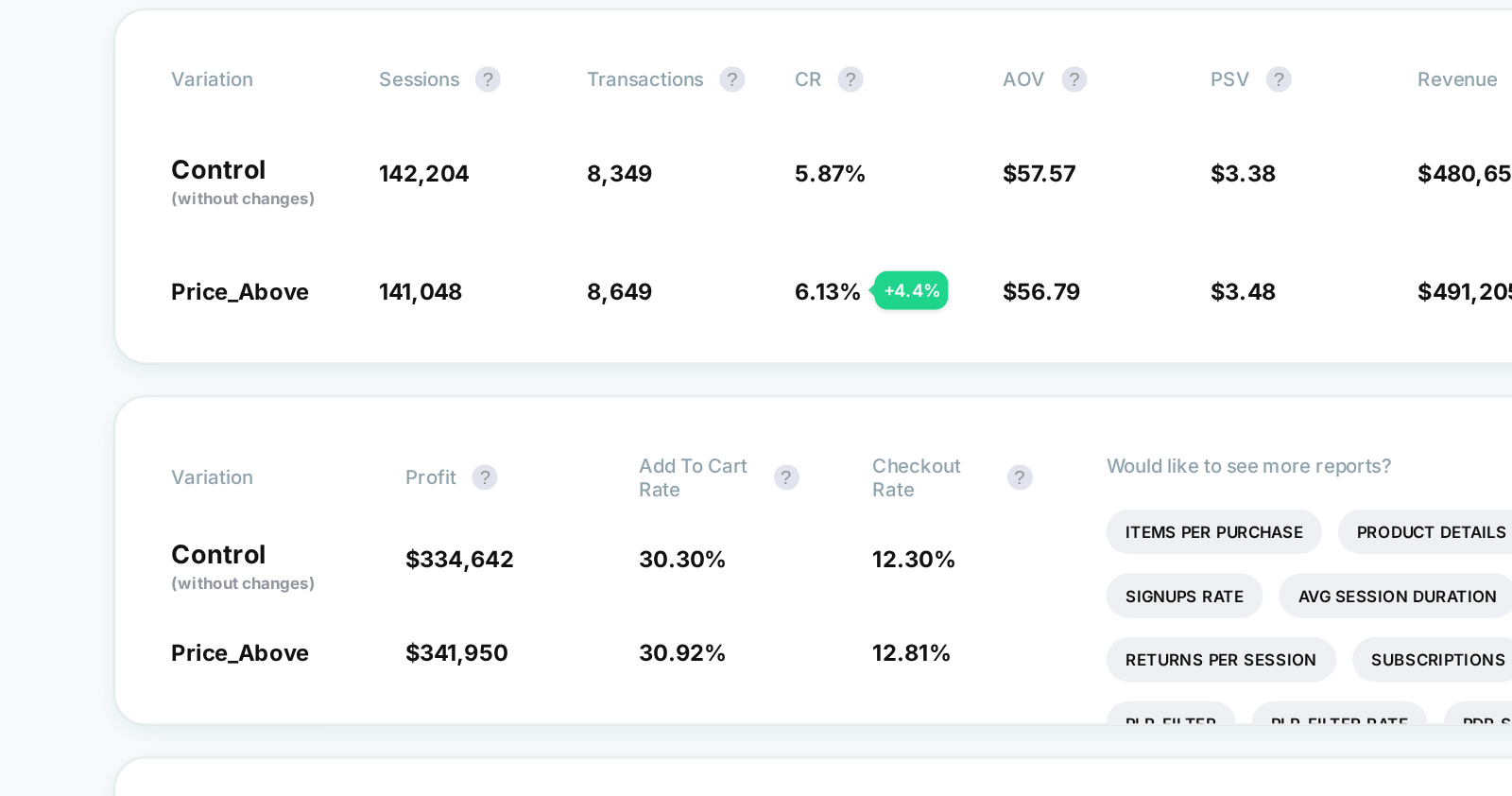 click on "< Back to all live experiences  Price Position Test LIVE Click to edit experience details + Add Description + Add Images Start date: 7/21/2025 (Last edit 7/22/2025 by rshamah@asbeautyco.com) Pages: all products Audience: All Visitors Device: mobile Trigger: Page Load Edit Pause  Preview Allocation:  50% Latest Version:     Jul 20, 2025    -    Jul 28, 2025 |   sessions with impression   Returning Visitors Price_Above  is currently winning. Move to 100%    Variation Sessions ? Transactions ? CR ? AOV ? PSV ? Revenue ? OTW ? CI ? Control (without changes) 142,204 8,349 5.87 % $ 57.57 $ 3.38 $ 480,656 <1% --- Price_Above 141,048 - 0.81 % 8,649 + 4.4 % 6.13 % + 4.4 % $ 56.79 - 1.4 % $ 3.48 + 3 % $ 491,205 + 3 % 100% 0% | 1.44 % + 7.53 % Variation Profit ? Add To Cart Rate ? Checkout Rate ? Control (without changes) $ 334,642 30.30 % 12.30 % Price_Above $ 341,950 + 3 % 30.92 % + 2 % 12.81 % + 4.1 % Would like to see more reports? Items Per Purchase Product Details Views Rate Pages Per Session Signups Signups Rate" at bounding box center [756, 2833] 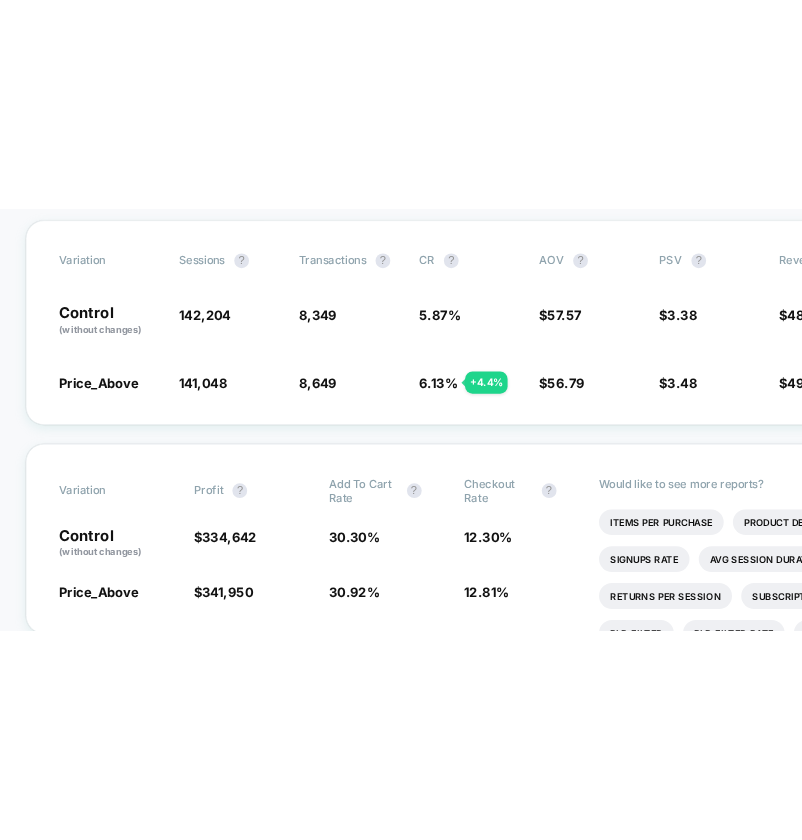 scroll, scrollTop: 357, scrollLeft: 0, axis: vertical 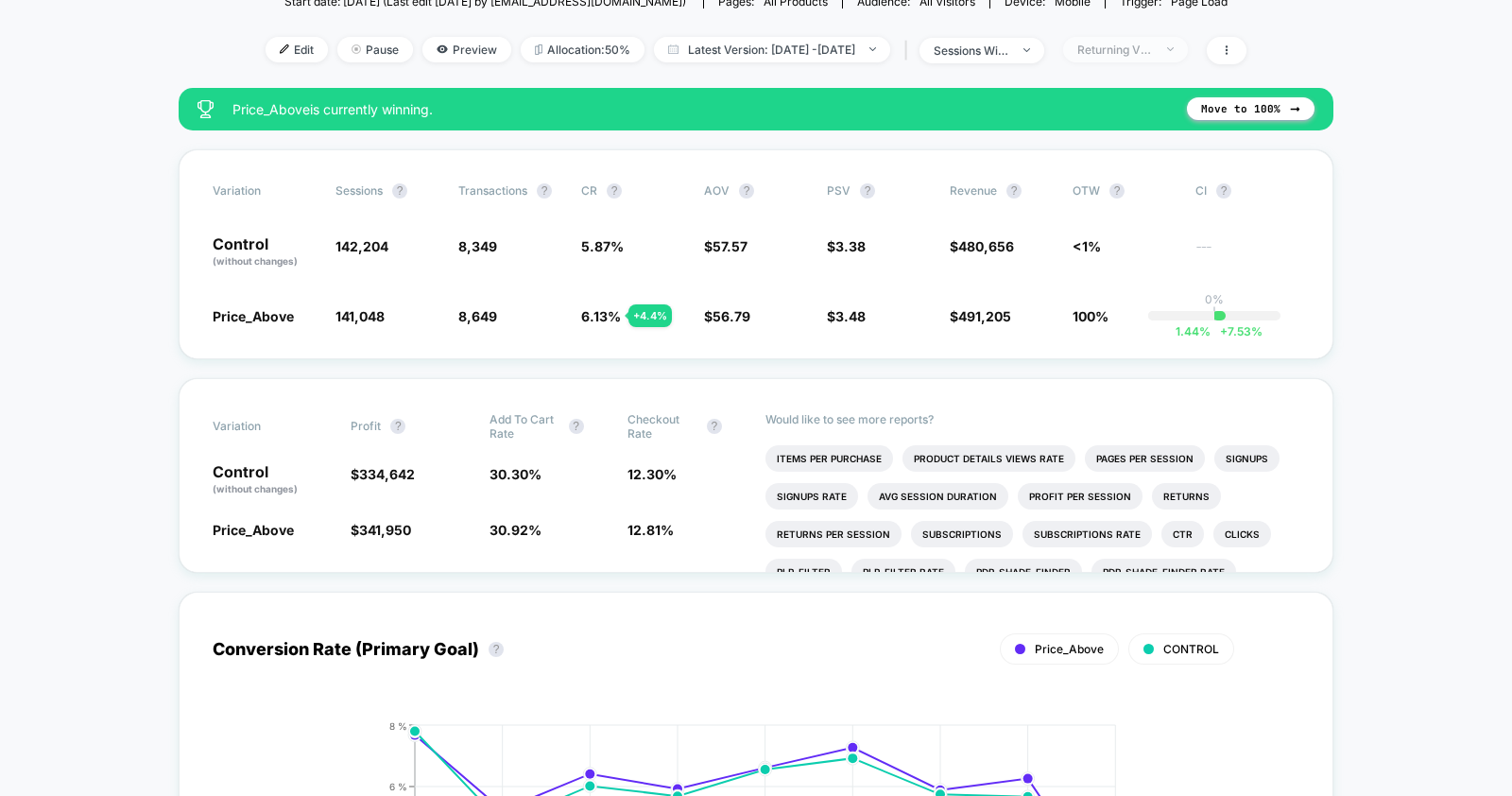 click on "Returning Visitors" at bounding box center [1115, 49] 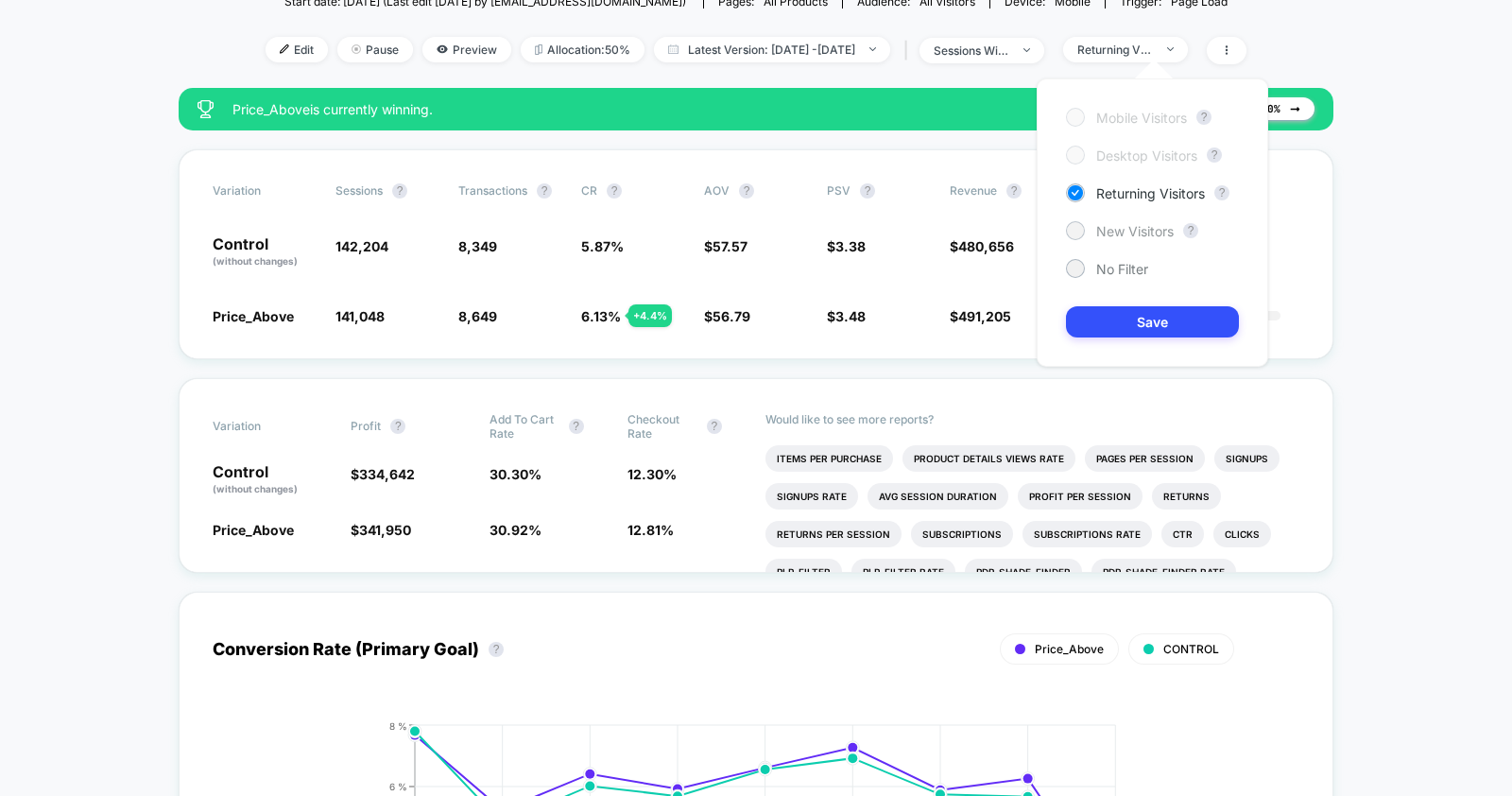 click on "New Visitors" at bounding box center (1135, 231) 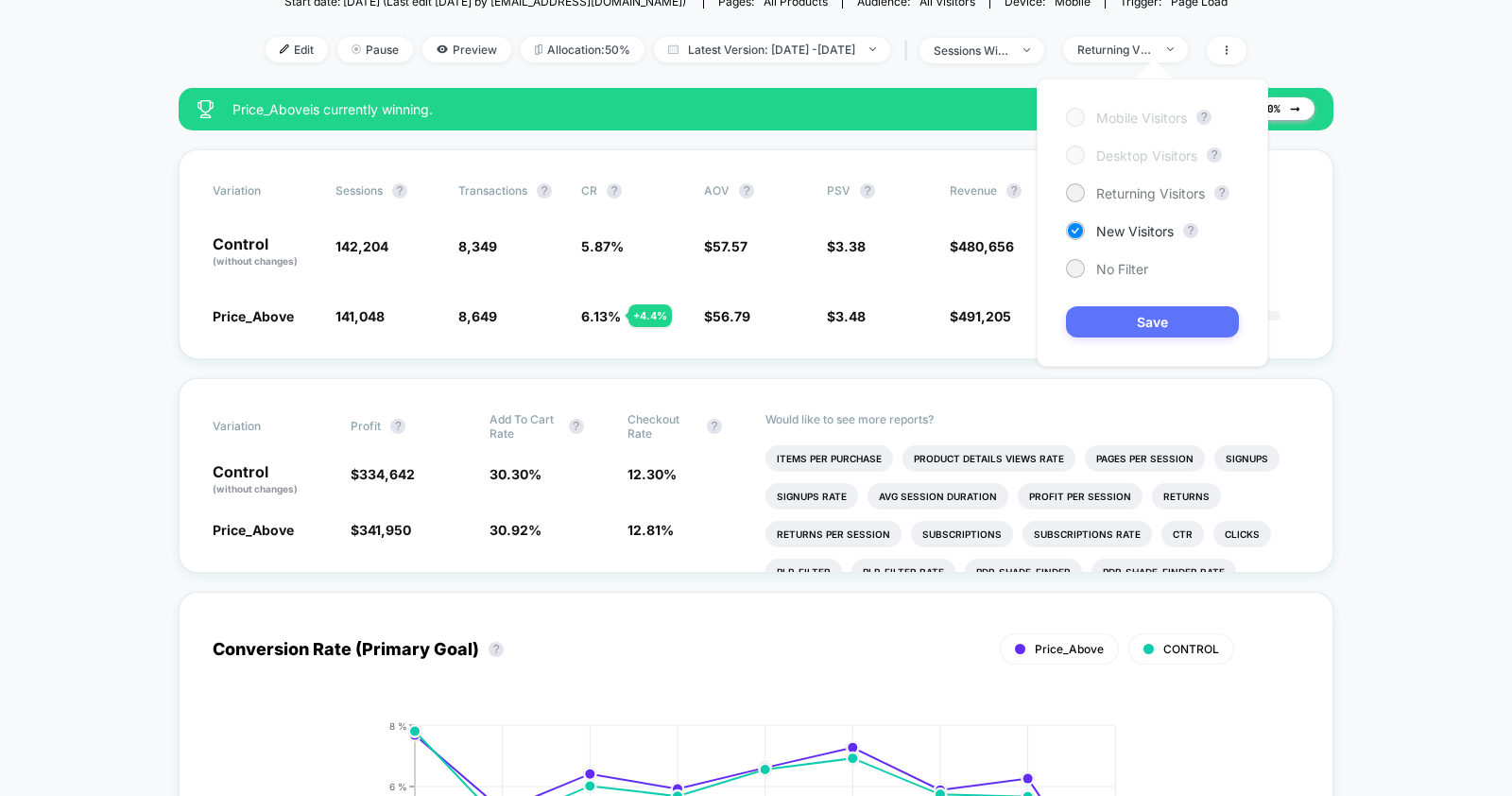 click on "Save" at bounding box center [1152, 321] 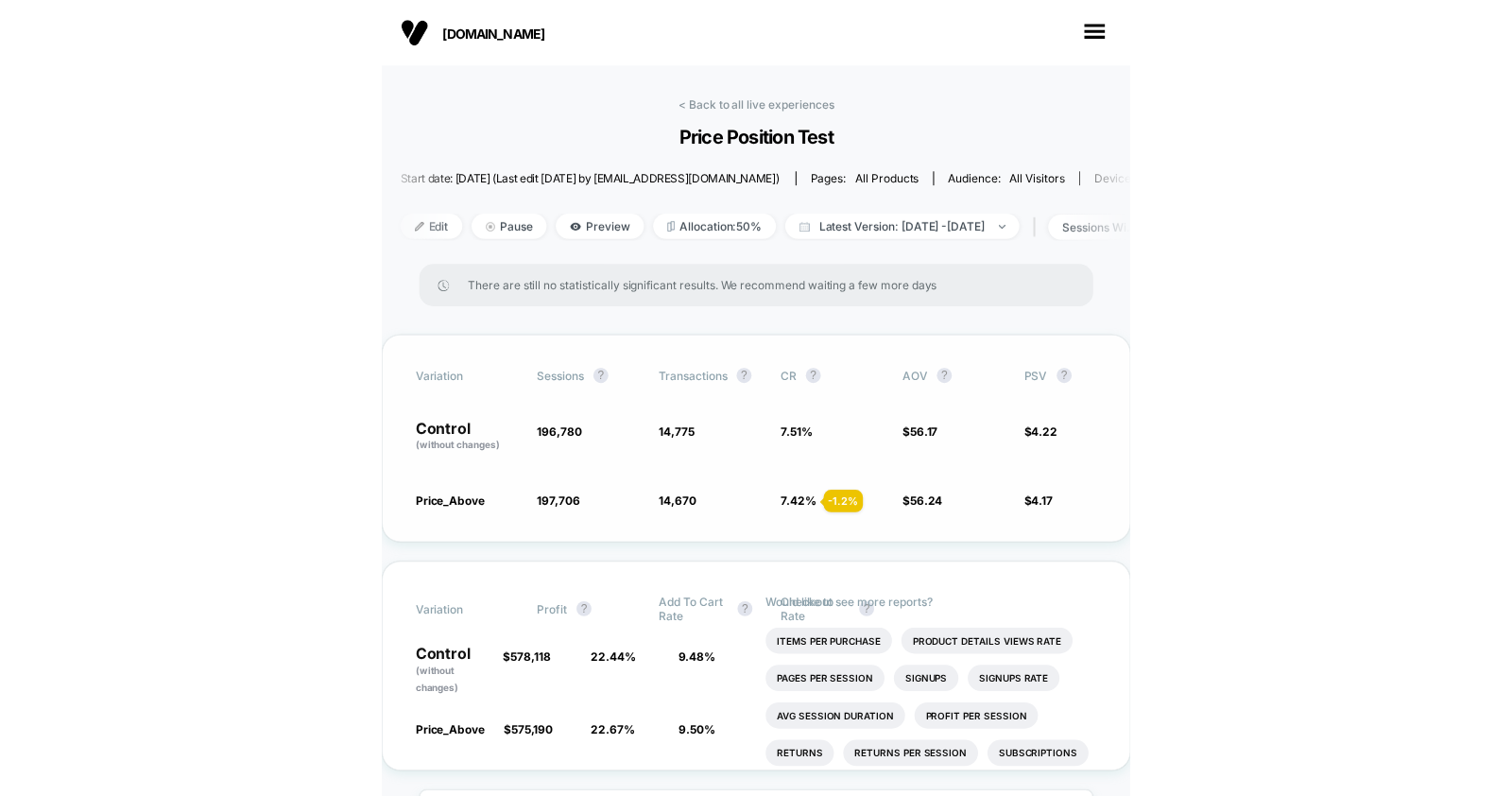 scroll, scrollTop: 1, scrollLeft: 0, axis: vertical 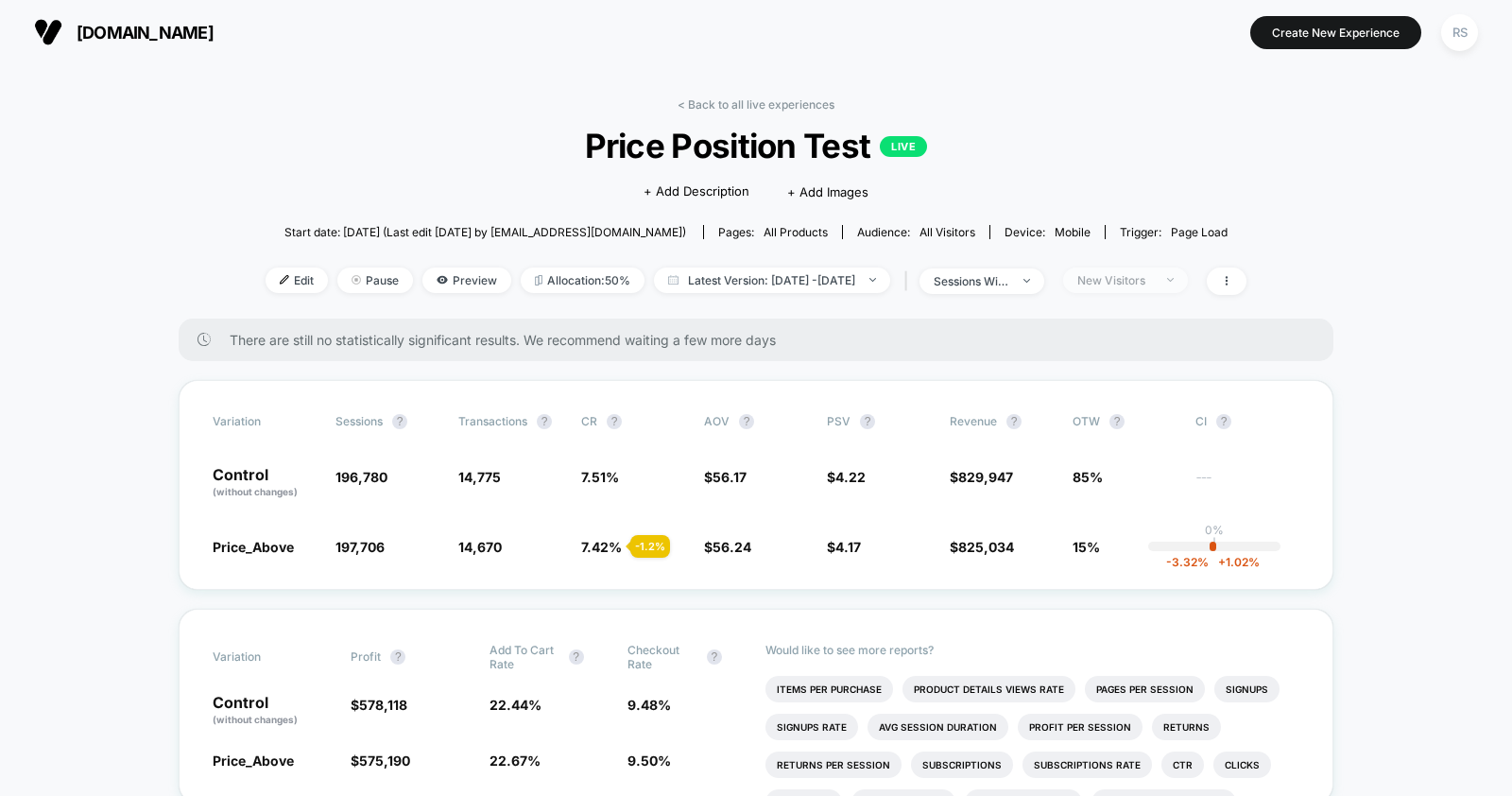 click on "New Visitors" at bounding box center [1115, 280] 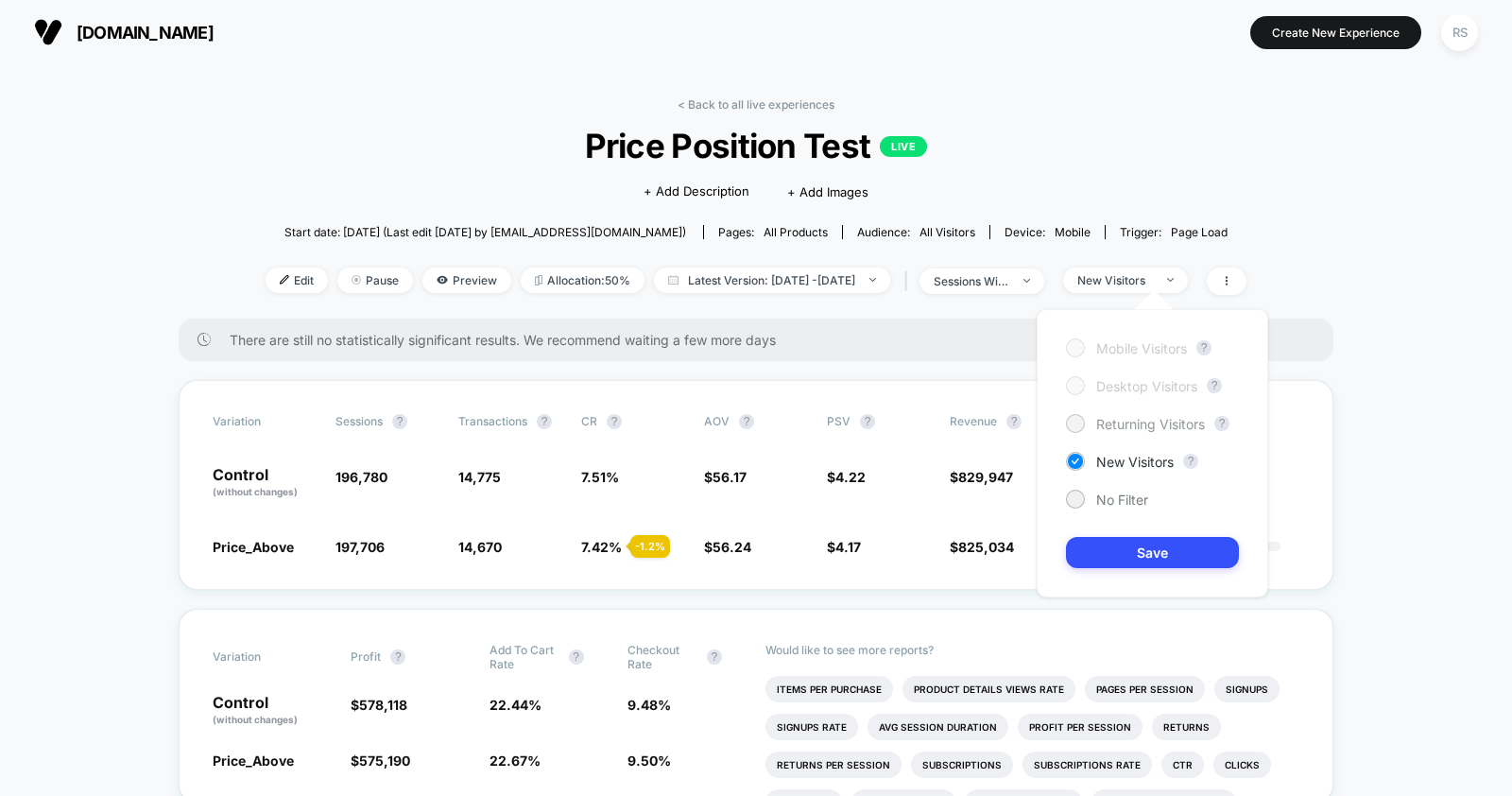 click on "Returning Visitors" at bounding box center (1150, 424) 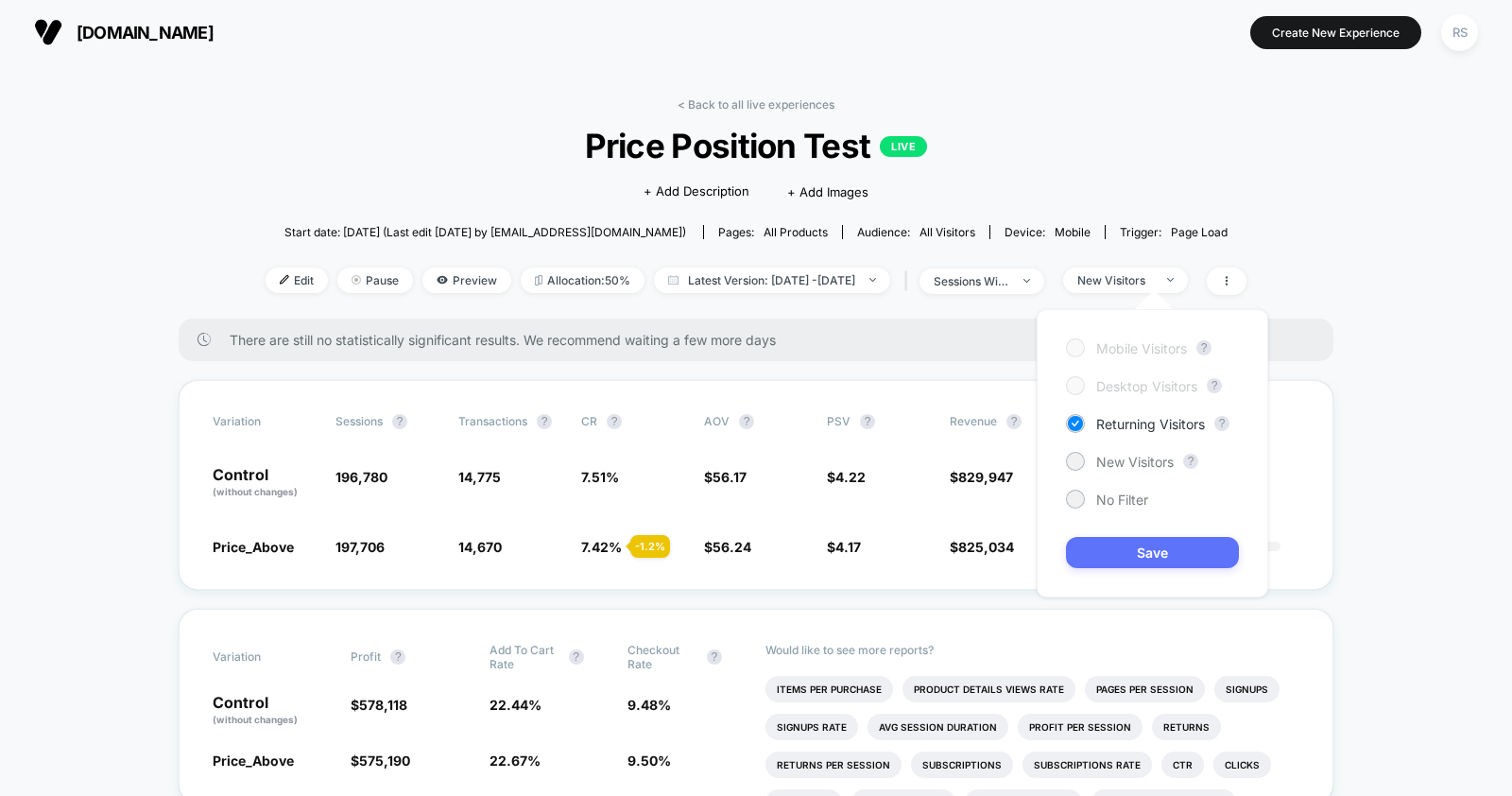 click on "Save" at bounding box center (1152, 552) 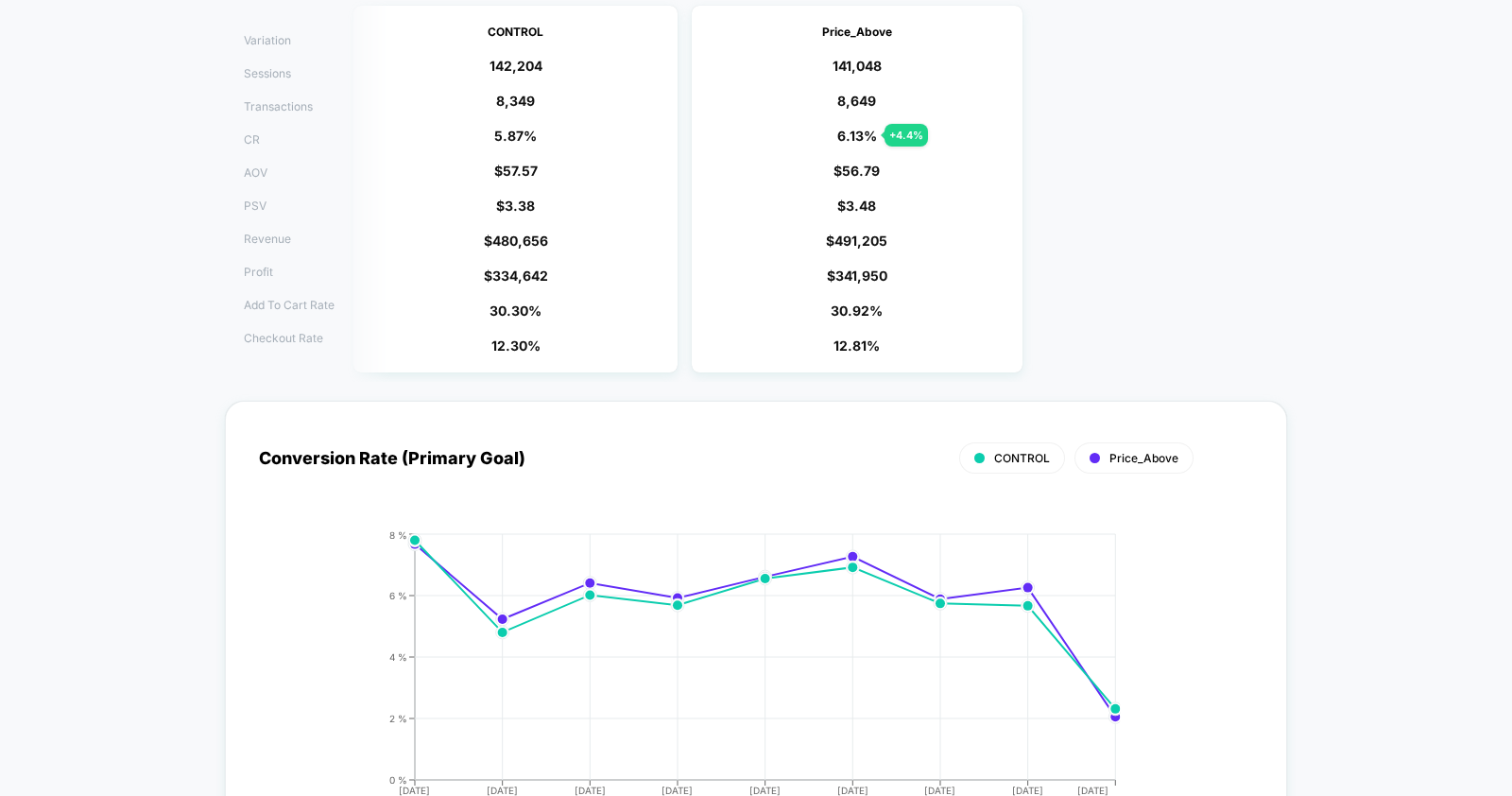 scroll, scrollTop: 0, scrollLeft: 0, axis: both 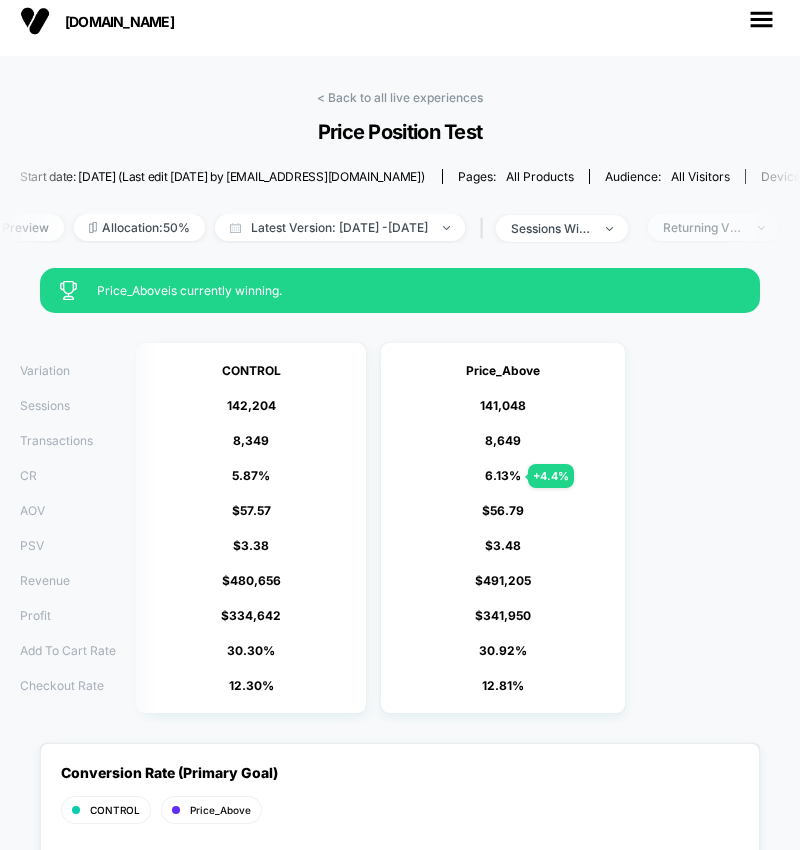 click on "Returning Visitors" at bounding box center (703, 227) 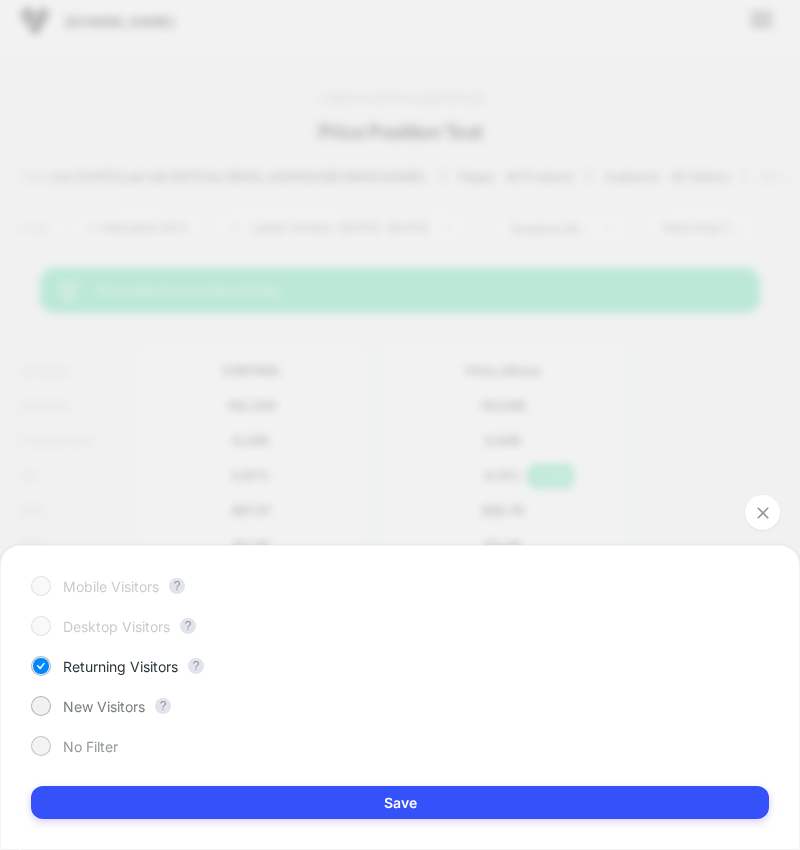 click on "No Filter" at bounding box center [90, 746] 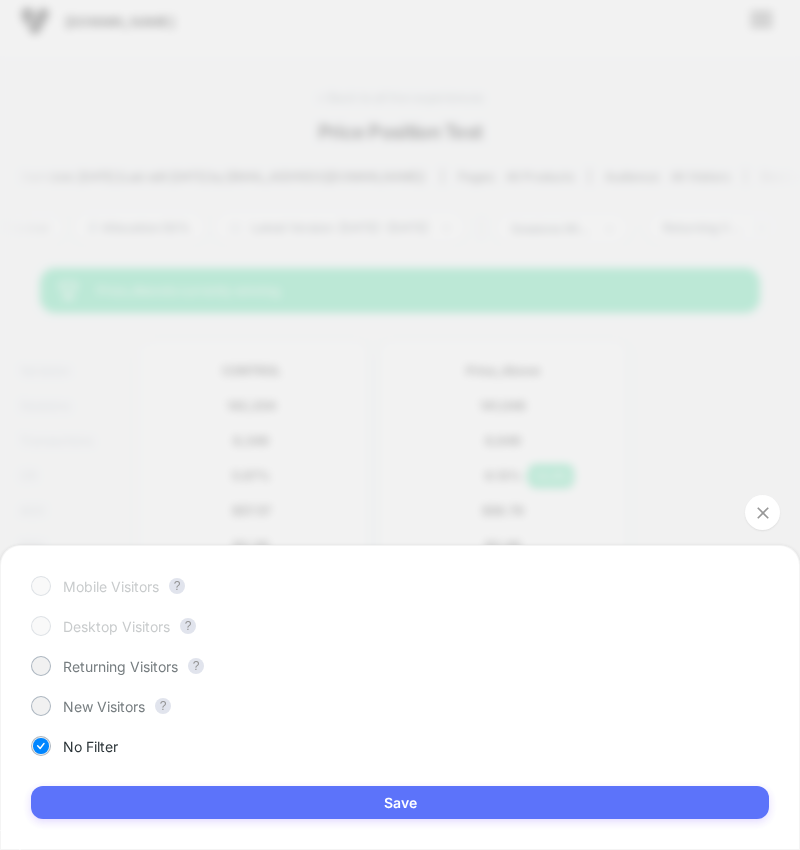 click on "Save" at bounding box center [400, 802] 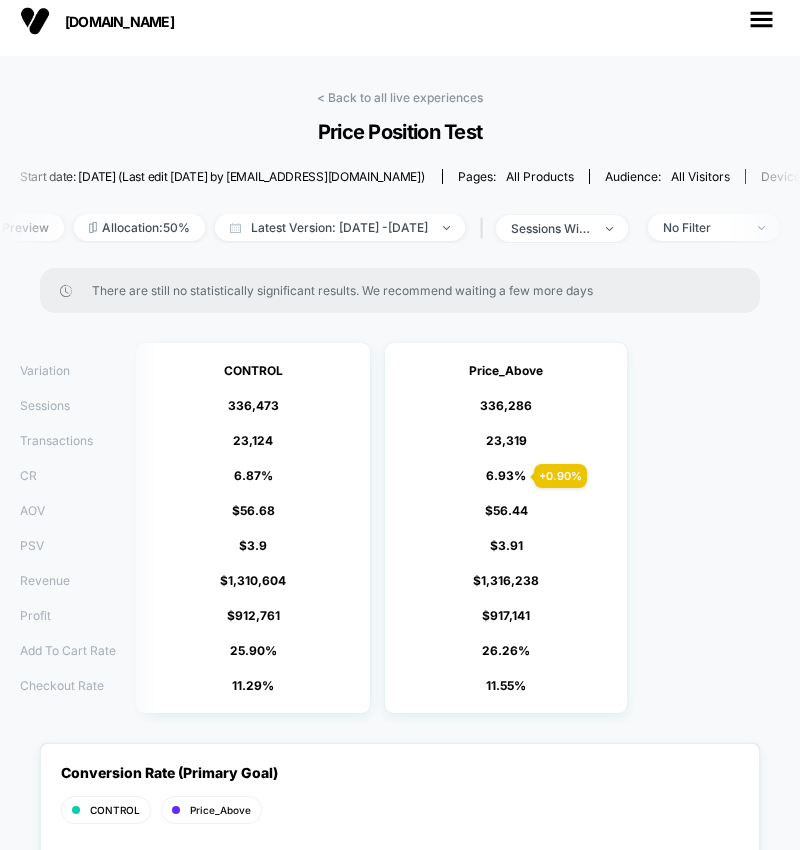 click on "Price_Above 336,286 - 0.06 % 23,319 + 0.90 % 6.93 % + 0.90 % $ 56.44 - 0.41 % $ 3.91 + 0.49 % $ 1,316,238 + 0.49 % $ 917,141 + 0.54 % 26.26 % + 1.4 % 11.55 % + 2.3 %" at bounding box center [506, 528] 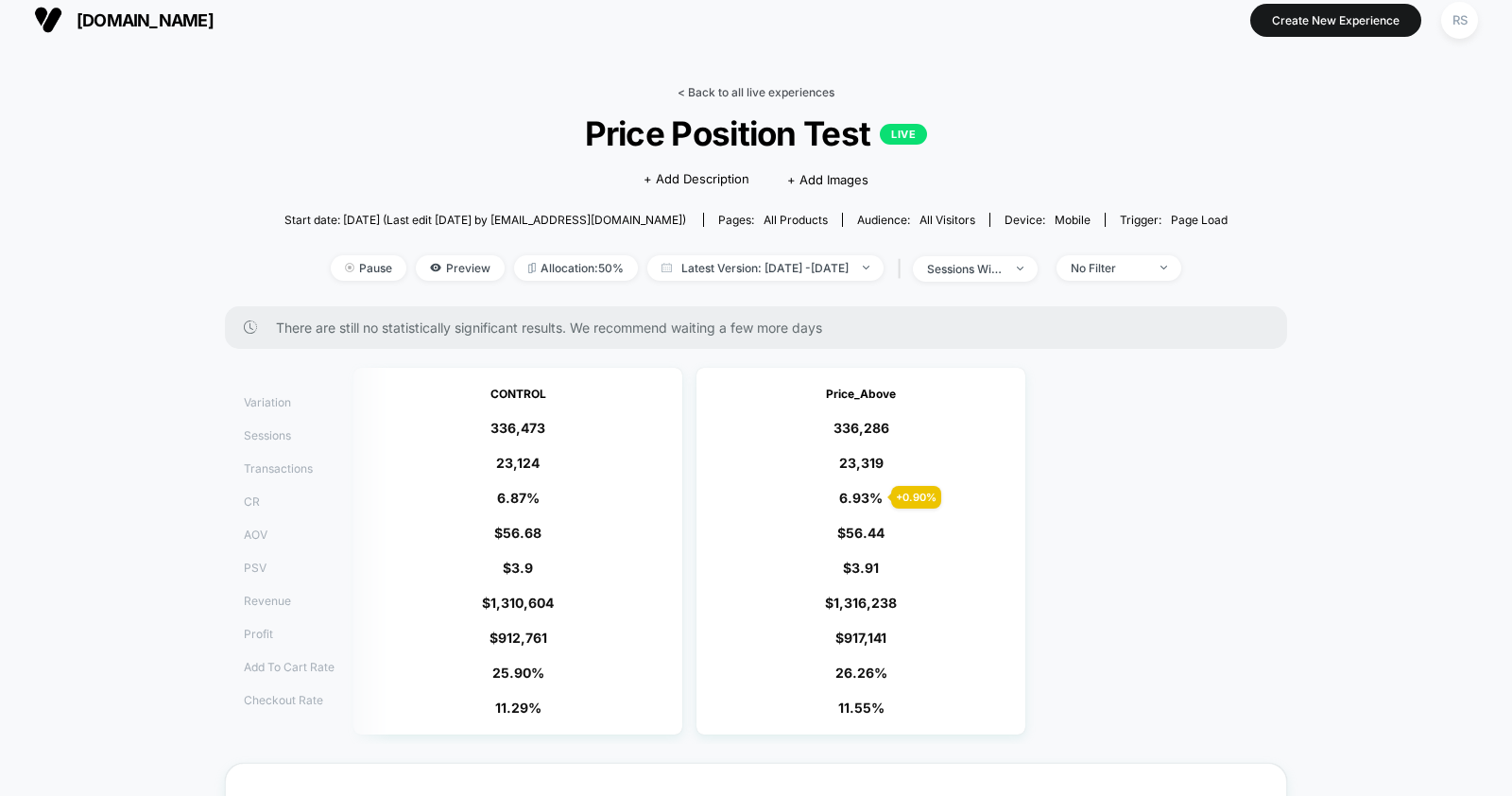 click on "< Back to all live experiences" at bounding box center [756, 92] 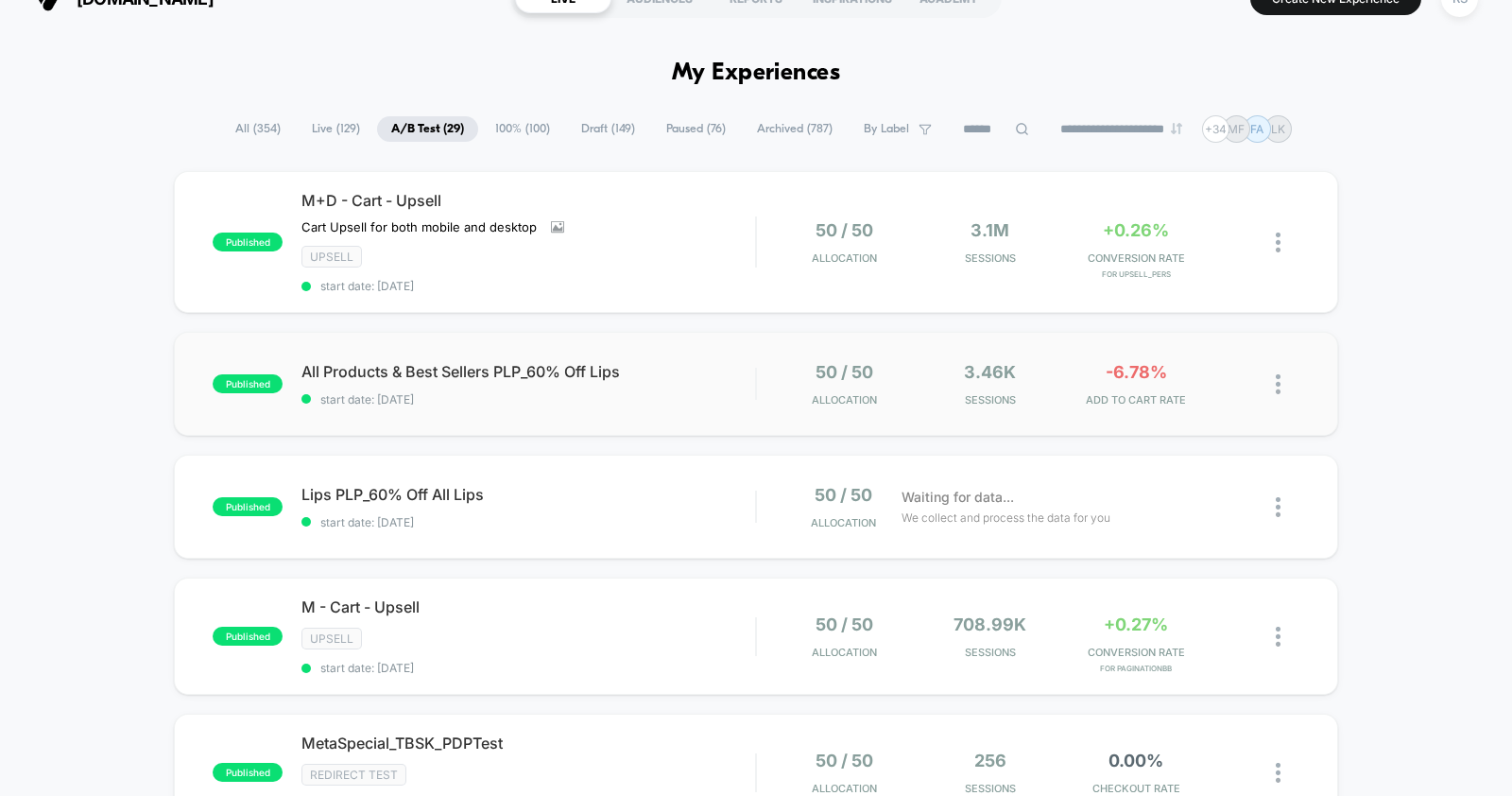 scroll, scrollTop: 38, scrollLeft: 0, axis: vertical 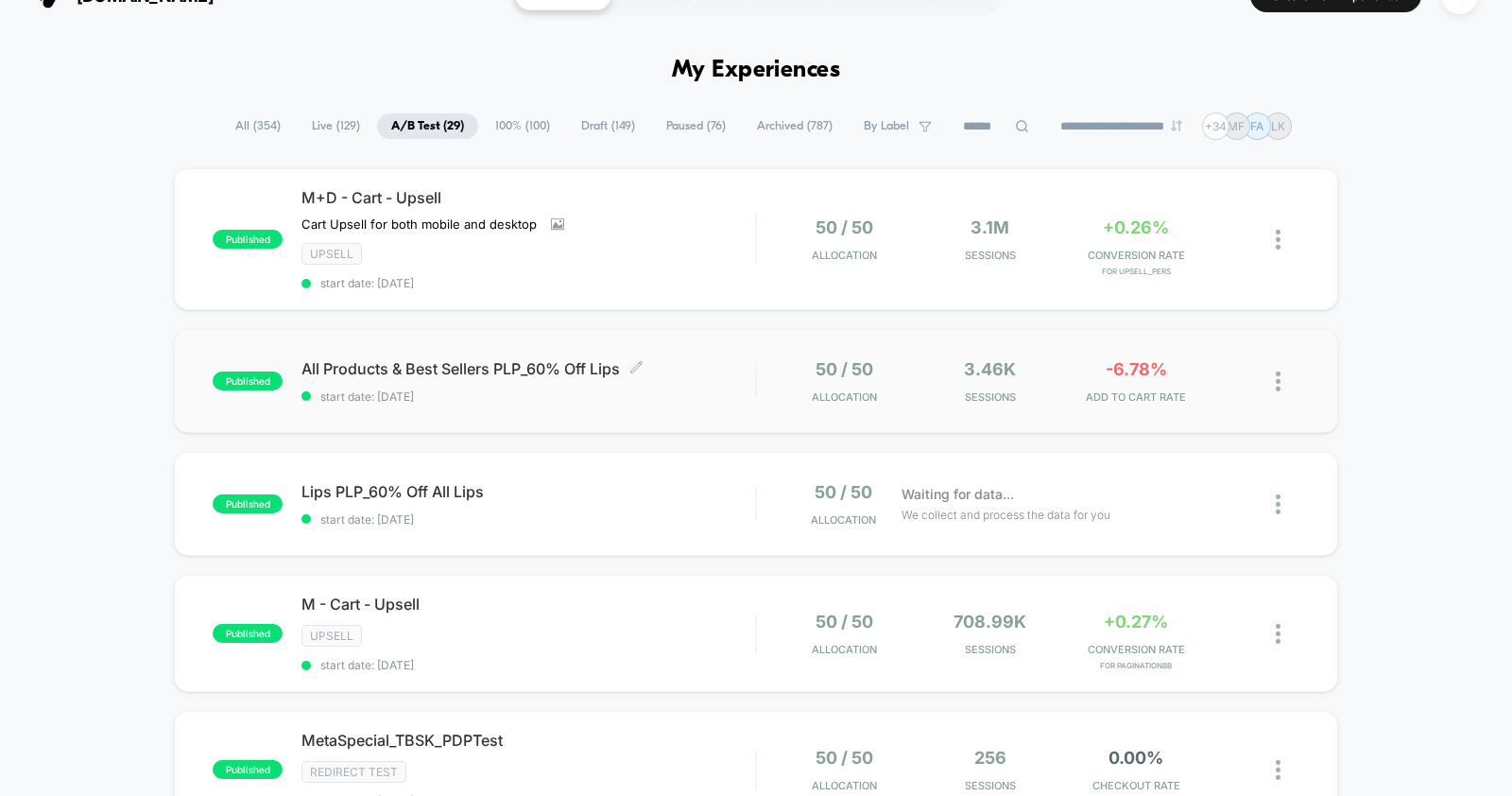 click on "All Products & Best Sellers PLP_60% Off Lips Click to edit experience details Click to edit experience details start date: 7/28/2025" at bounding box center (528, 381) 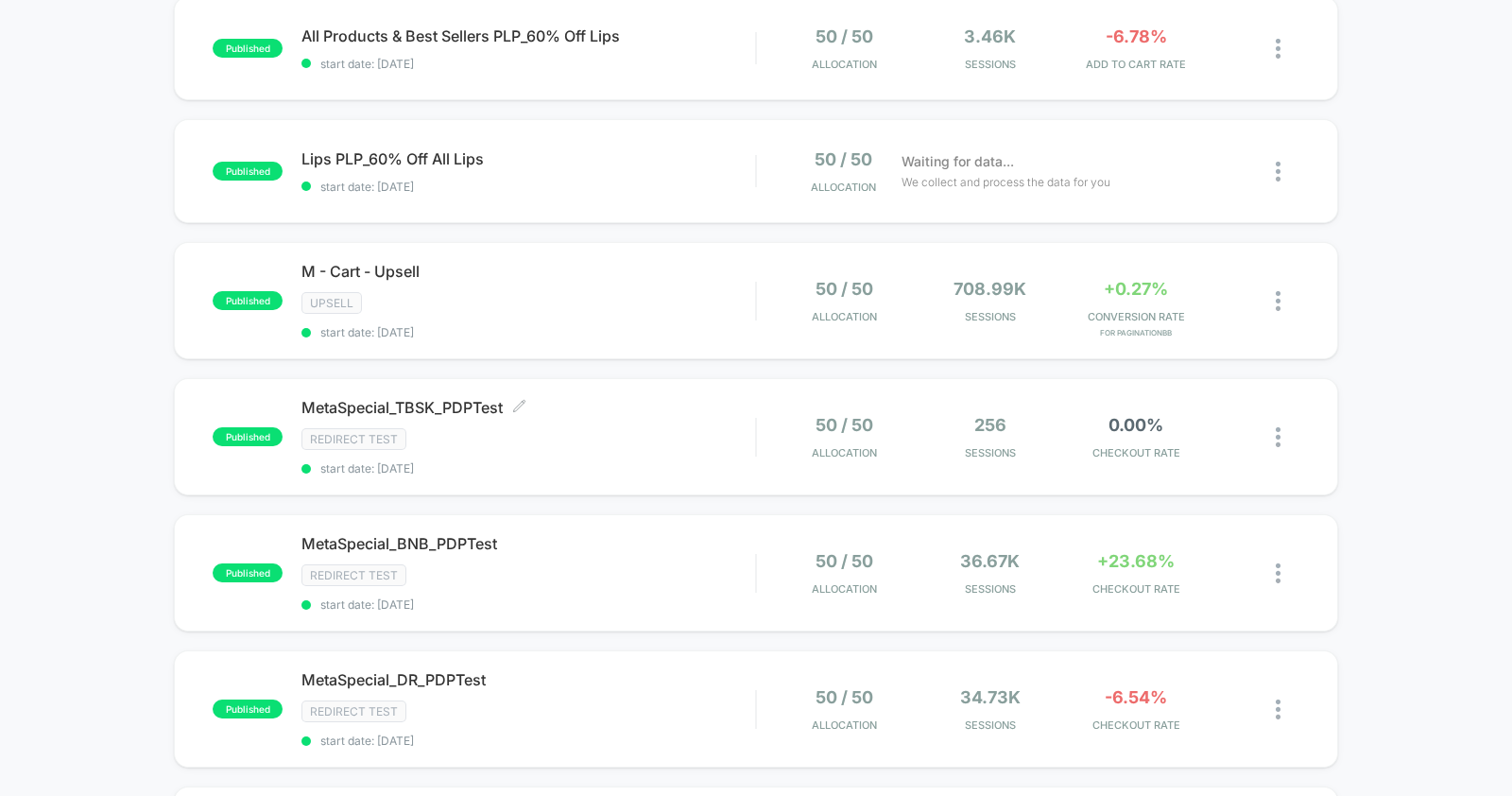 scroll, scrollTop: 0, scrollLeft: 0, axis: both 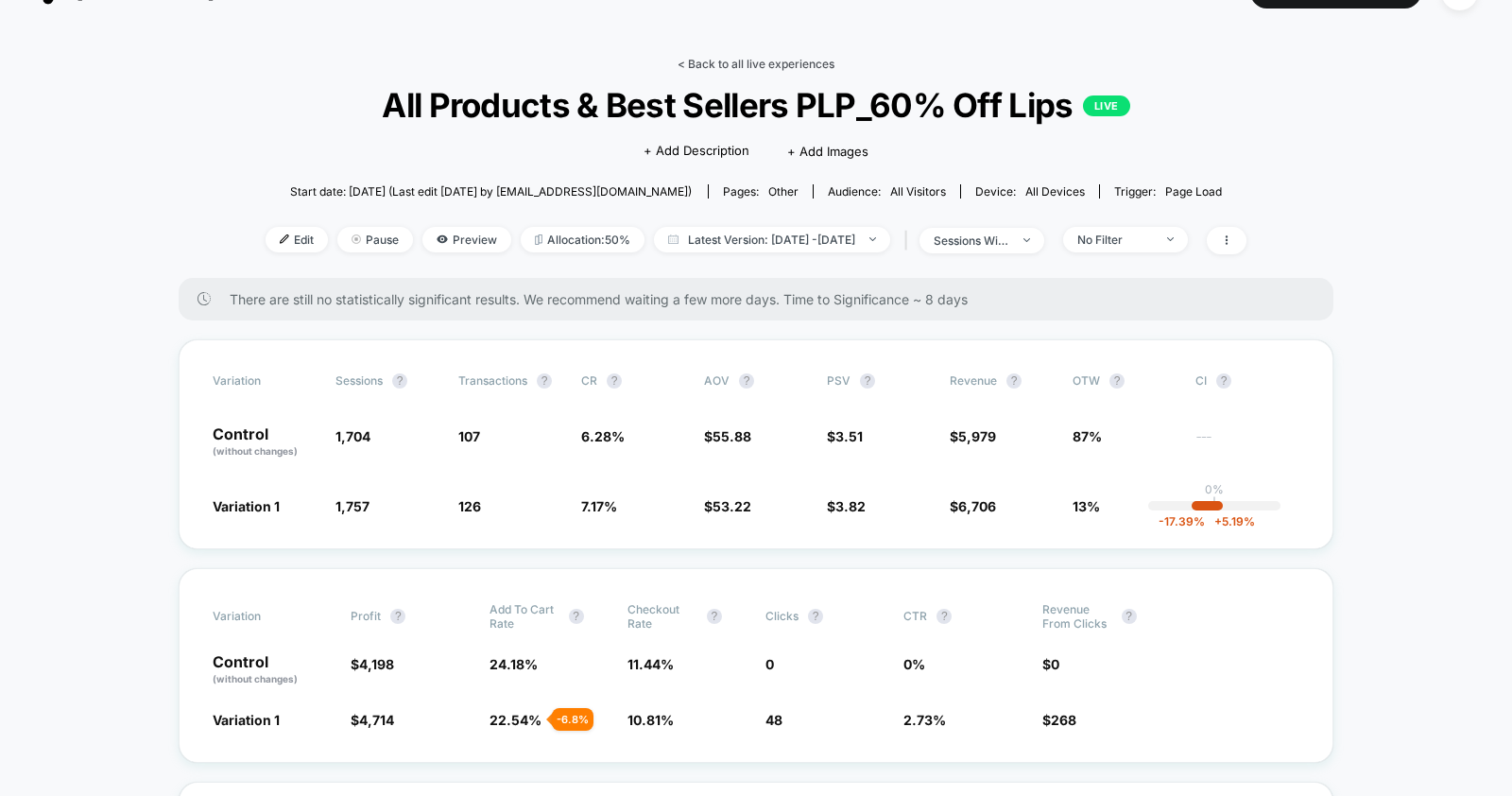 click on "< Back to all live experiences" at bounding box center (756, 63) 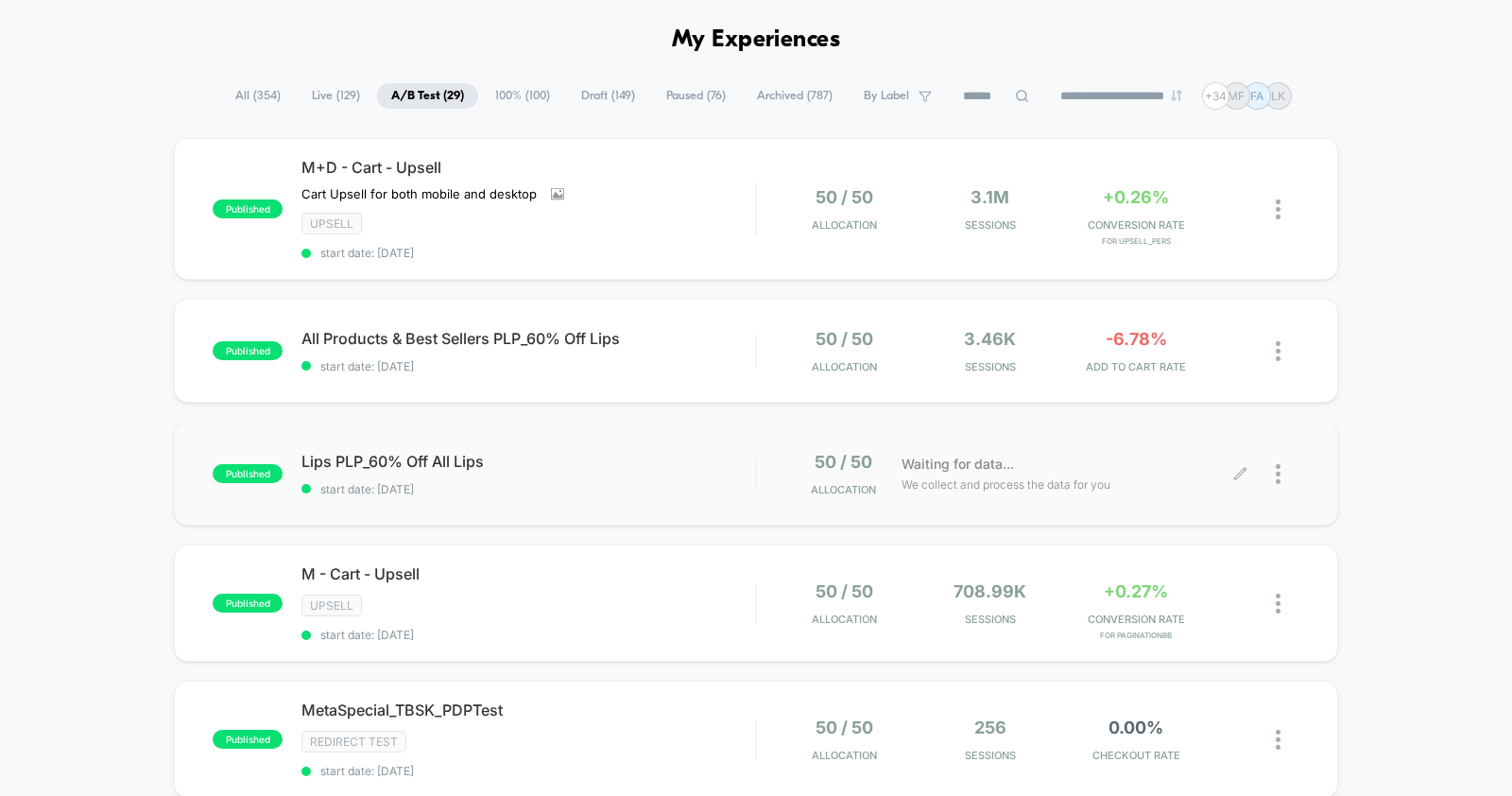 scroll, scrollTop: 68, scrollLeft: 0, axis: vertical 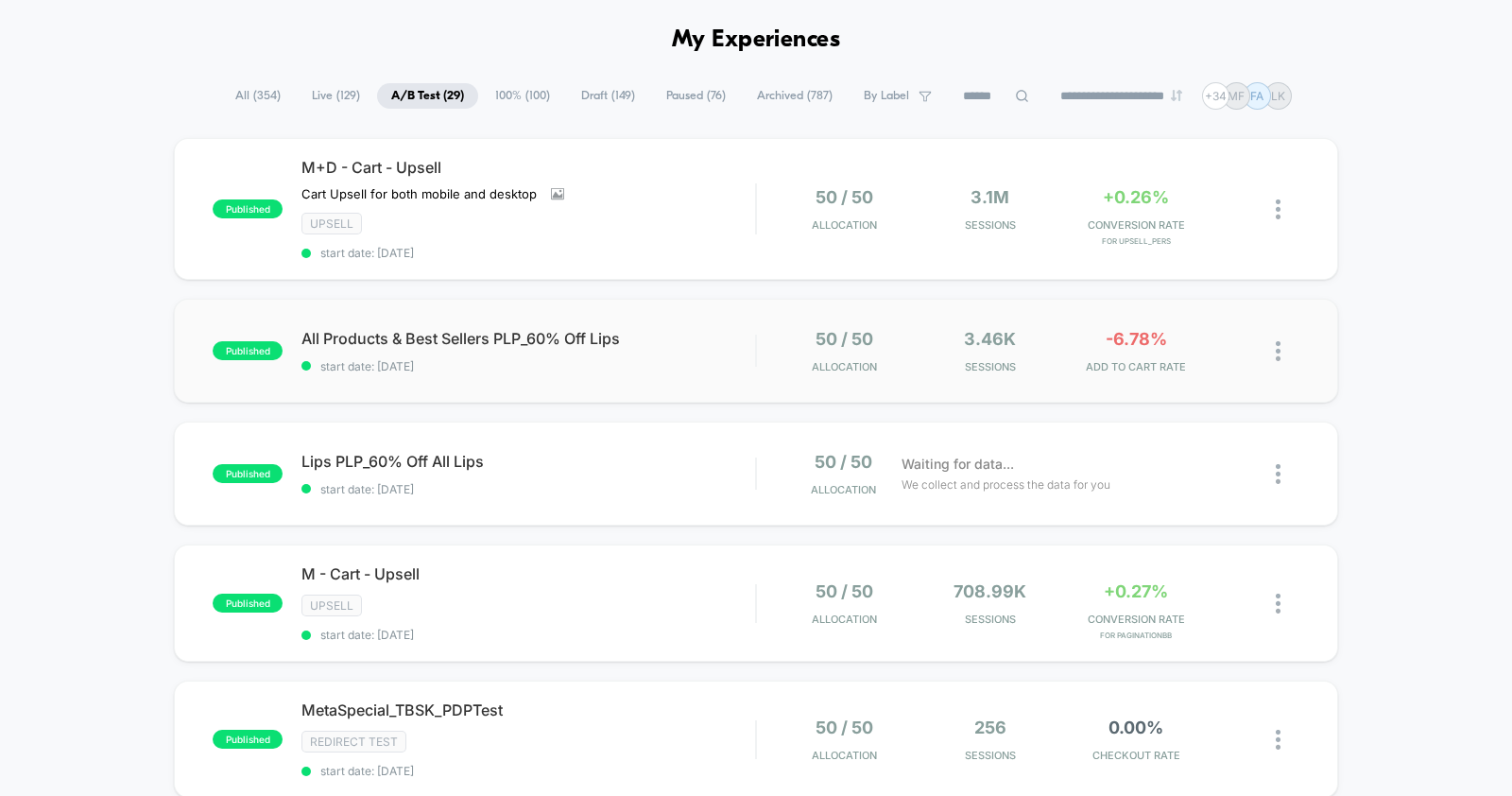 click on "published All Products & Best Sellers PLP_60% Off Lips start date: [DATE] 50 / 50 Allocation 3.46k Sessions -6.78% ADD TO CART RATE" at bounding box center (756, 351) 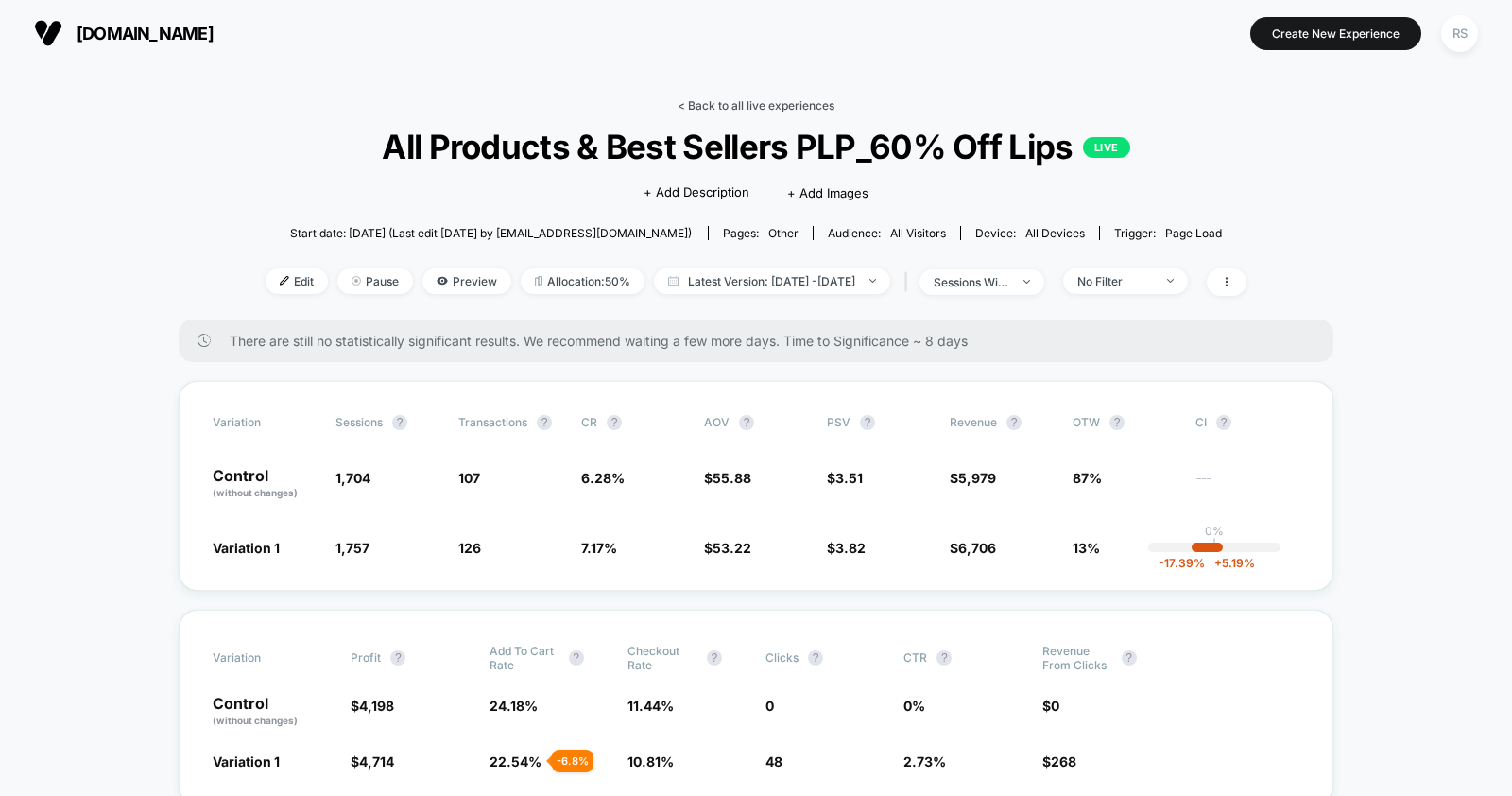 click on "< Back to all live experiences" at bounding box center (756, 105) 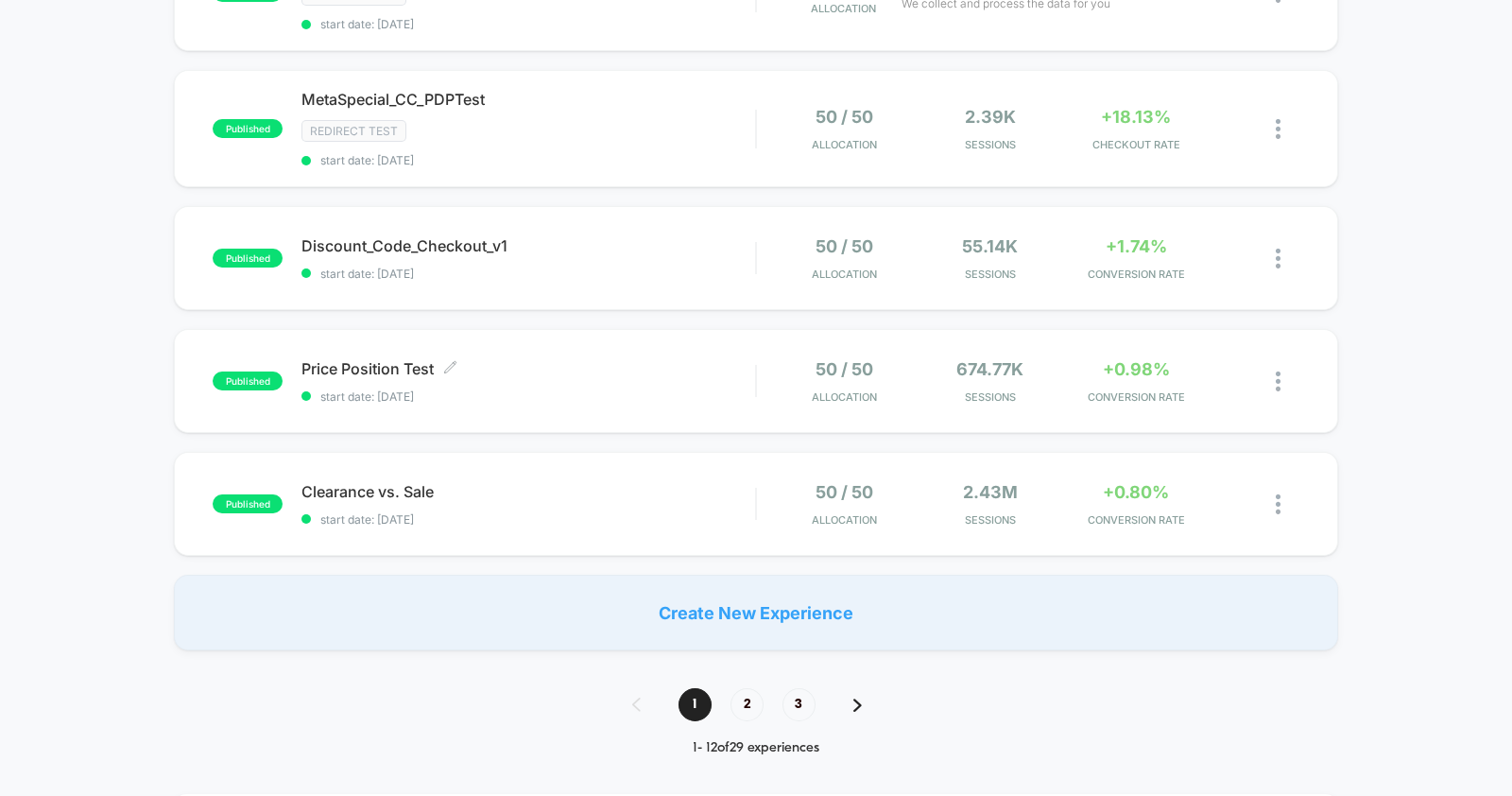 scroll, scrollTop: 1229, scrollLeft: 0, axis: vertical 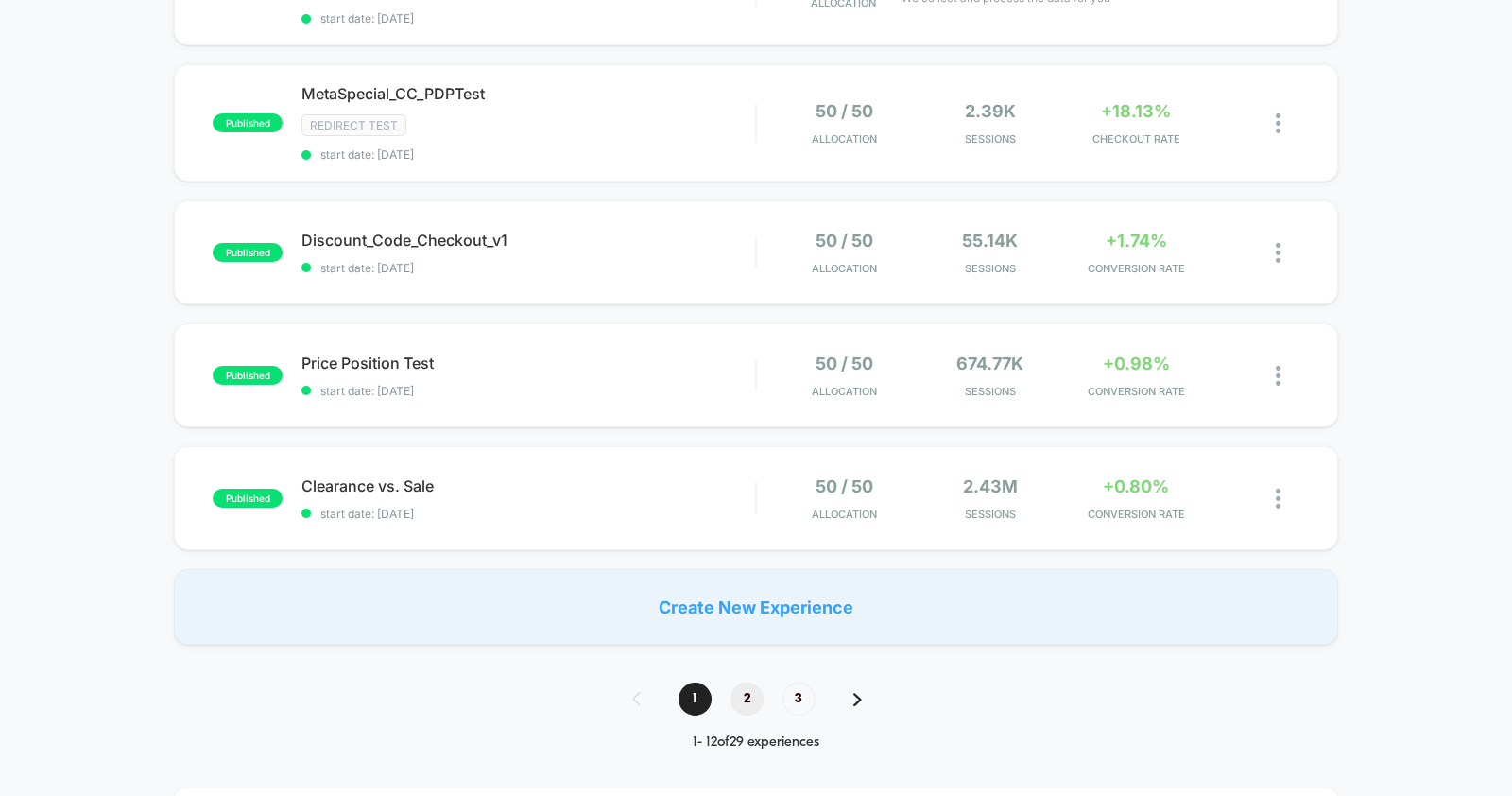 click on "2" at bounding box center (747, 699) 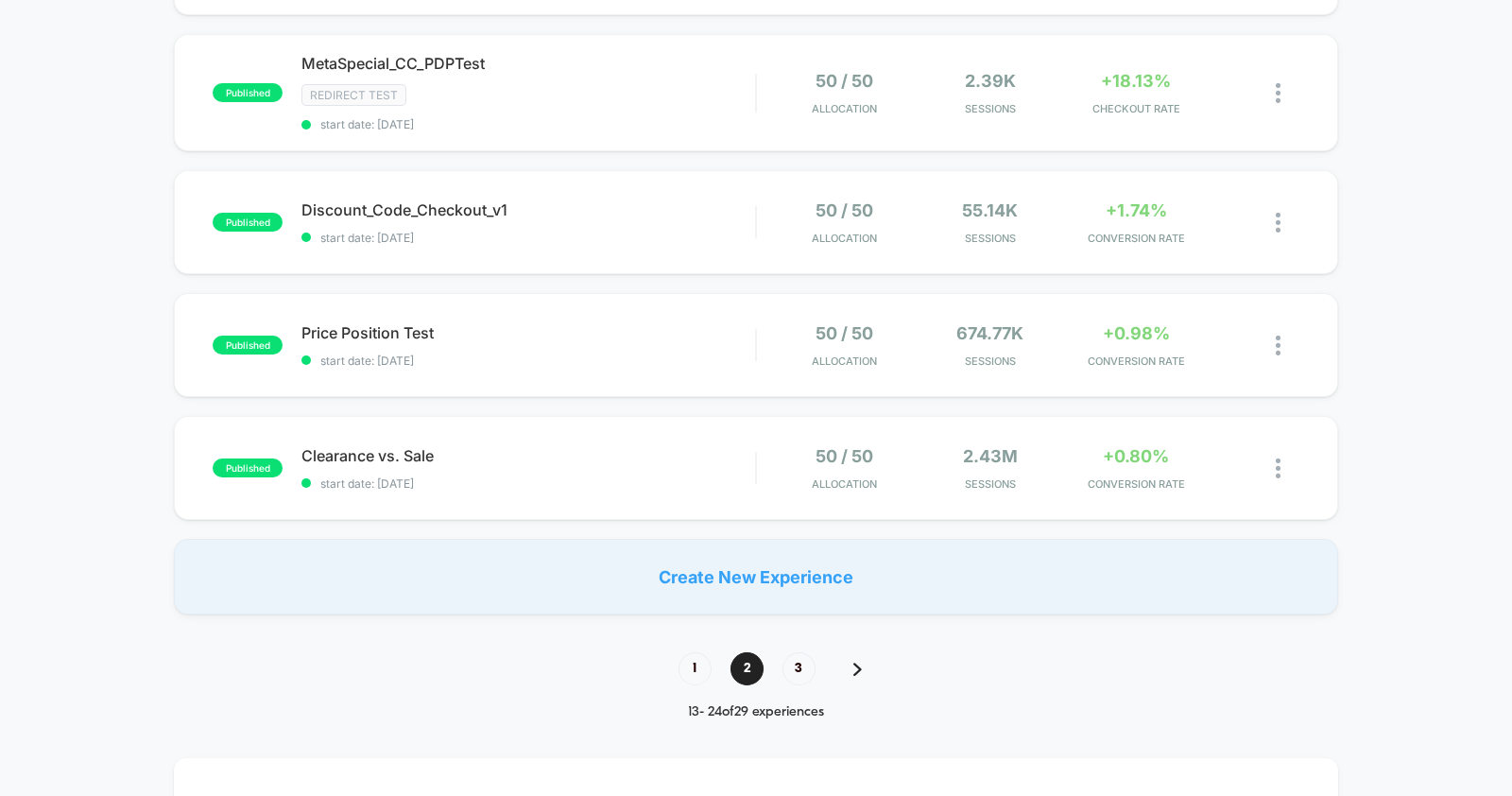 scroll, scrollTop: 1287, scrollLeft: 0, axis: vertical 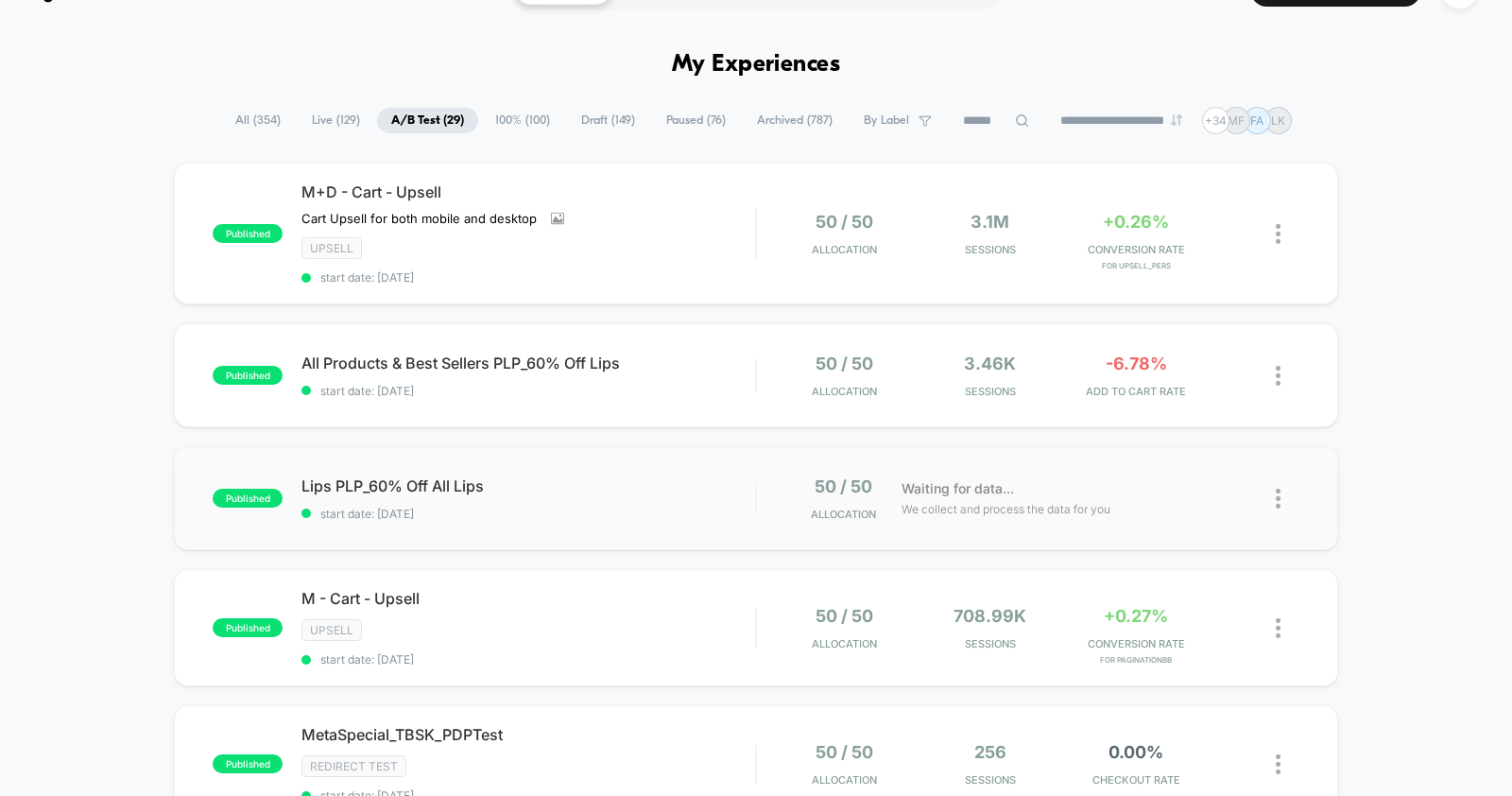 click on "published Lips PLP_60% Off All Lips start date: [DATE] 50 / 50 Allocation Waiting for data... We collect and process the data for you" at bounding box center (756, 498) 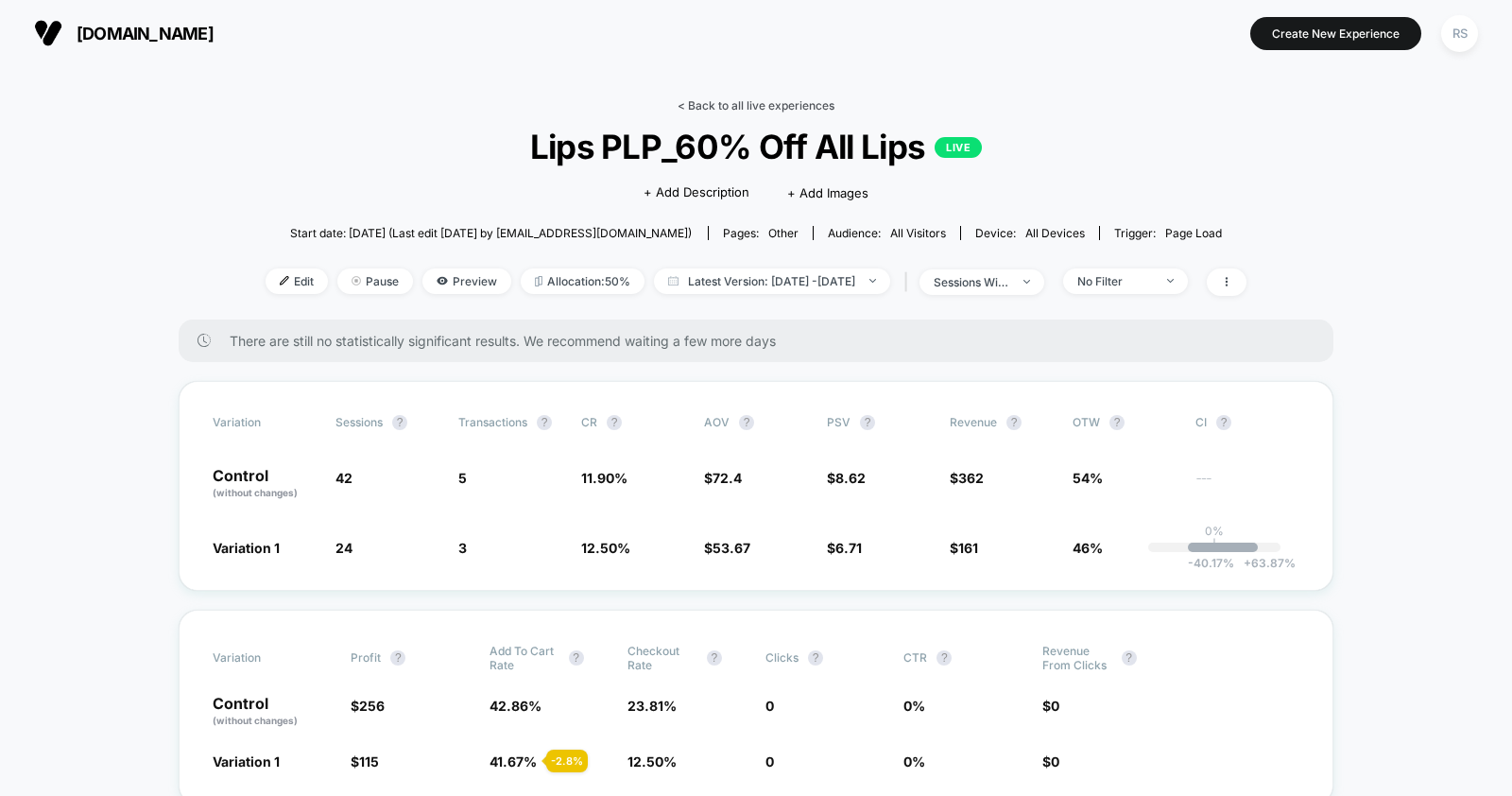 click on "< Back to all live experiences" at bounding box center (756, 105) 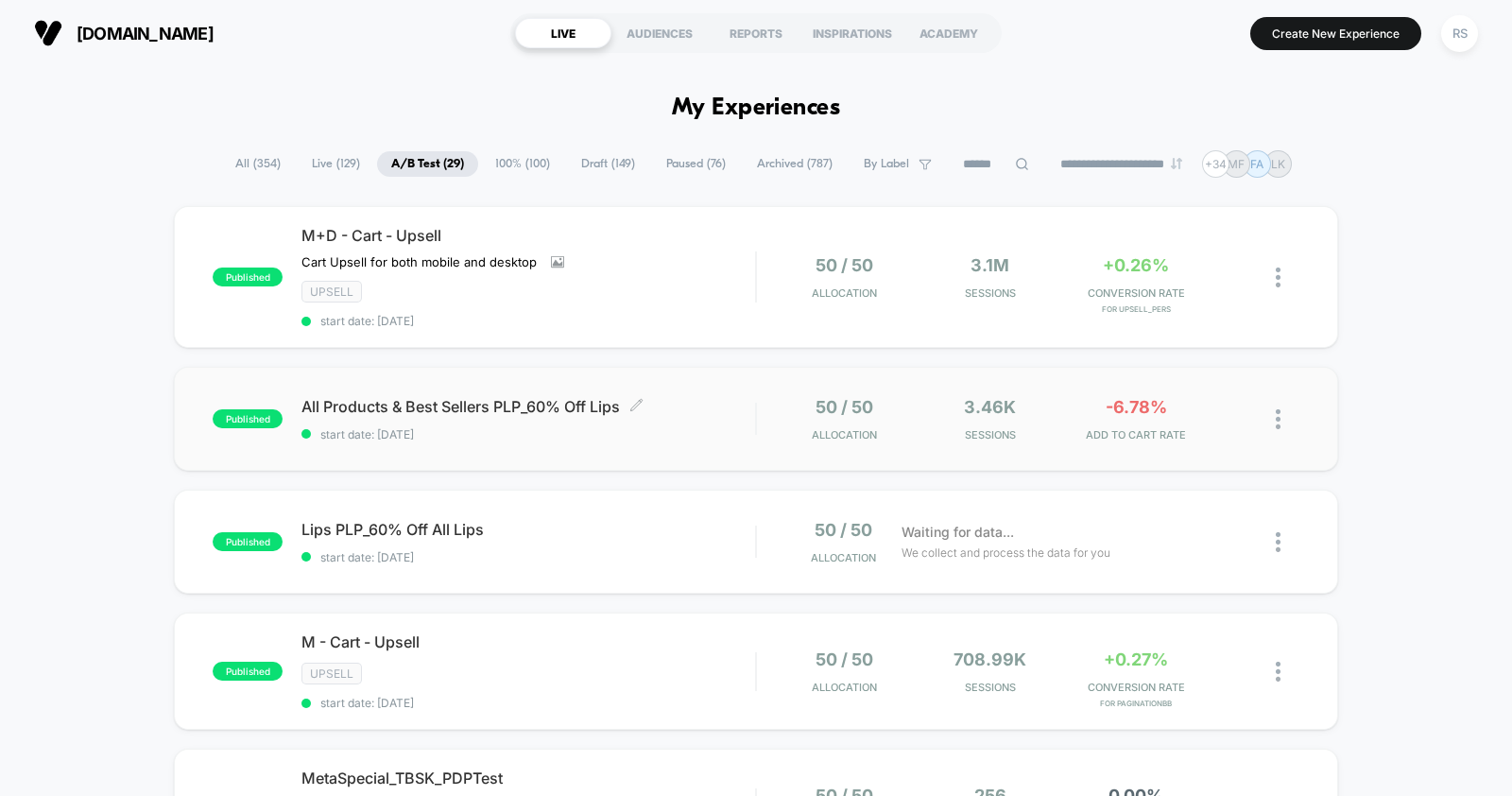 click on "start date: [DATE]" at bounding box center [528, 434] 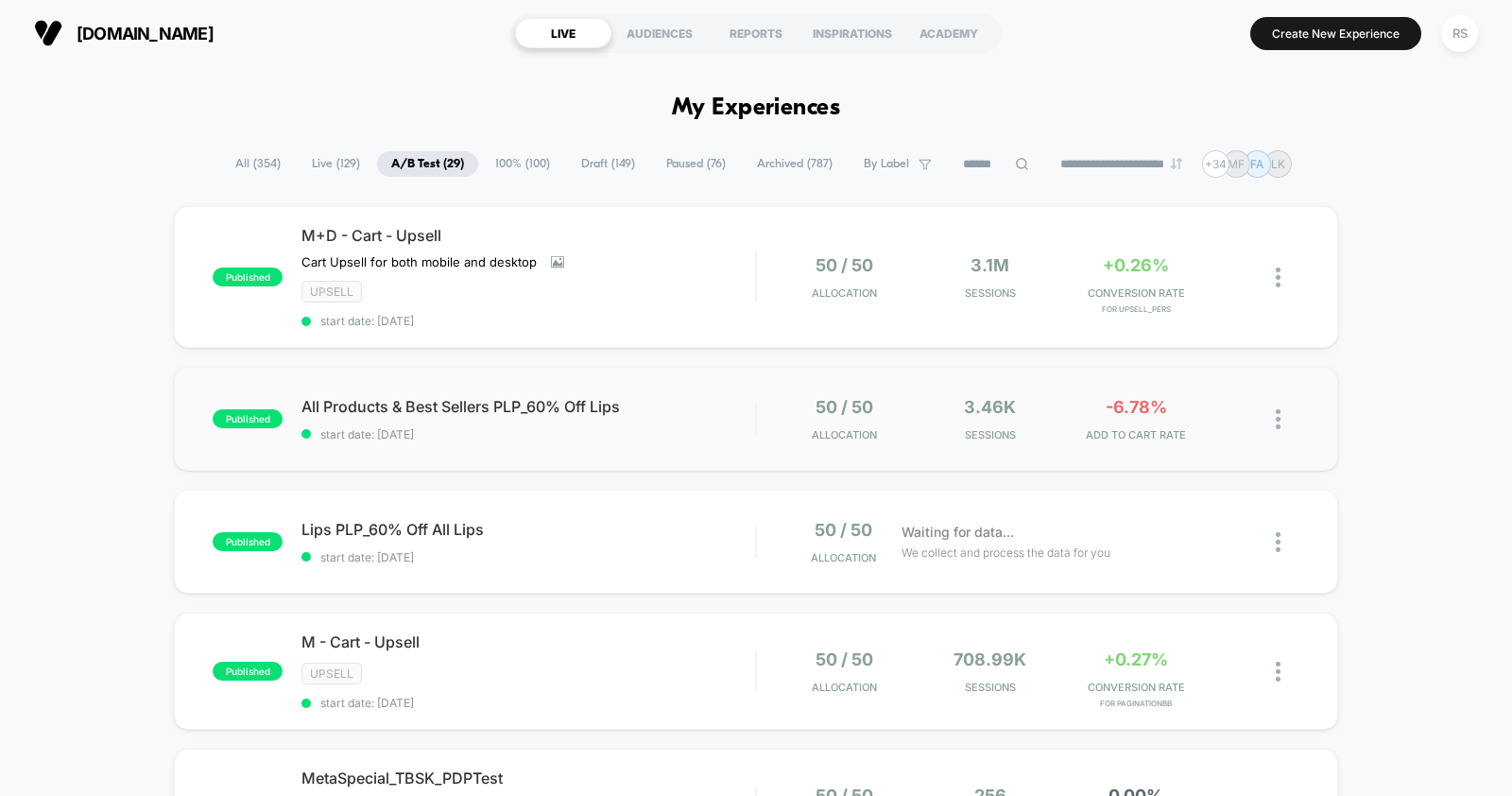click on "published All Products & Best Sellers PLP_60% Off Lips start date: [DATE] 50 / 50 Allocation 3.46k Sessions -6.78% ADD TO CART RATE" at bounding box center [756, 419] 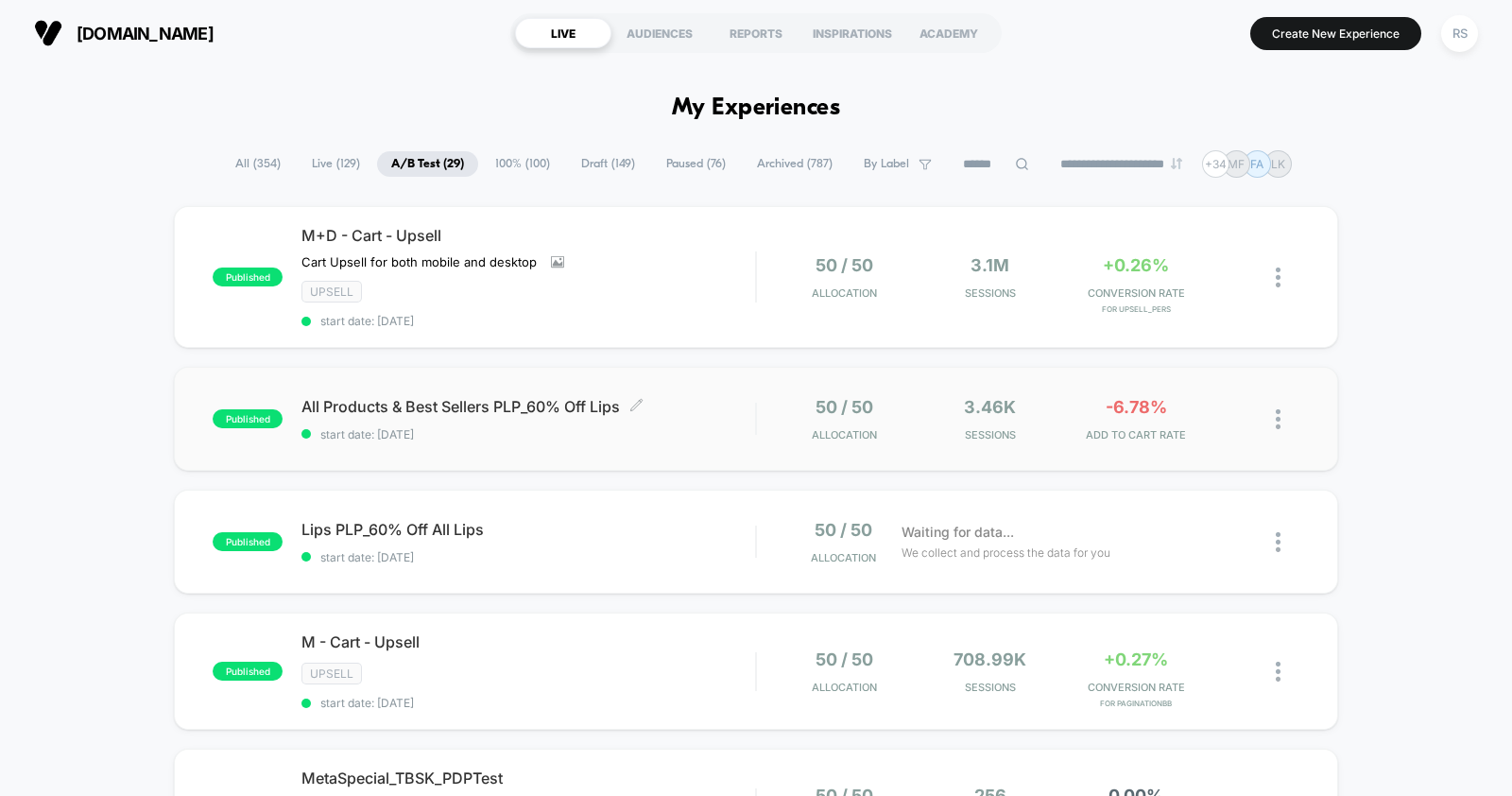 click on "All Products & Best Sellers PLP_60% Off Lips Click to edit experience details" at bounding box center (528, 407) 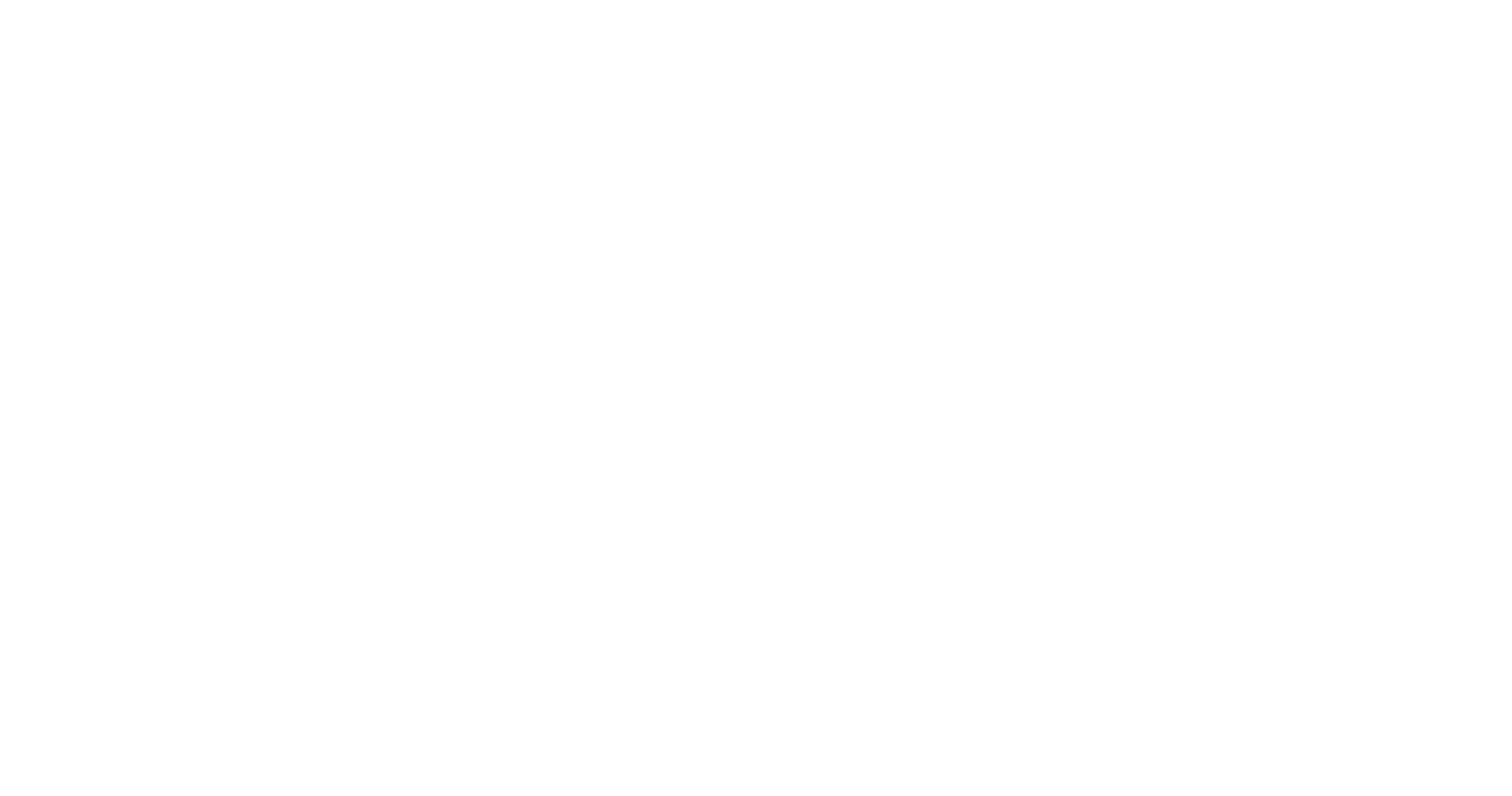 click on "Navigated to Visually.io | No-code CRO for Shopify
24" at bounding box center [756, 398] 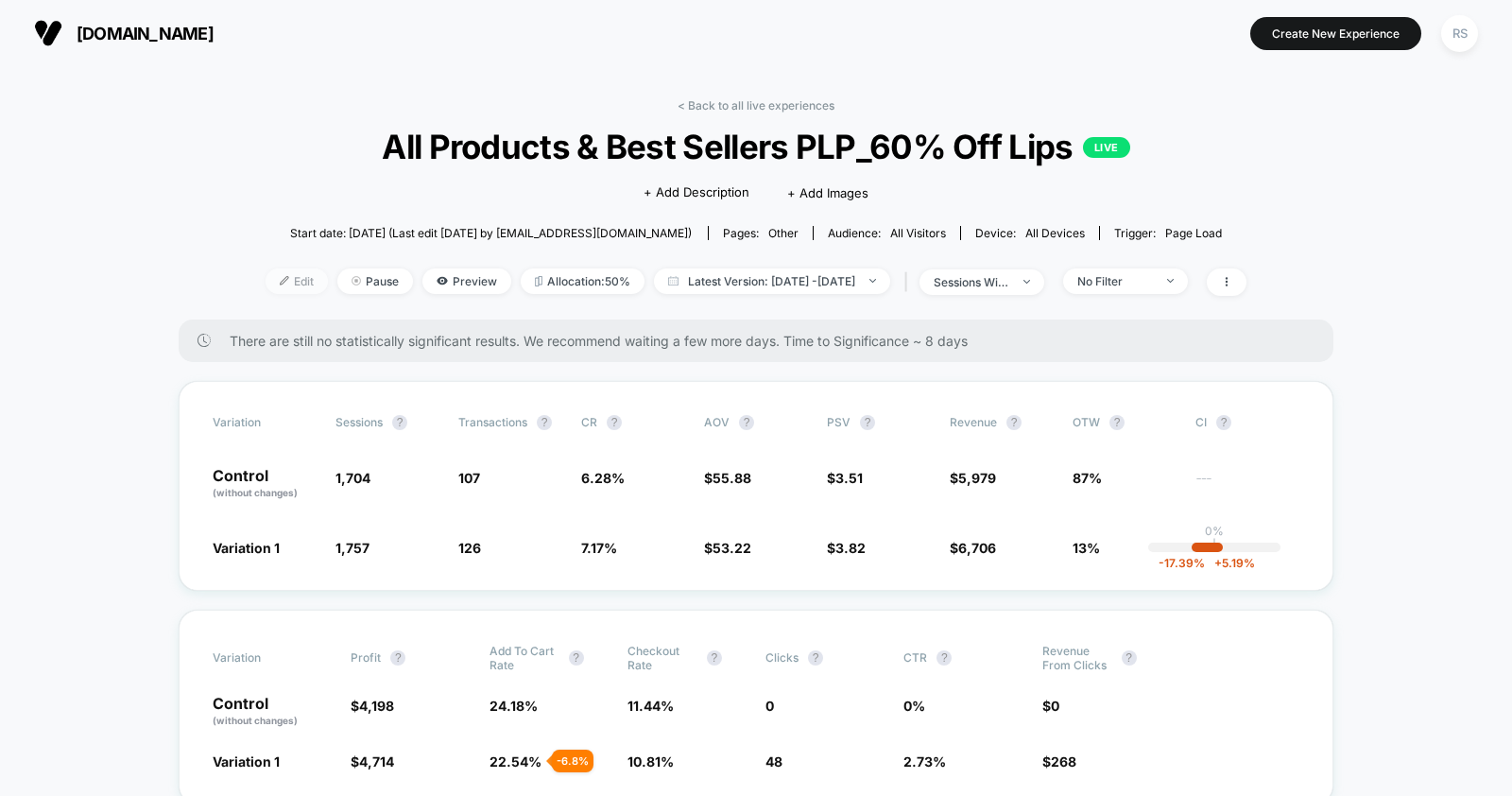 click on "Edit" at bounding box center (297, 281) 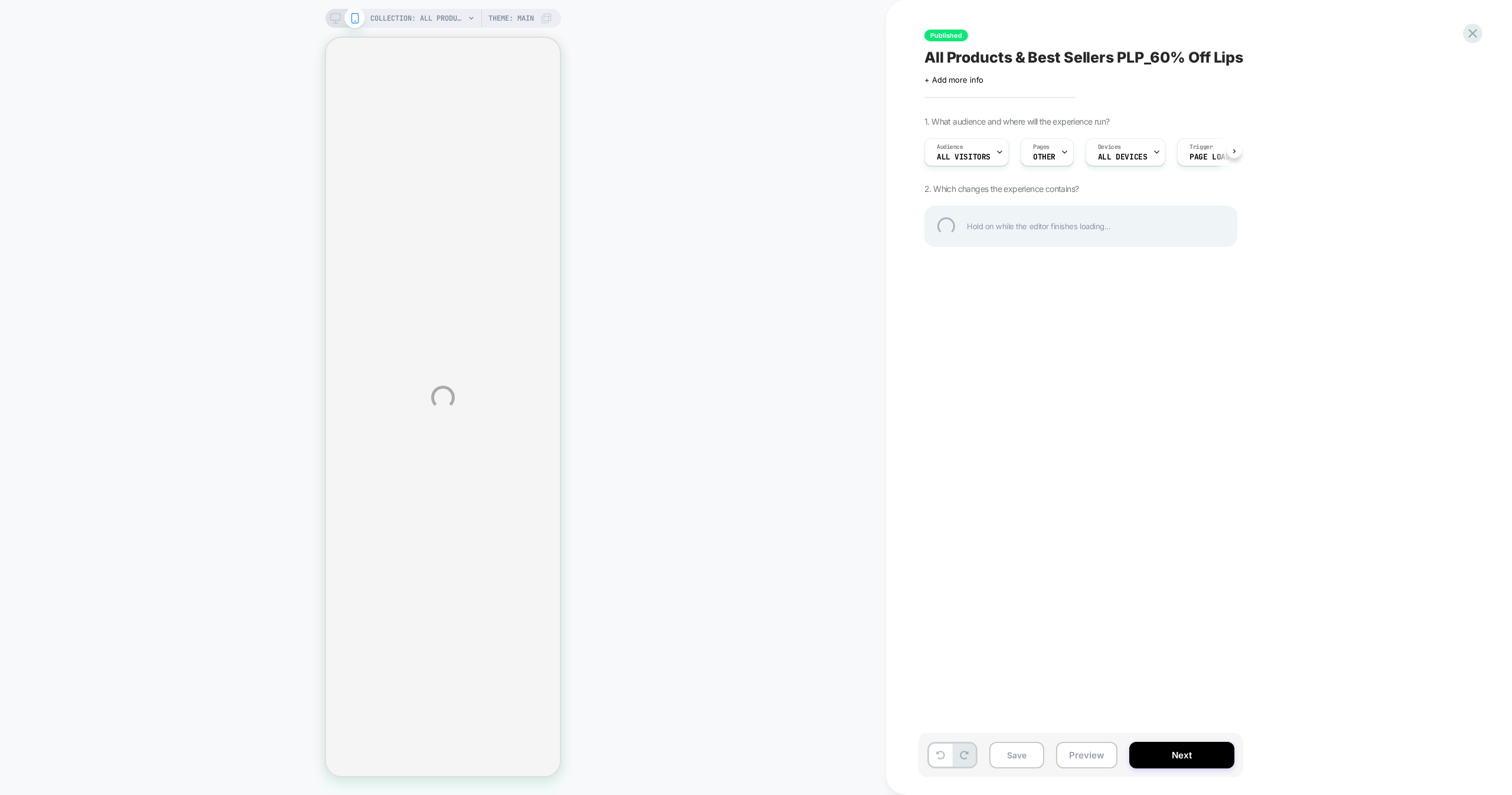 scroll, scrollTop: 0, scrollLeft: 0, axis: both 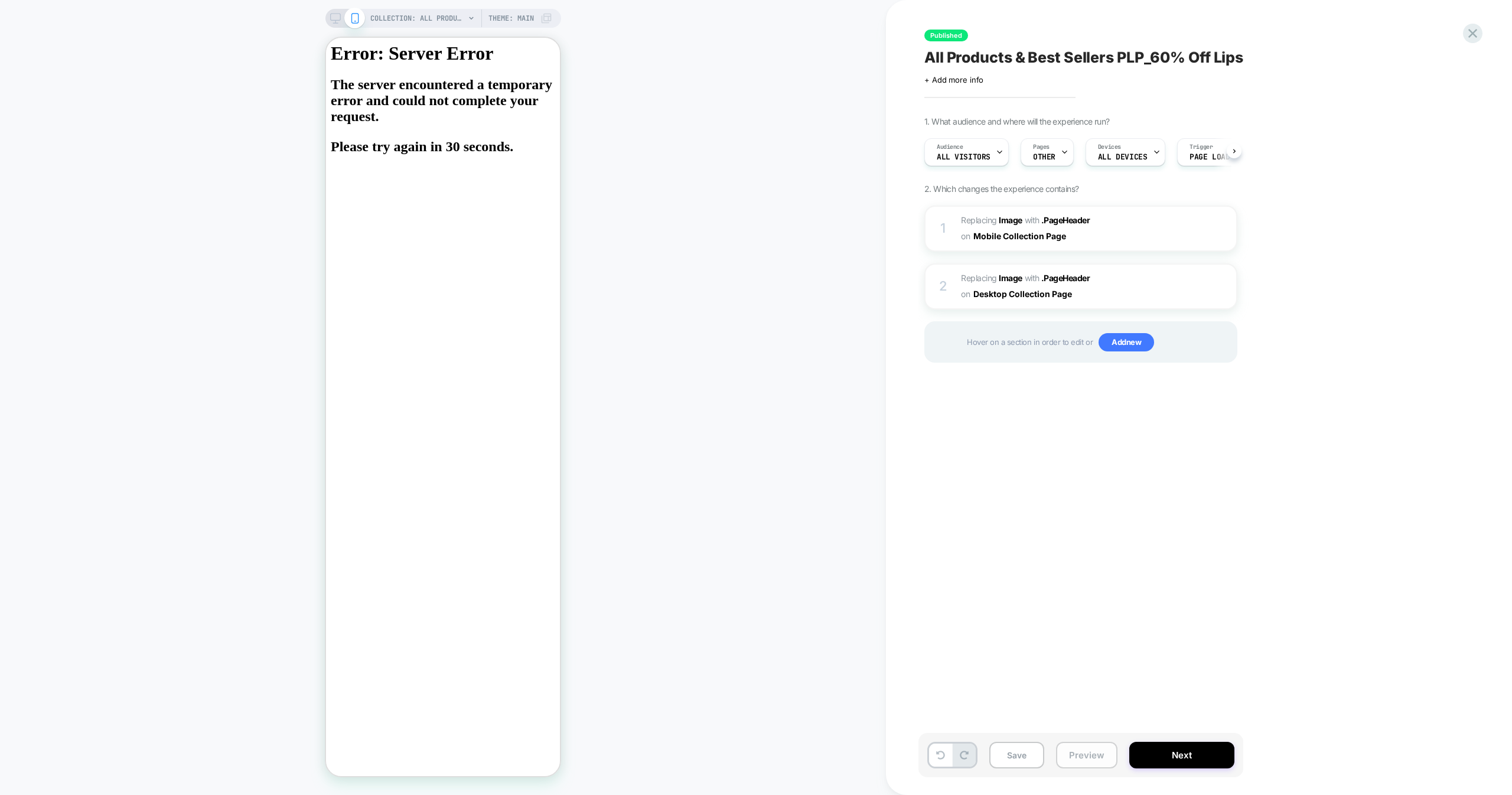 click on "Preview" at bounding box center (1087, 755) 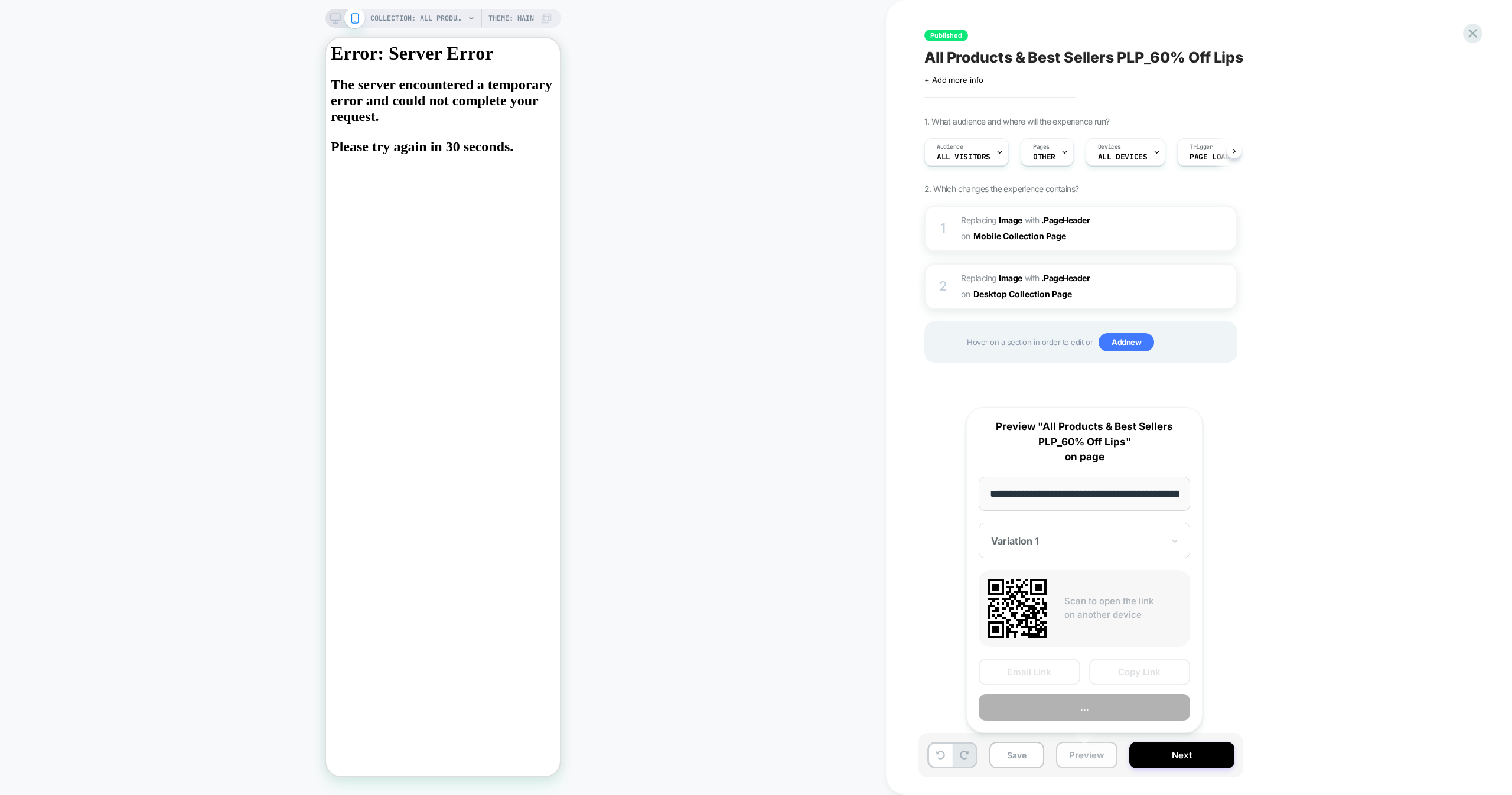 scroll, scrollTop: 0, scrollLeft: 150, axis: horizontal 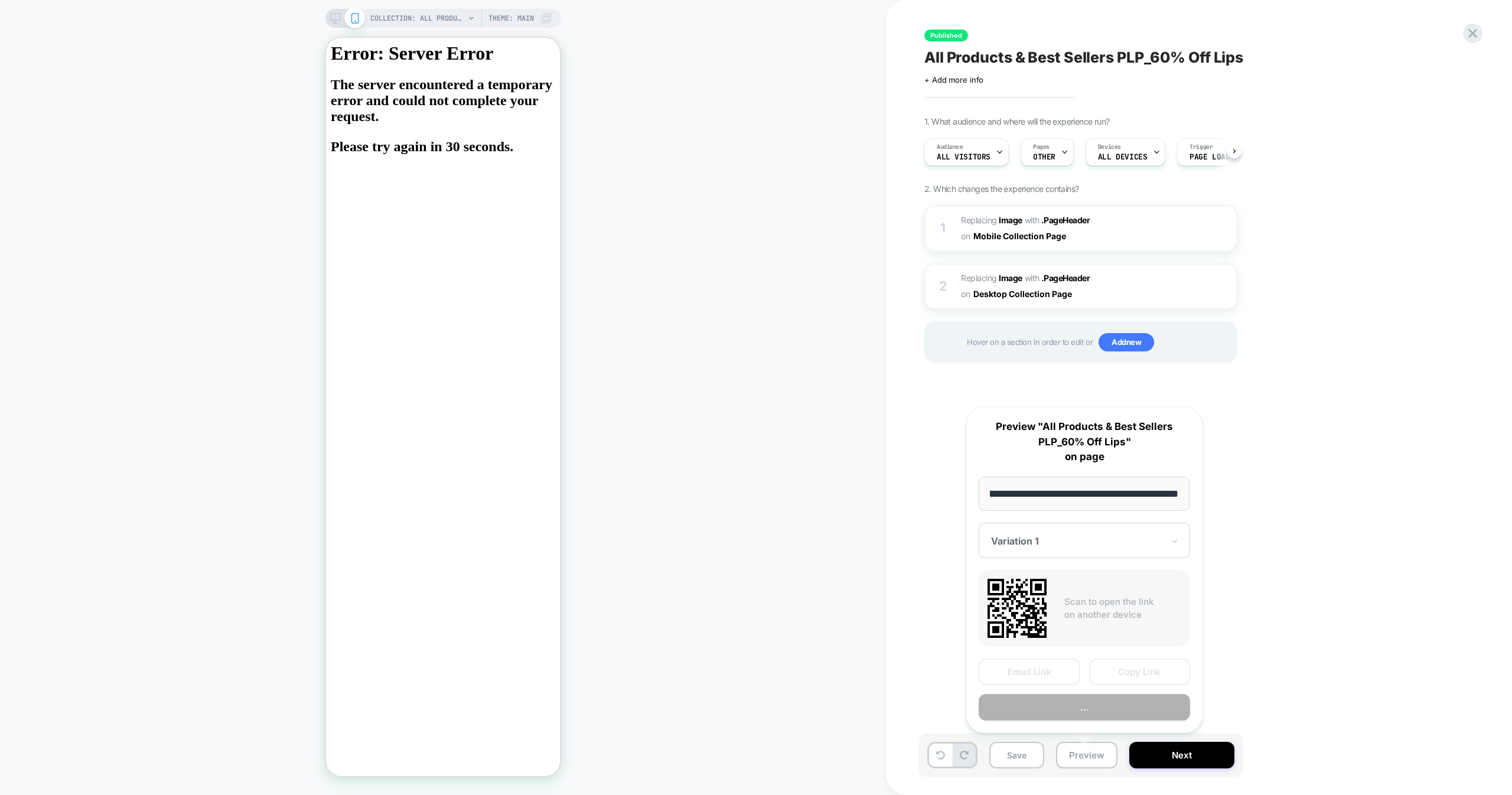 click on "**********" at bounding box center [1084, 494] 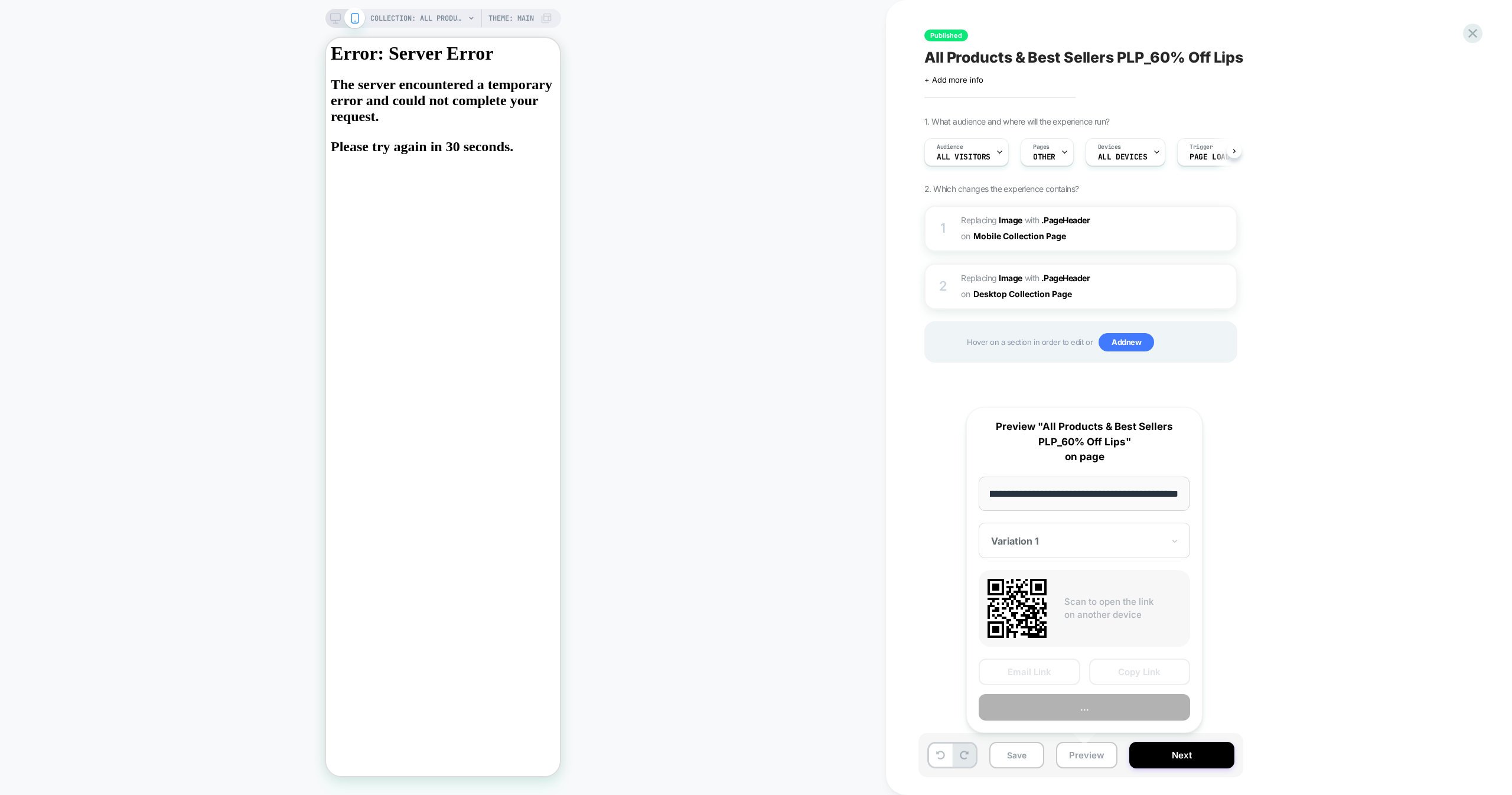 scroll, scrollTop: 0, scrollLeft: 0, axis: both 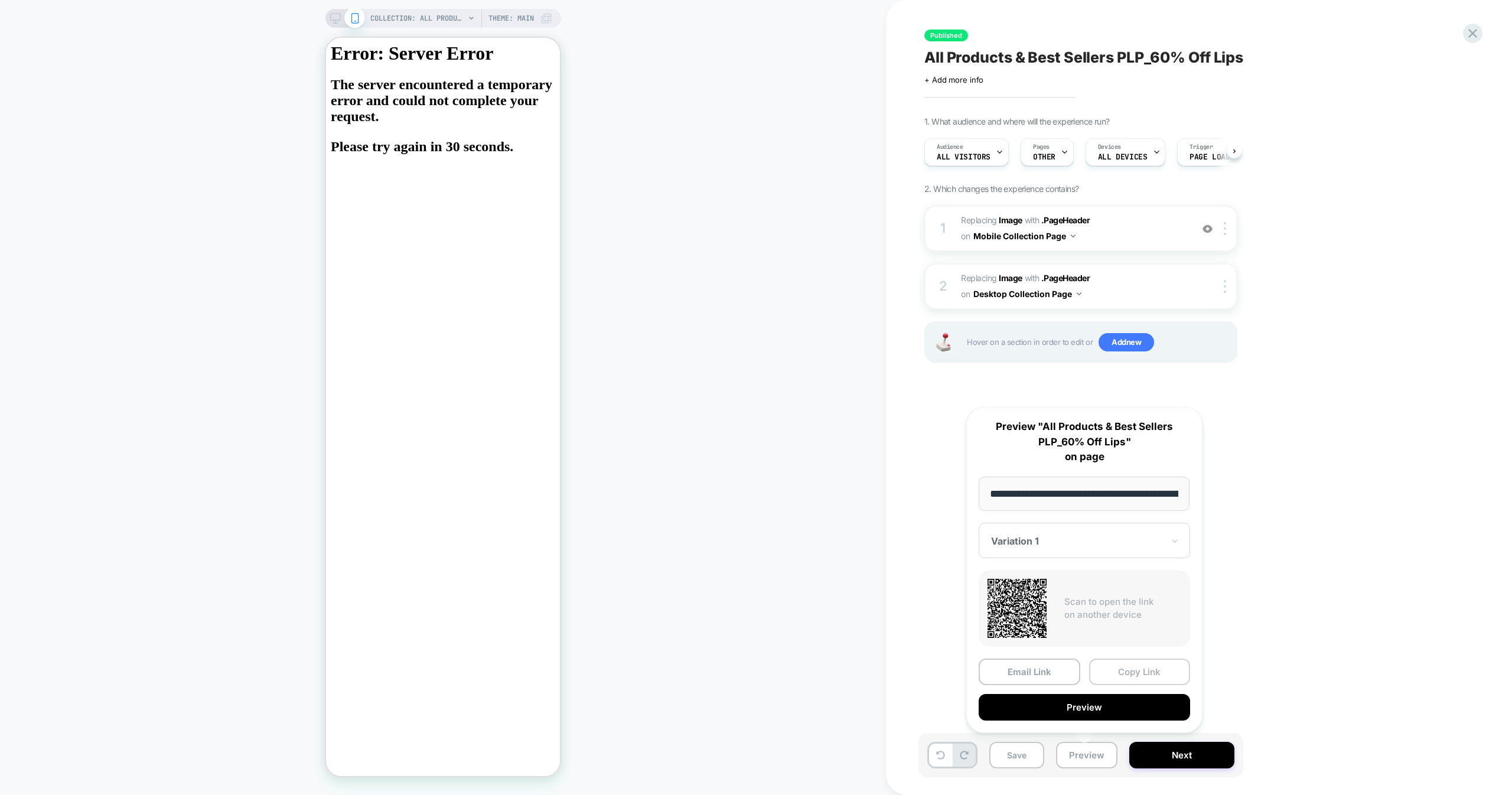click on "Copy Link" at bounding box center [1140, 672] 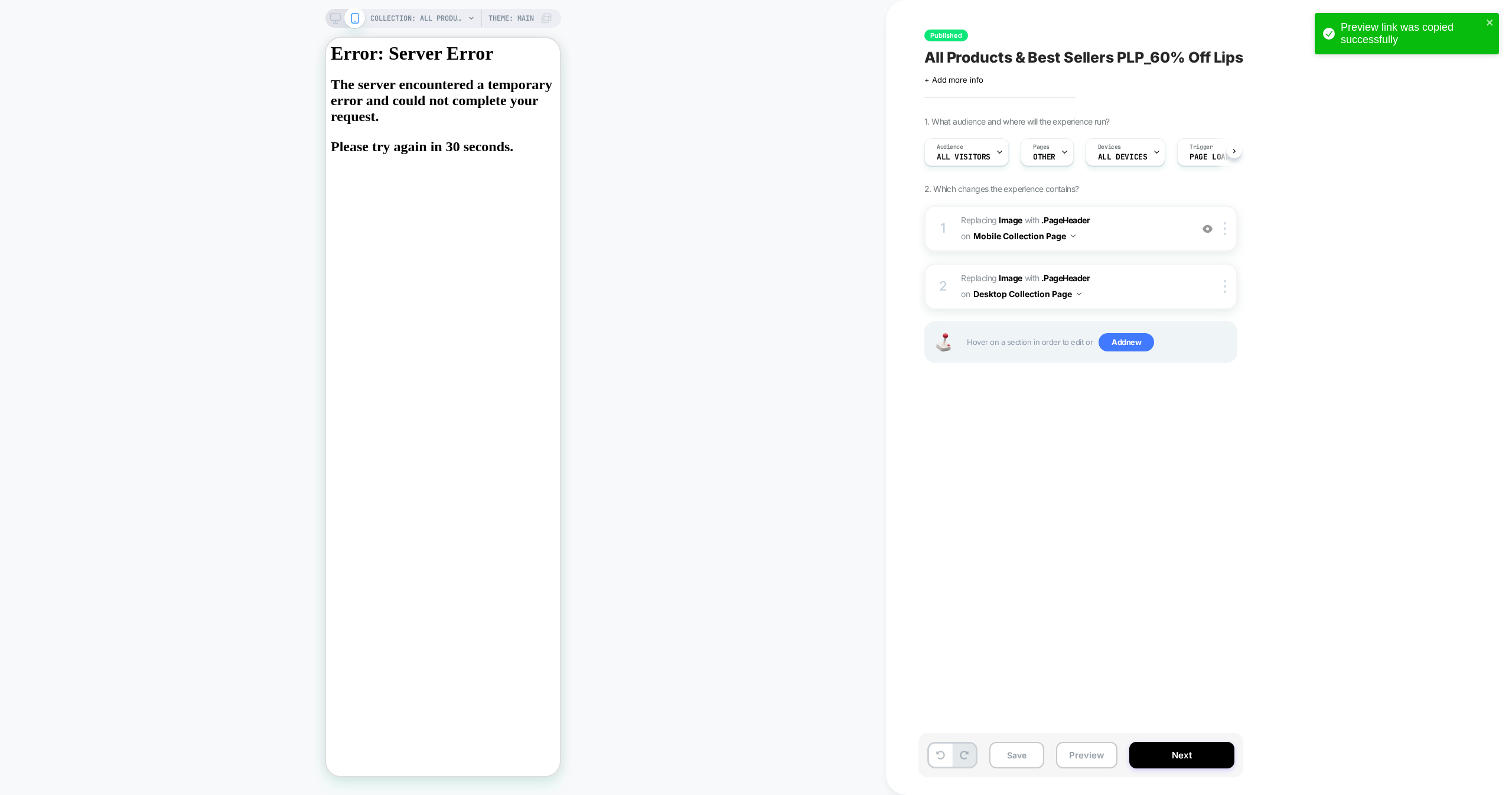 click on "COLLECTION: All Products (Category) COLLECTION: All Products (Category) Theme: MAIN" at bounding box center [443, 398] 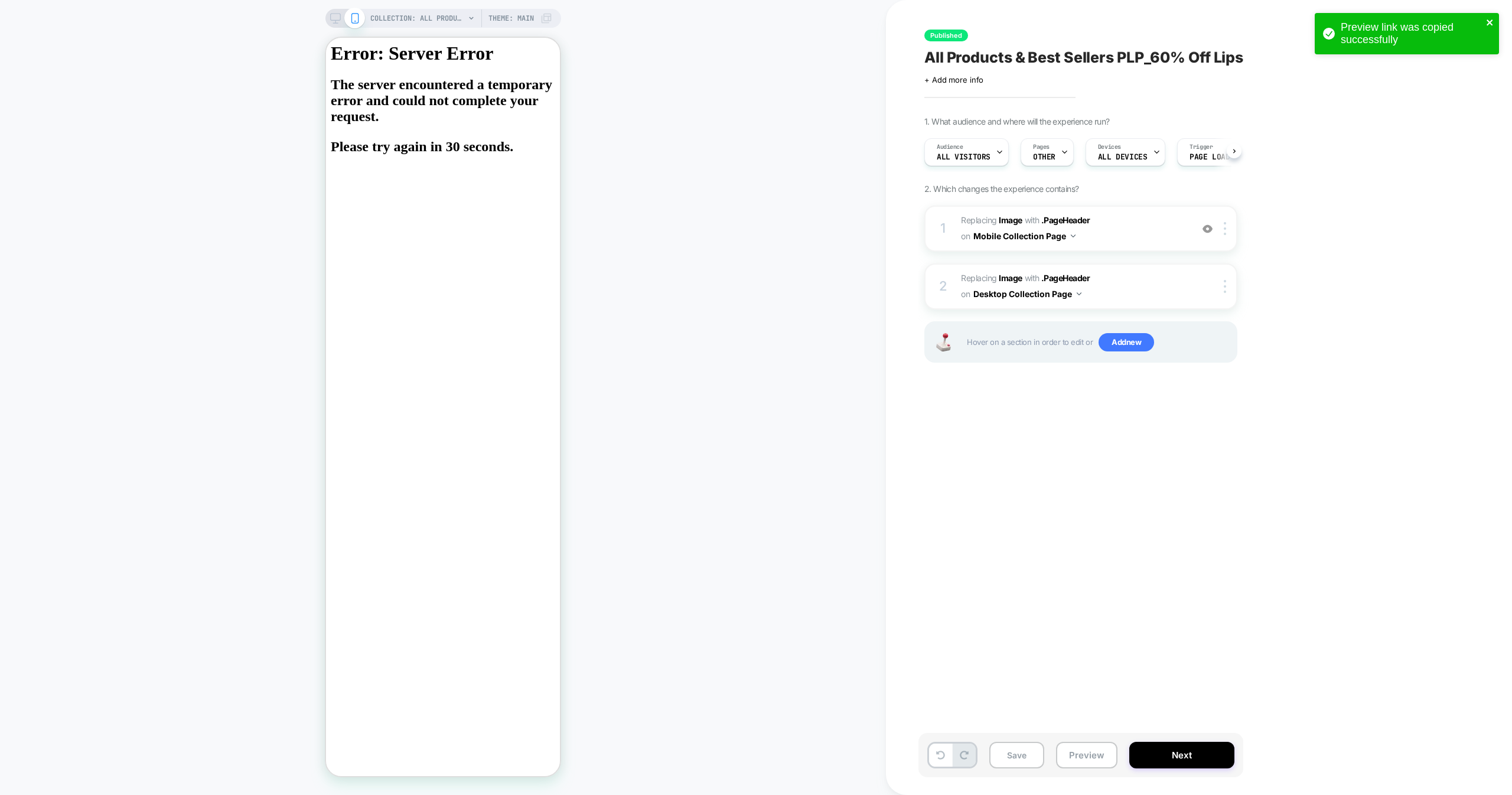 click 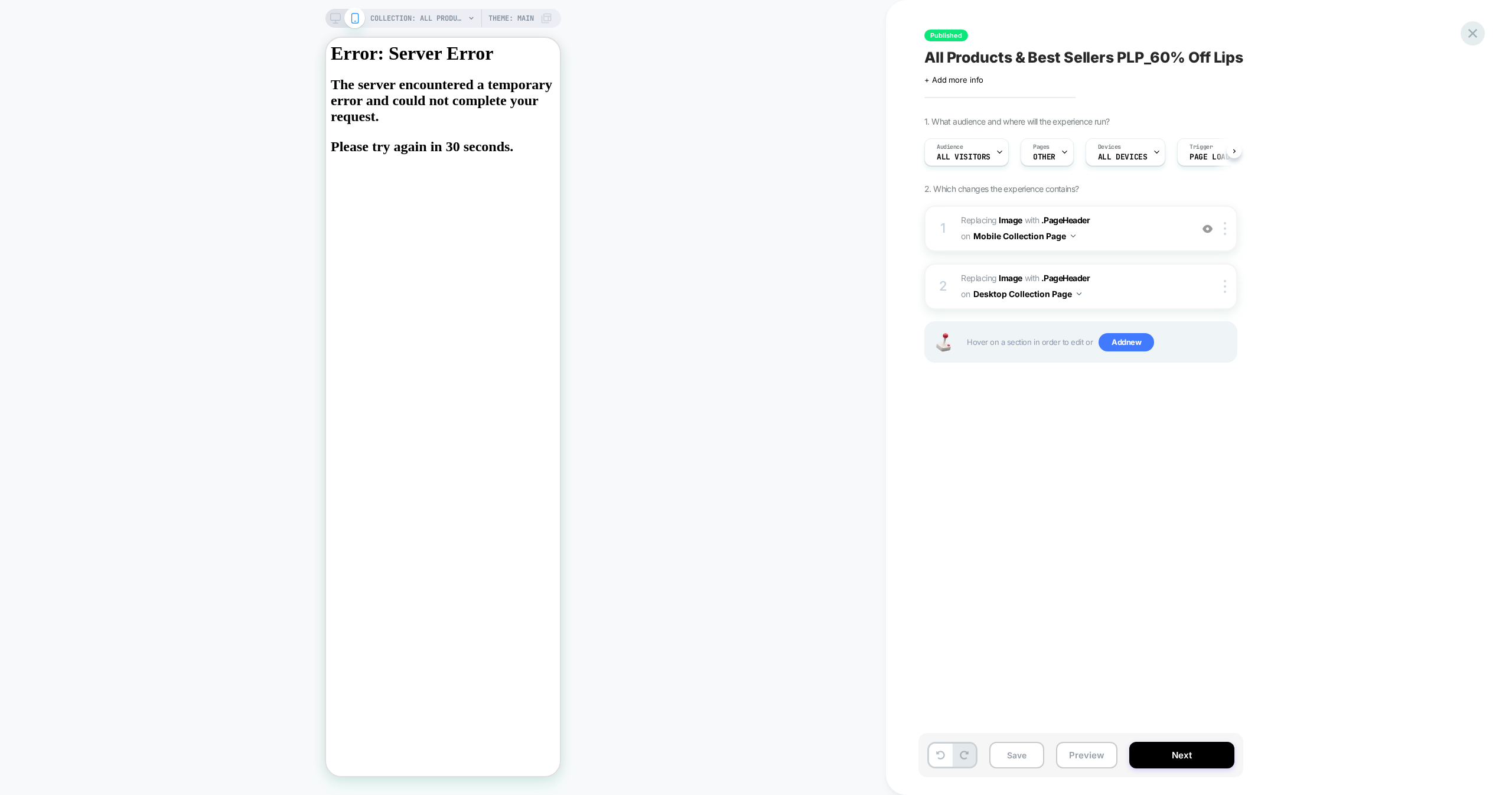 click 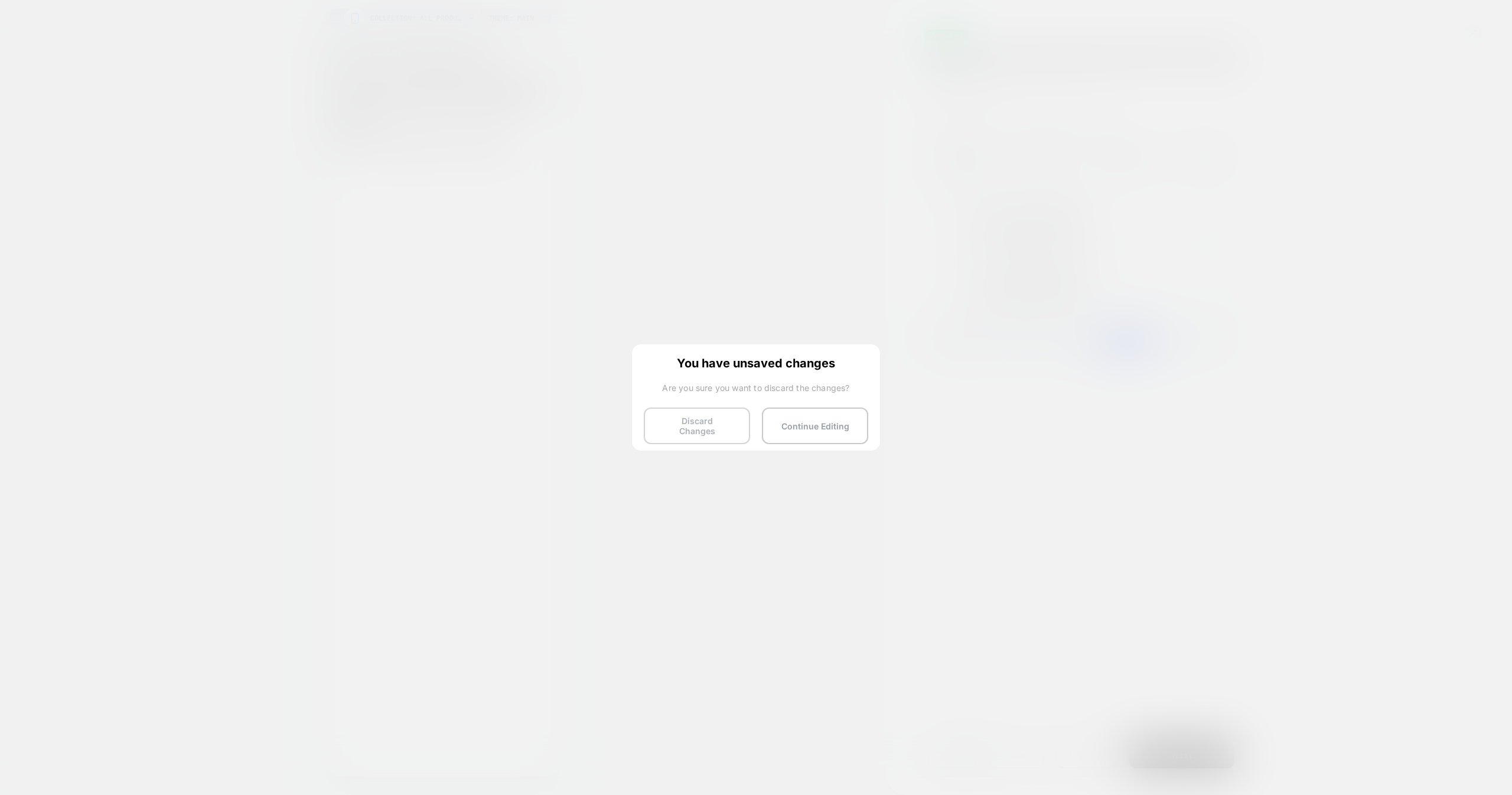 click on "Discard Changes" at bounding box center [697, 426] 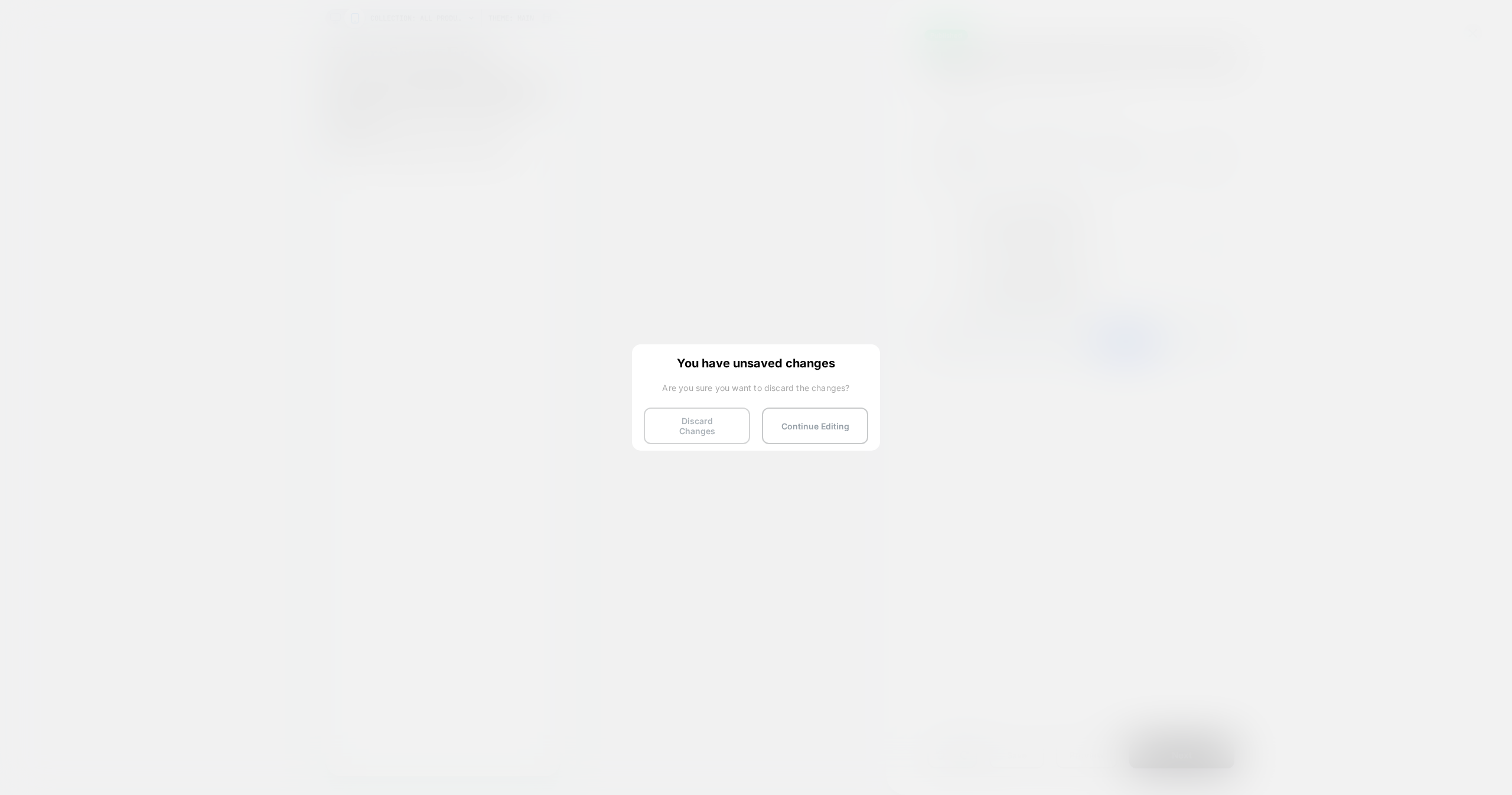 click on "Discard Changes" at bounding box center [697, 426] 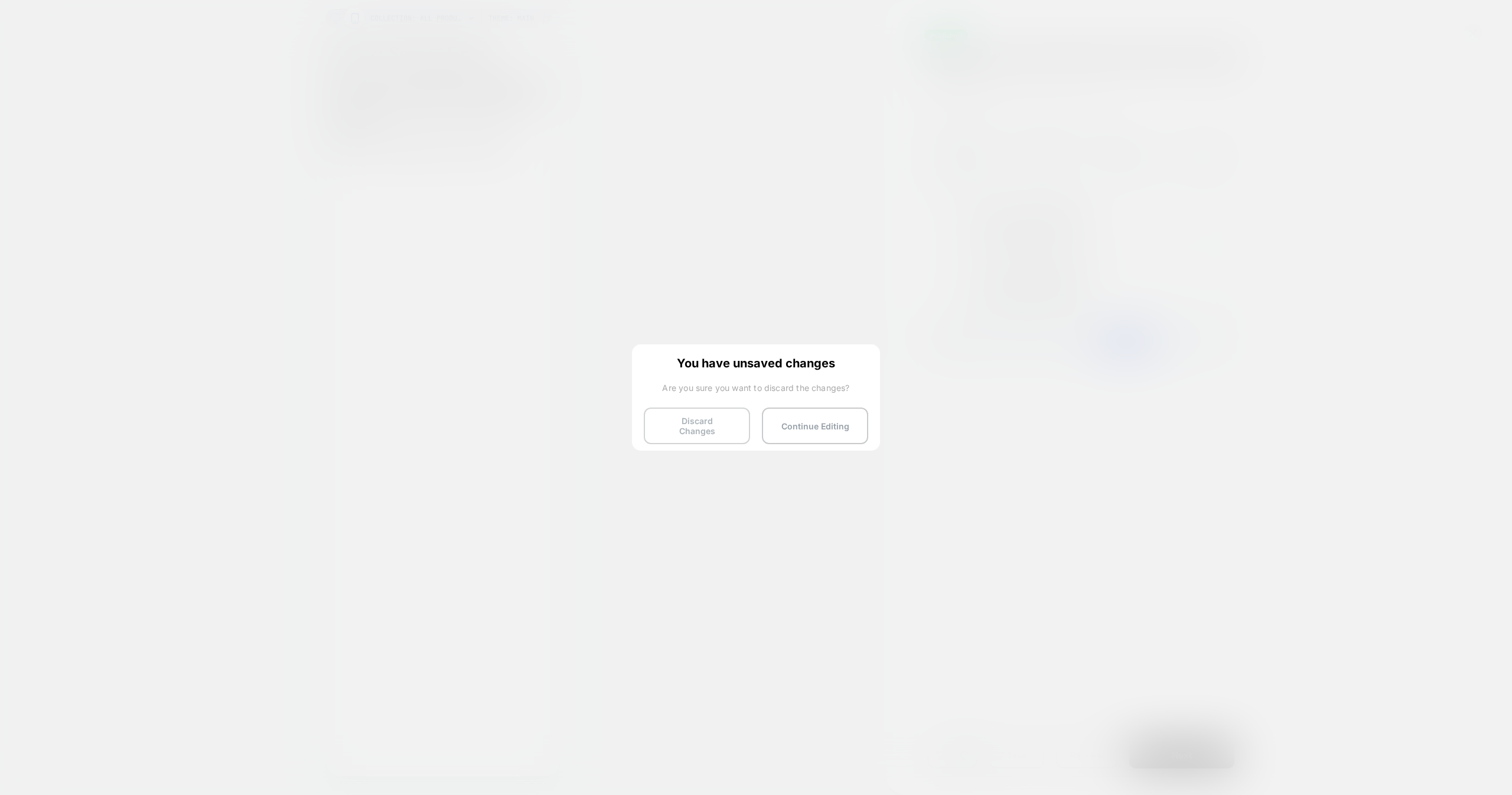 click on "Discard Changes" at bounding box center (697, 426) 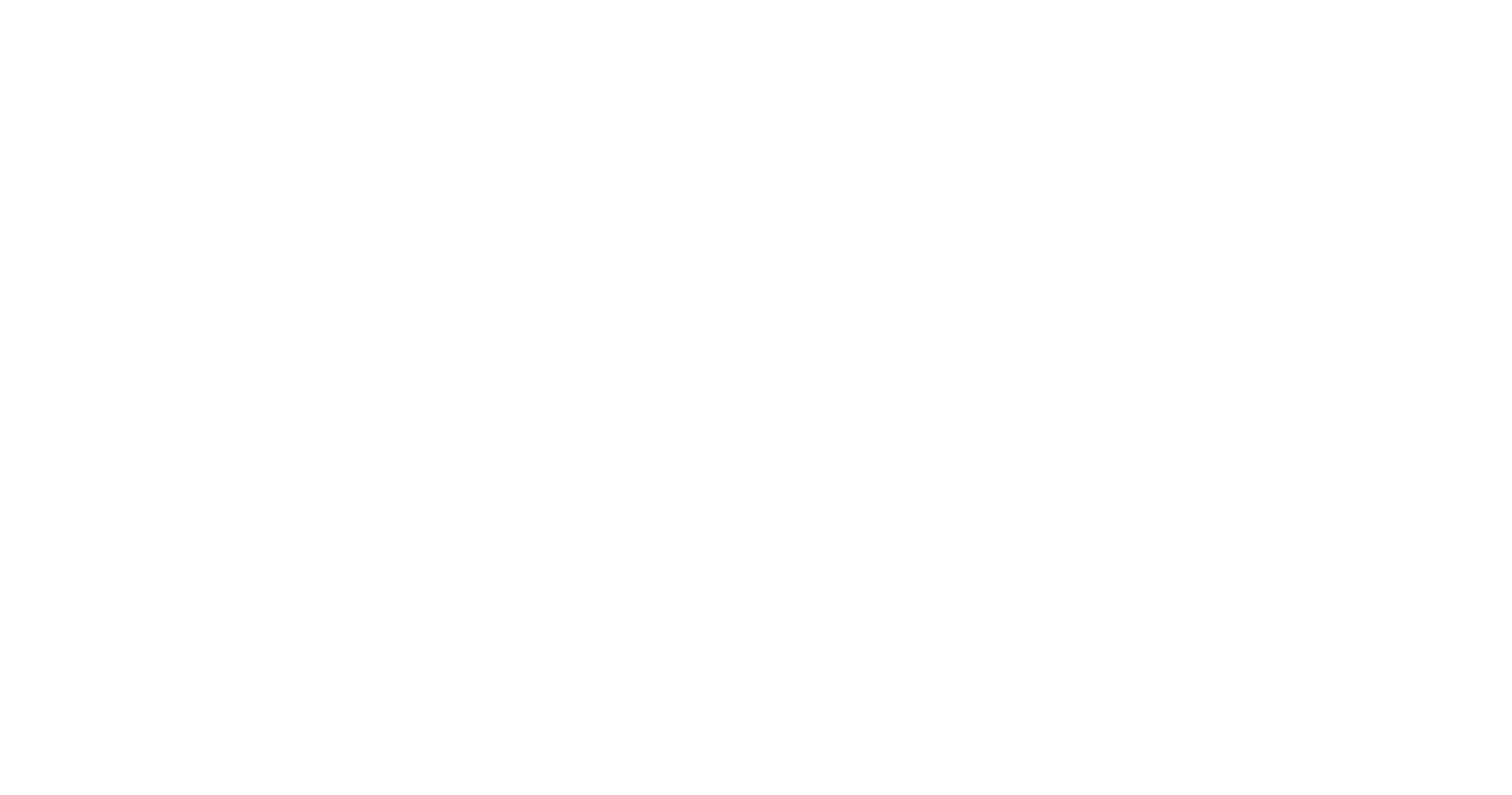 scroll, scrollTop: 0, scrollLeft: 0, axis: both 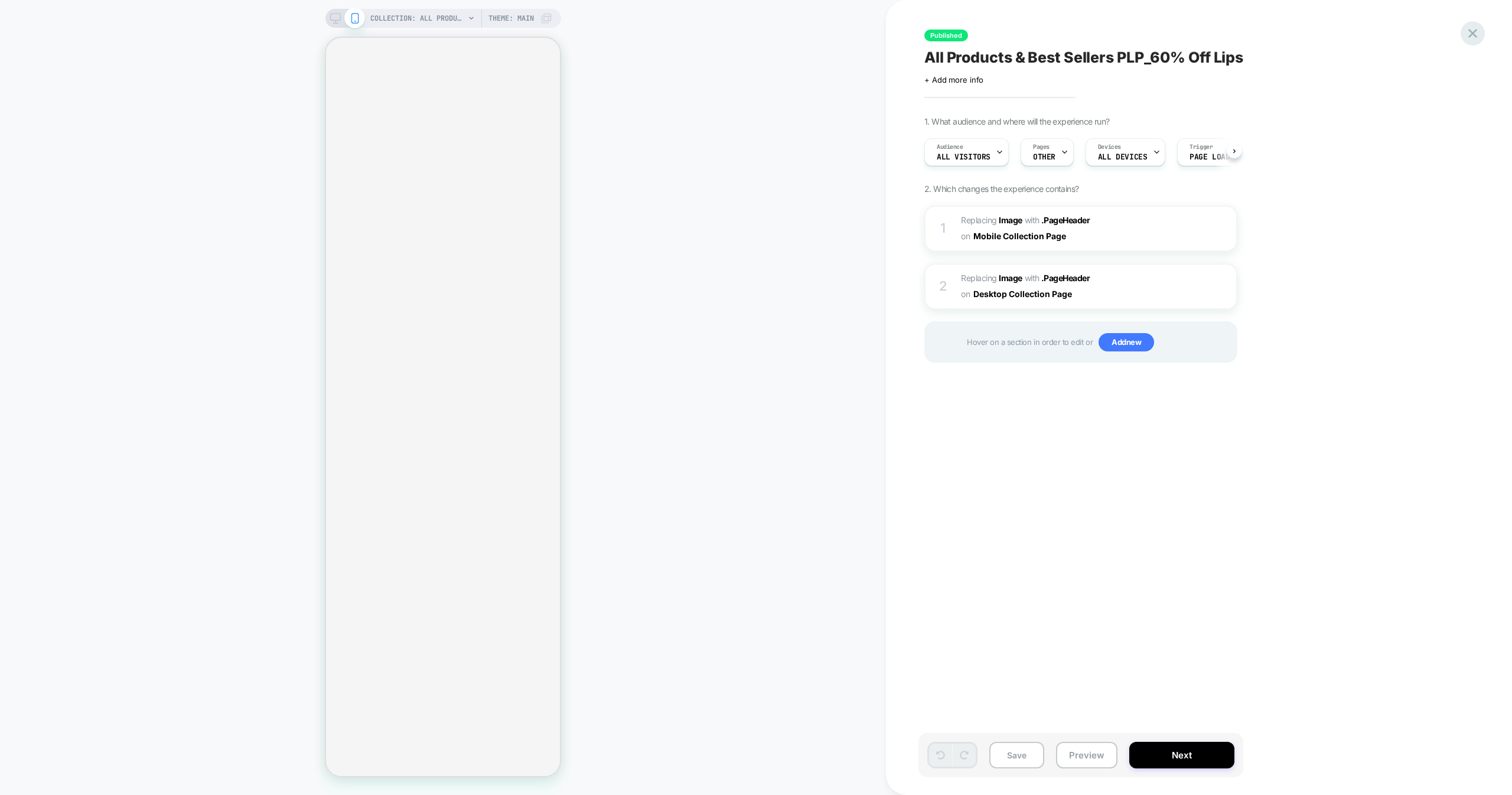 click 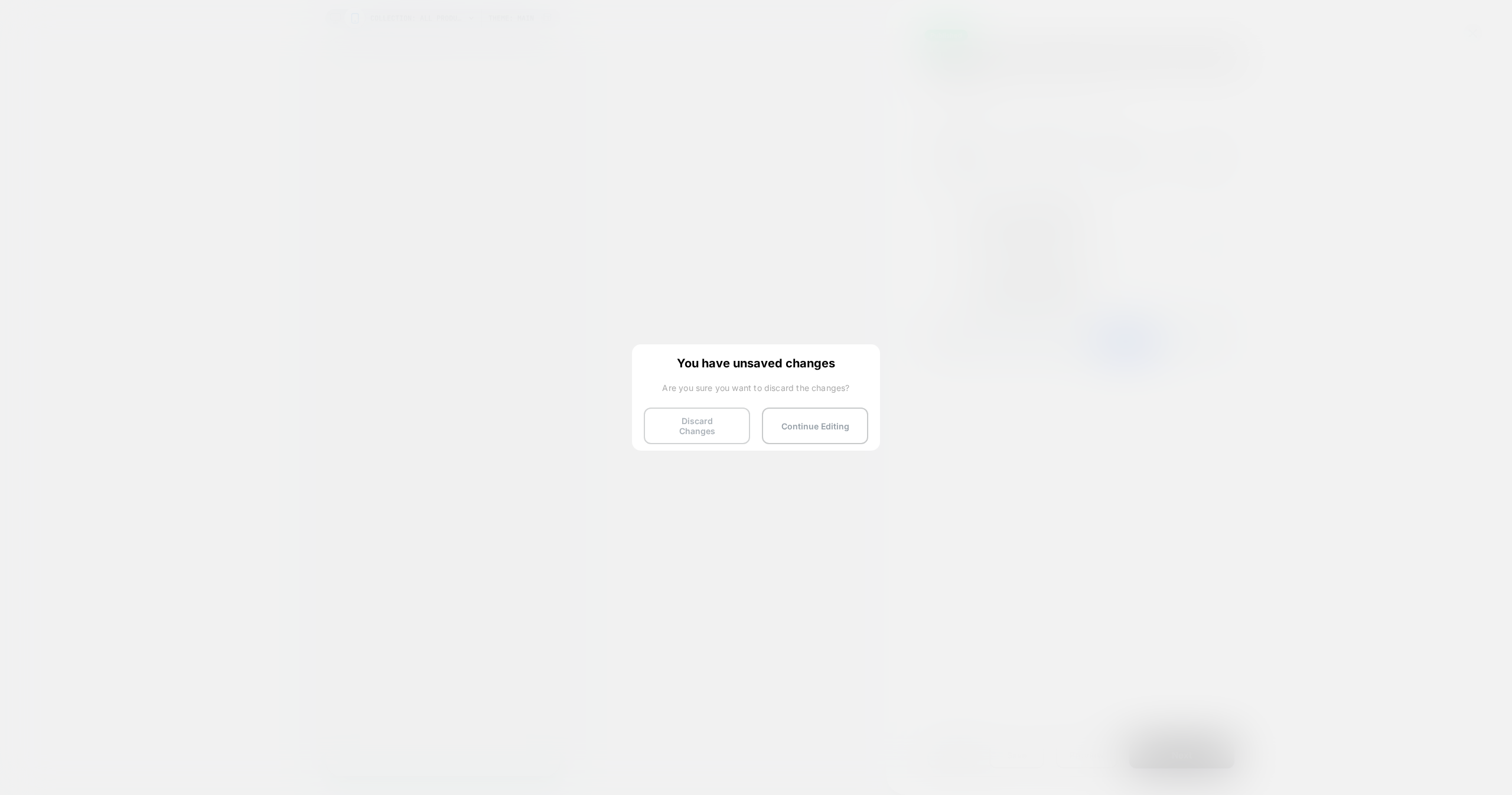 click on "Discard Changes" at bounding box center [697, 426] 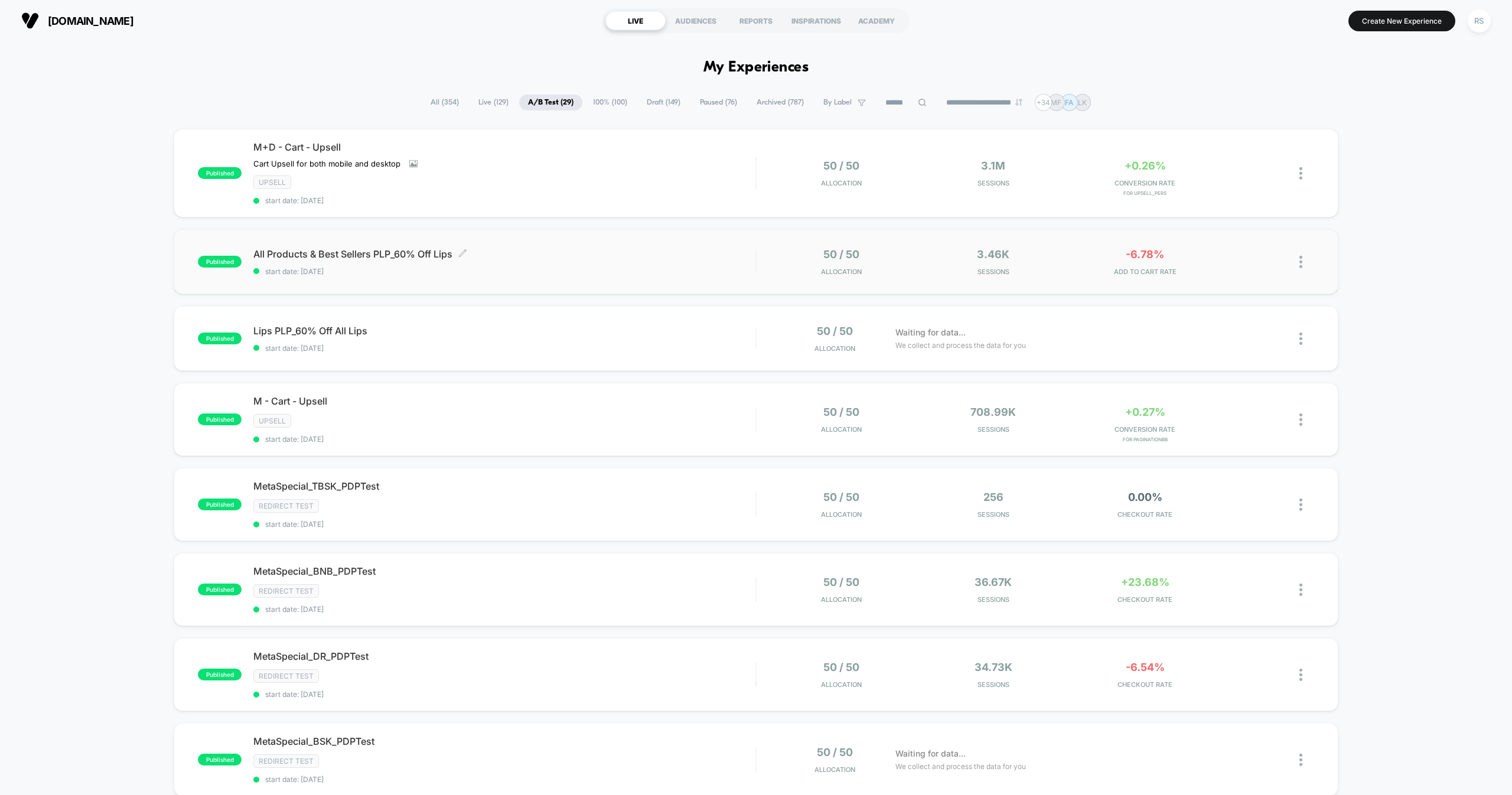 click on "start date: [DATE]" at bounding box center [504, 271] 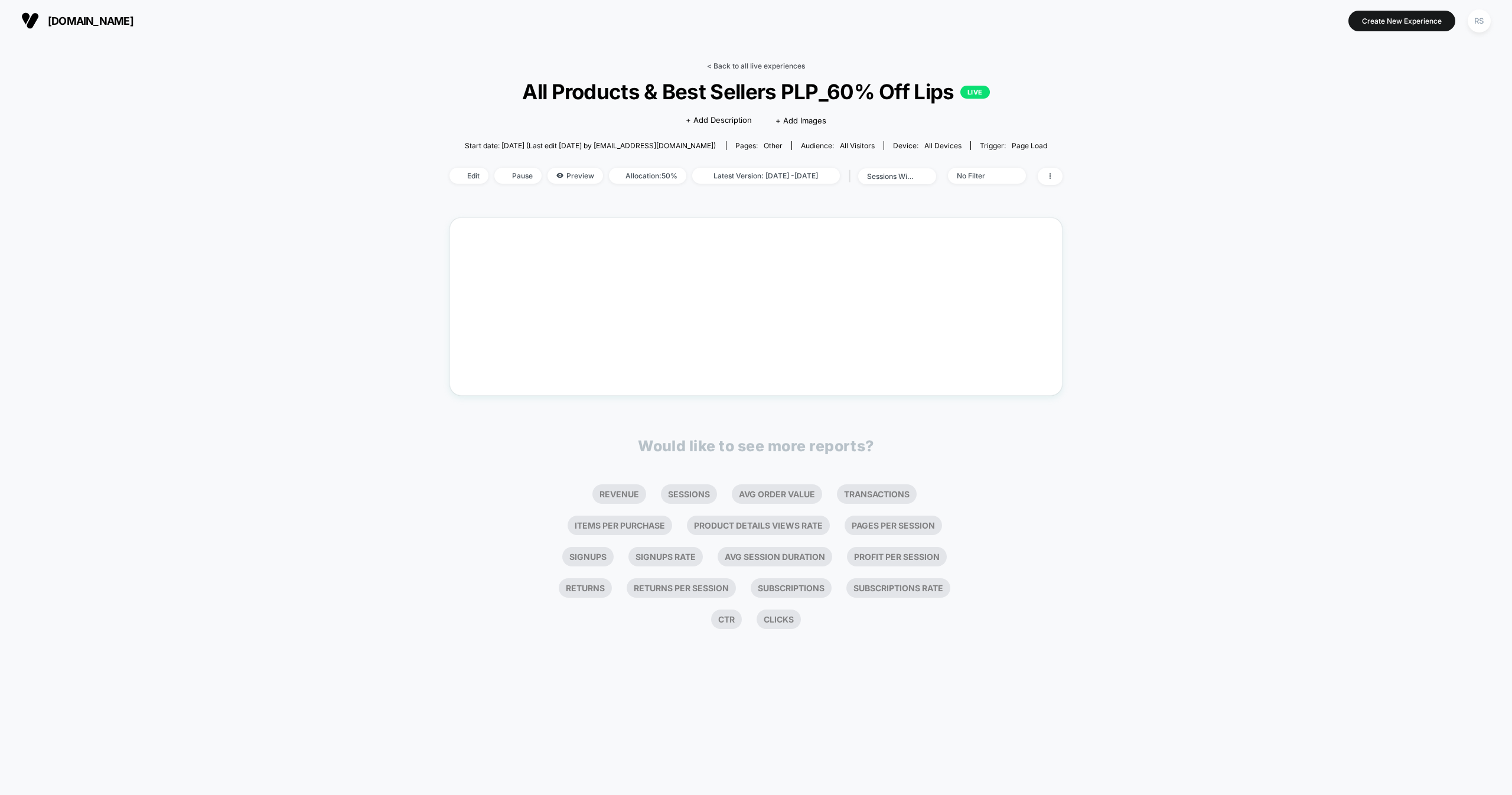 click on "< Back to all live experiences" at bounding box center [756, 66] 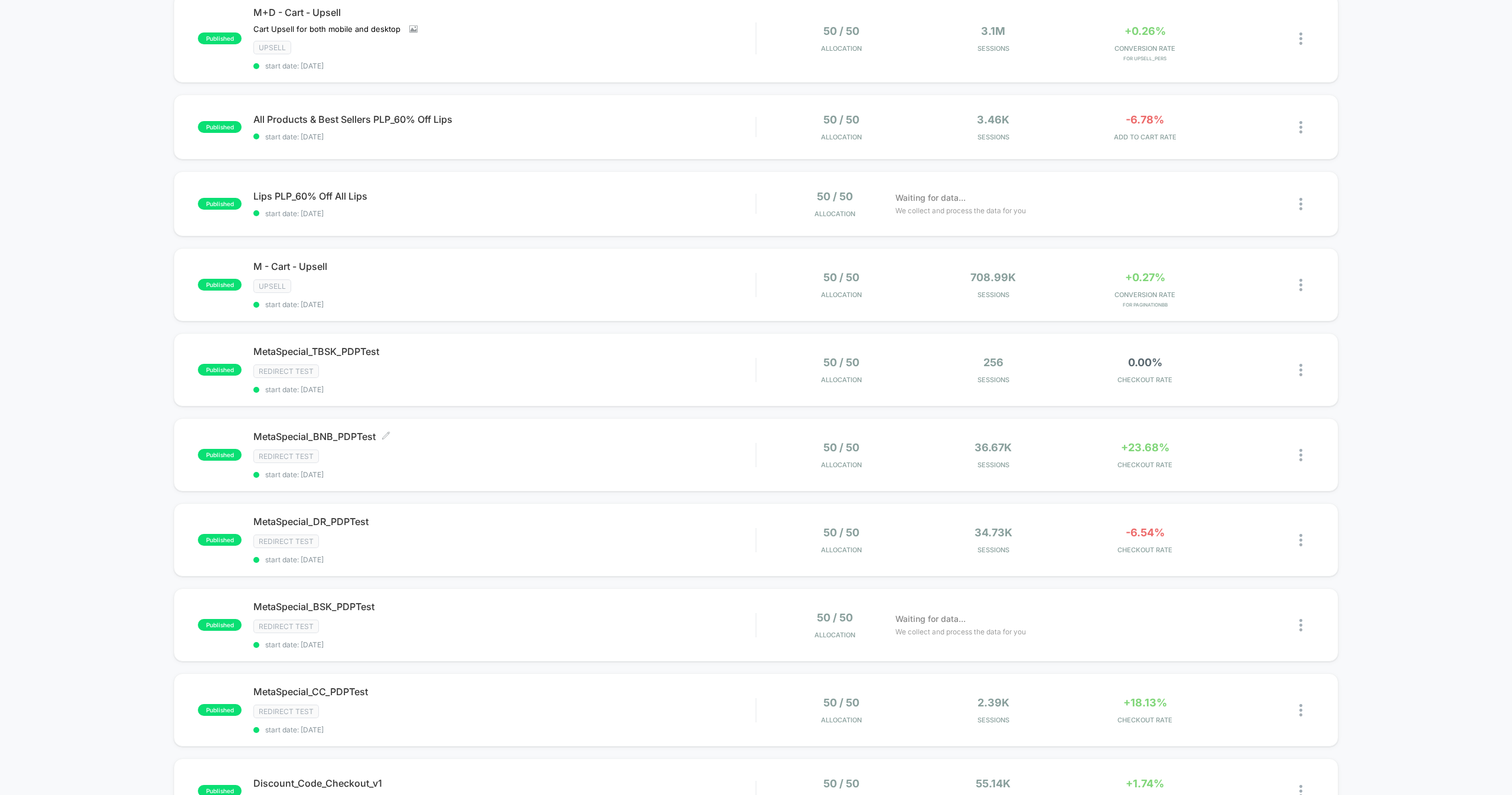 scroll, scrollTop: 5, scrollLeft: 0, axis: vertical 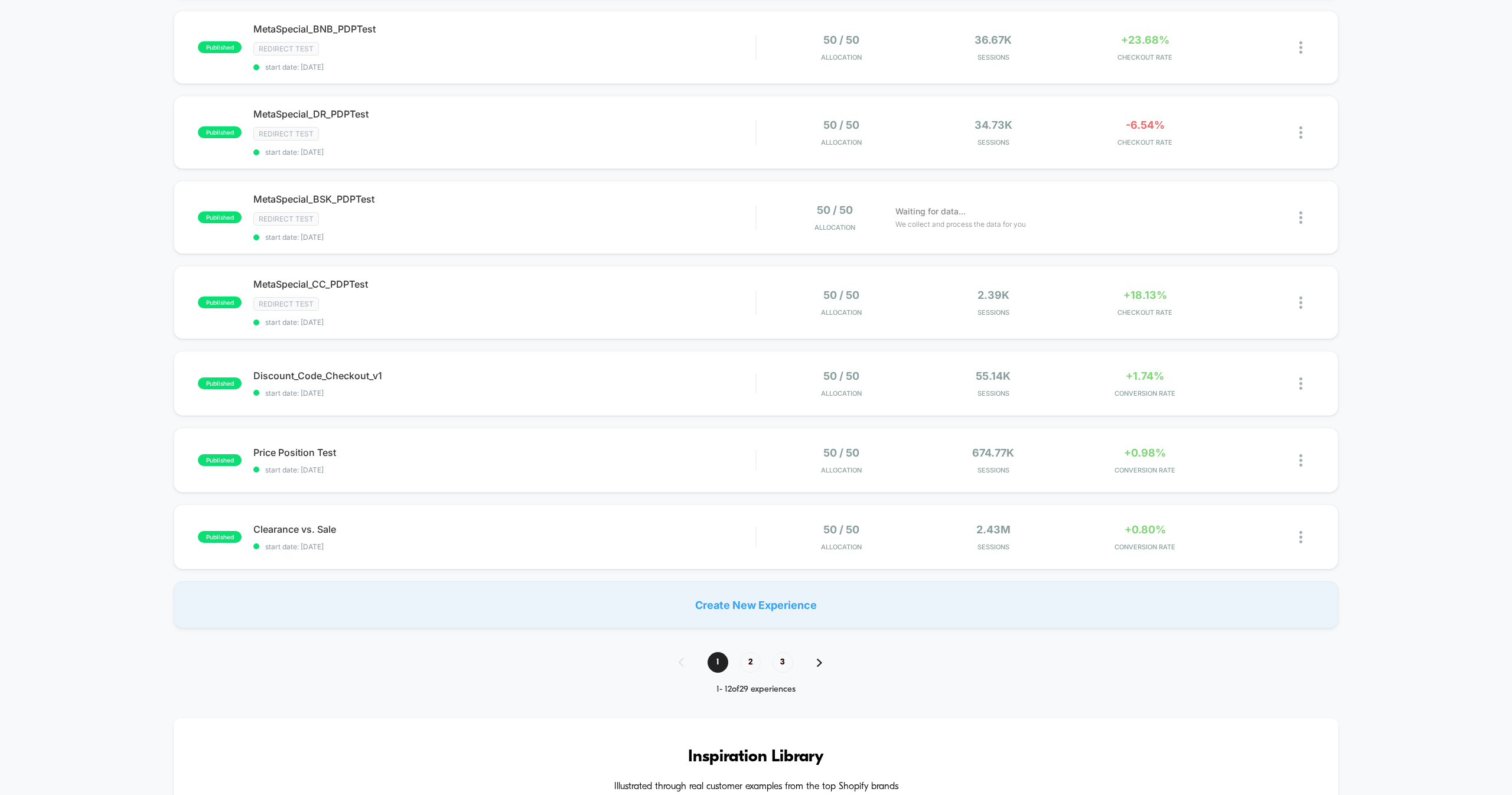 click on "2" at bounding box center [750, 662] 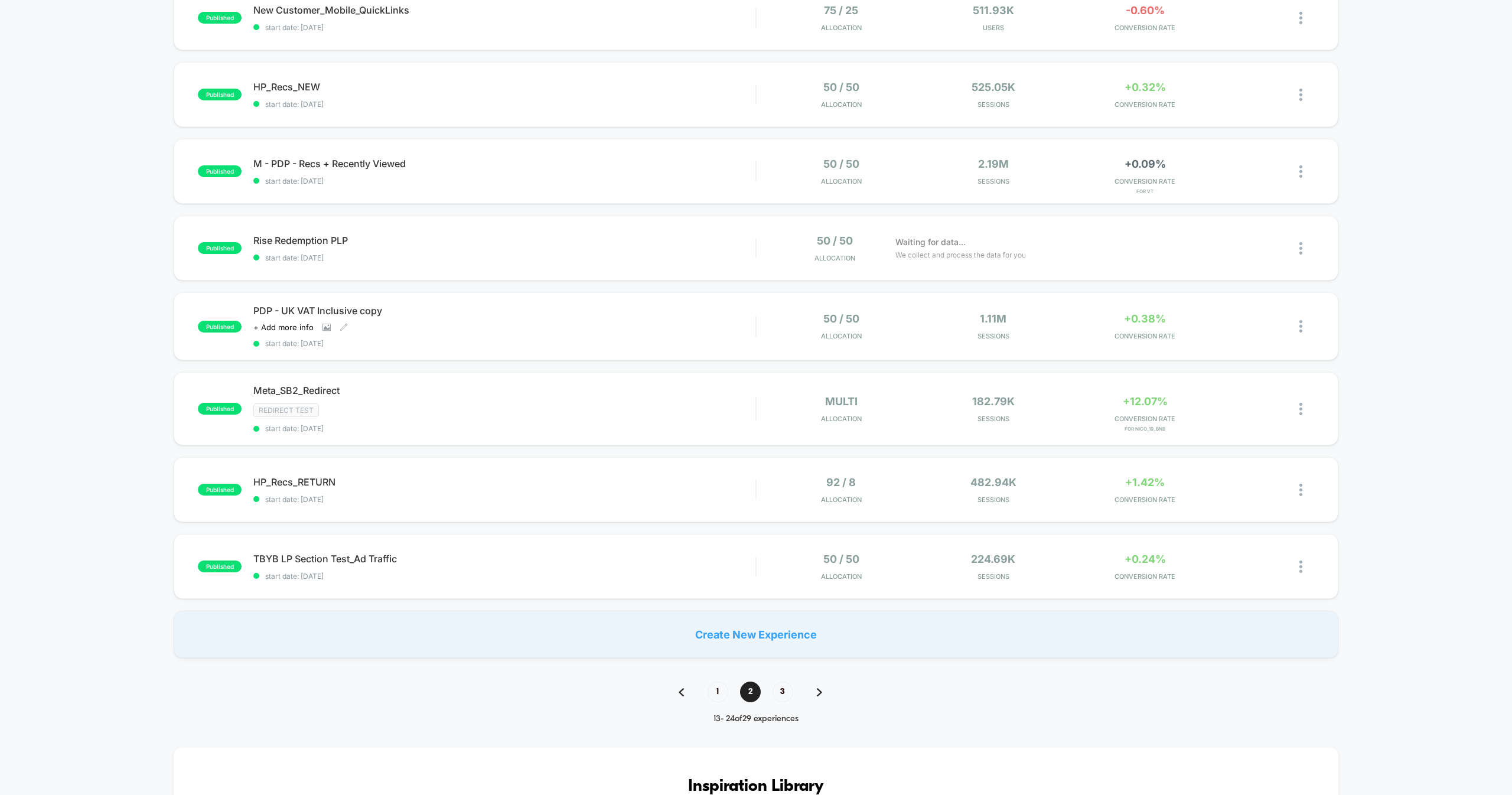 scroll, scrollTop: 449, scrollLeft: 0, axis: vertical 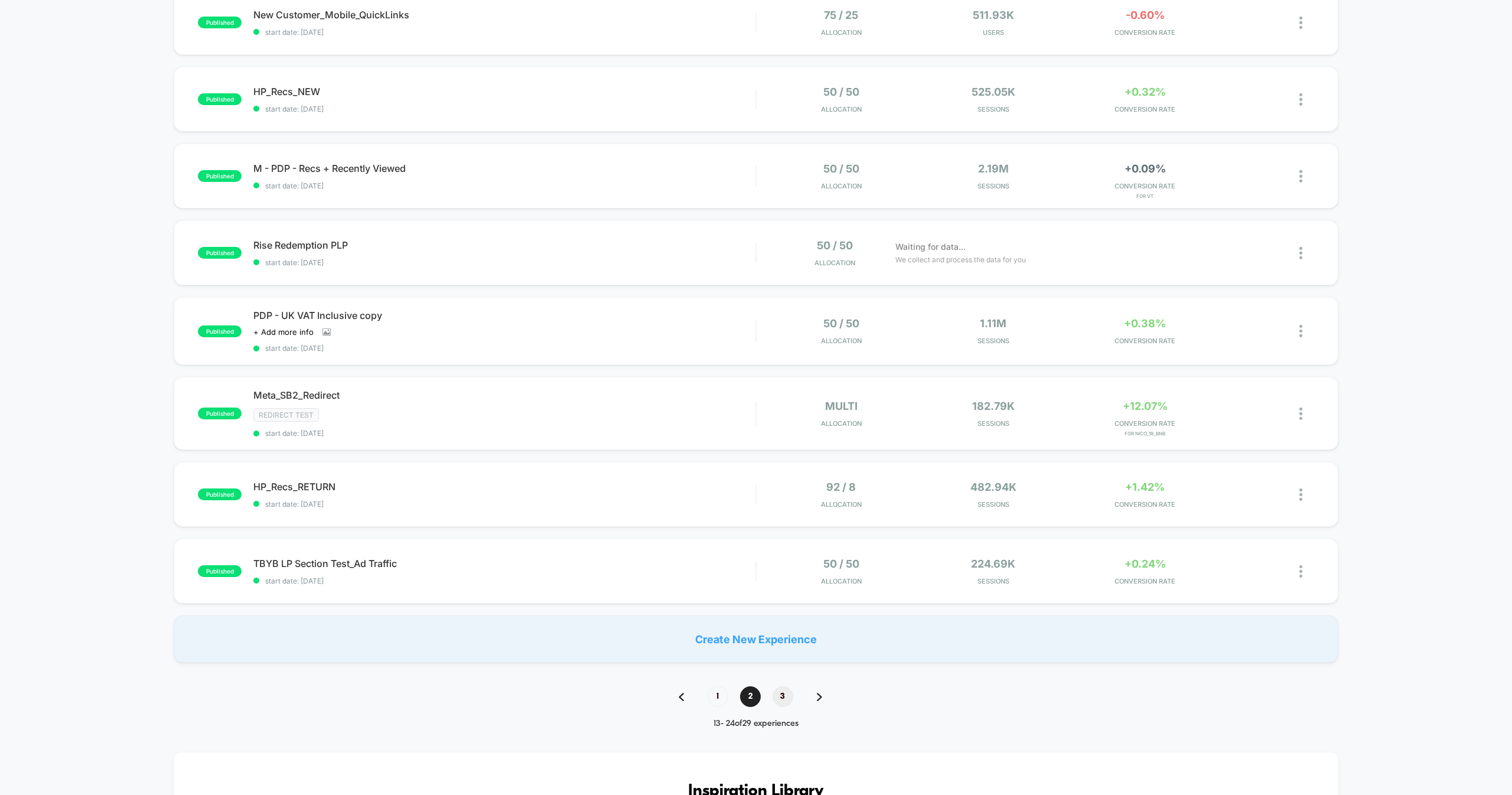 click on "3" at bounding box center (783, 696) 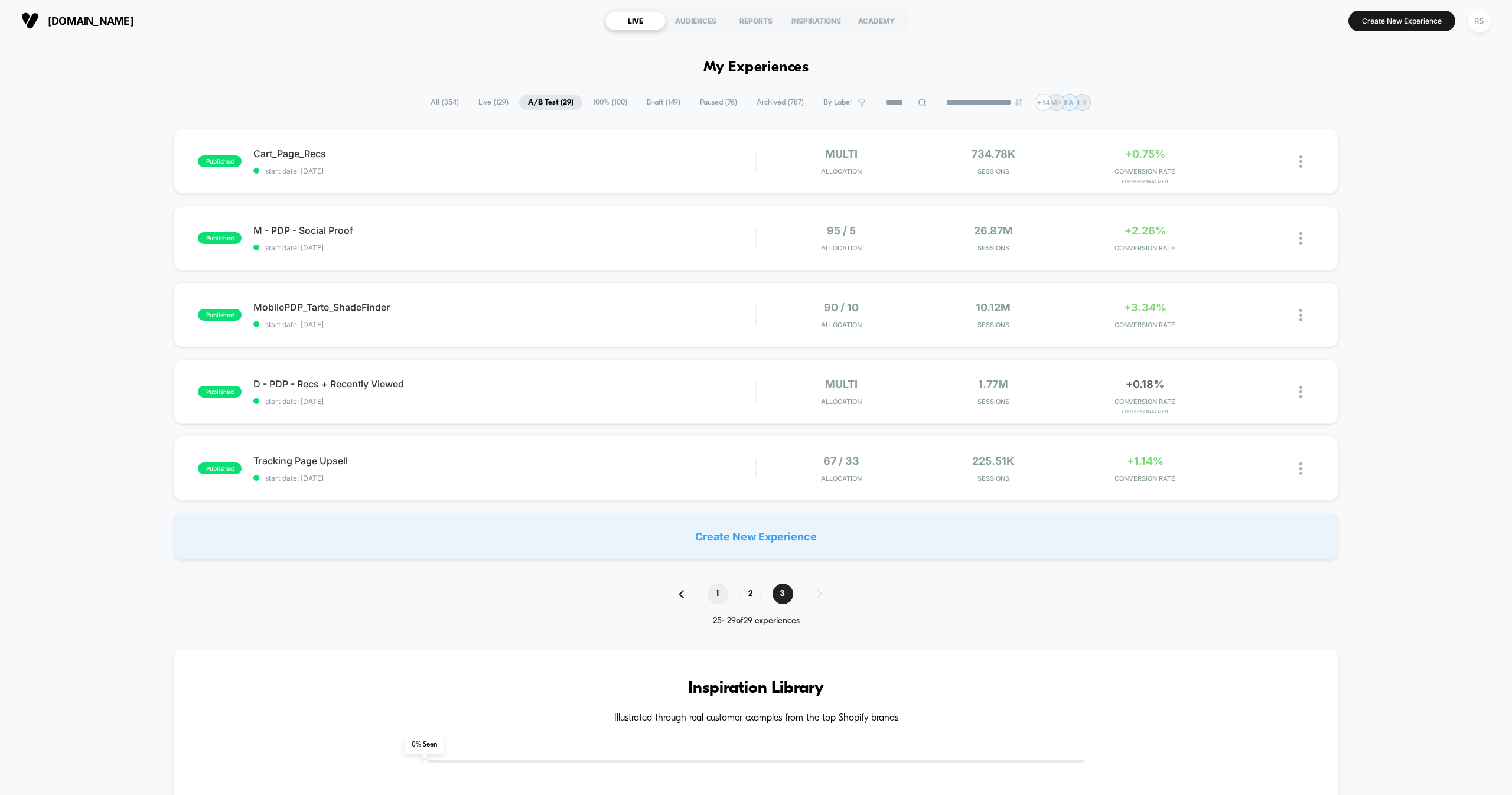 click on "1" at bounding box center (718, 594) 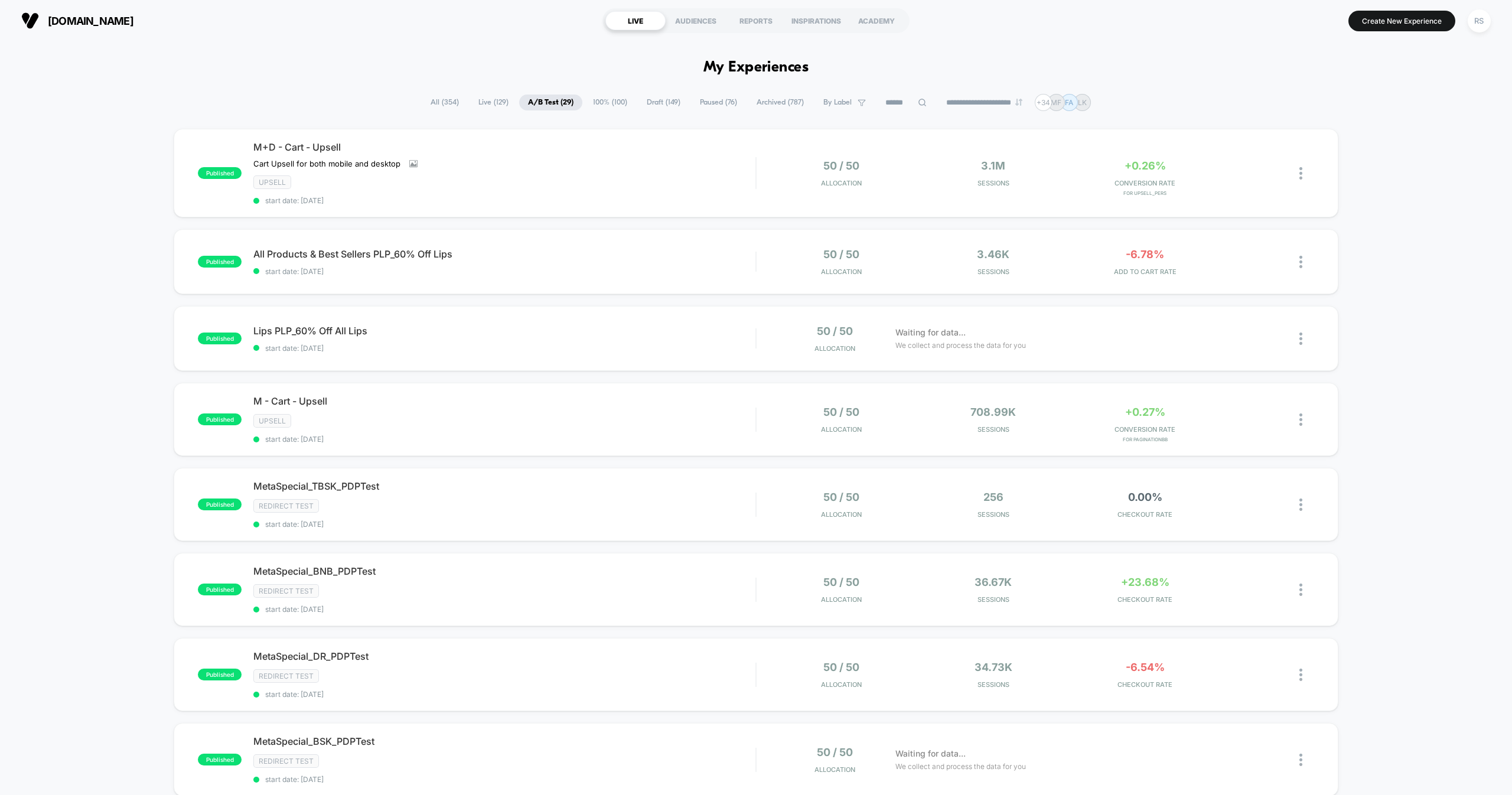 click on "Paused ( 76 )" at bounding box center [718, 102] 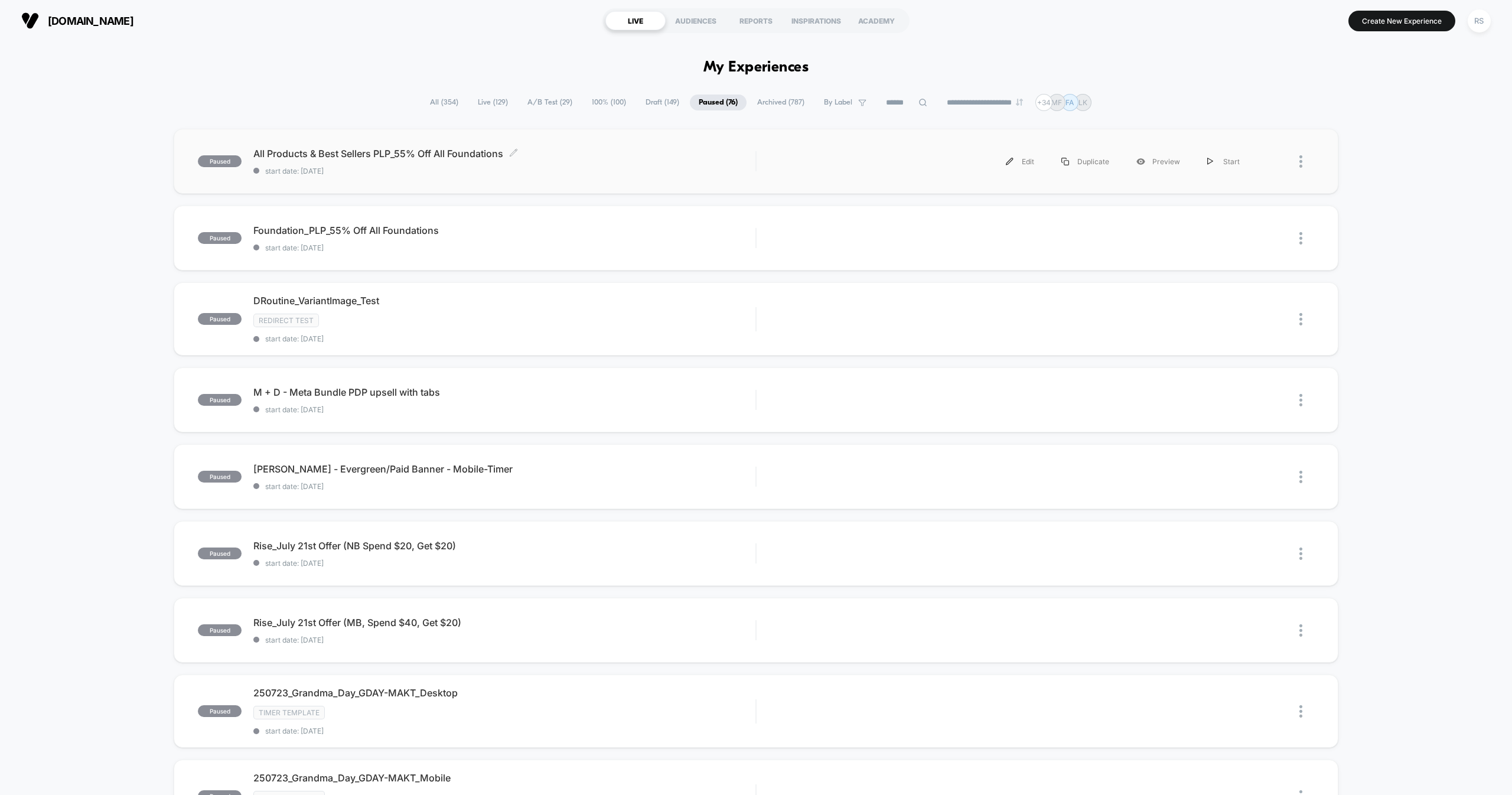 click on "All Products & Best Sellers PLP_55% Off All Foundations Click to edit experience details" at bounding box center (504, 154) 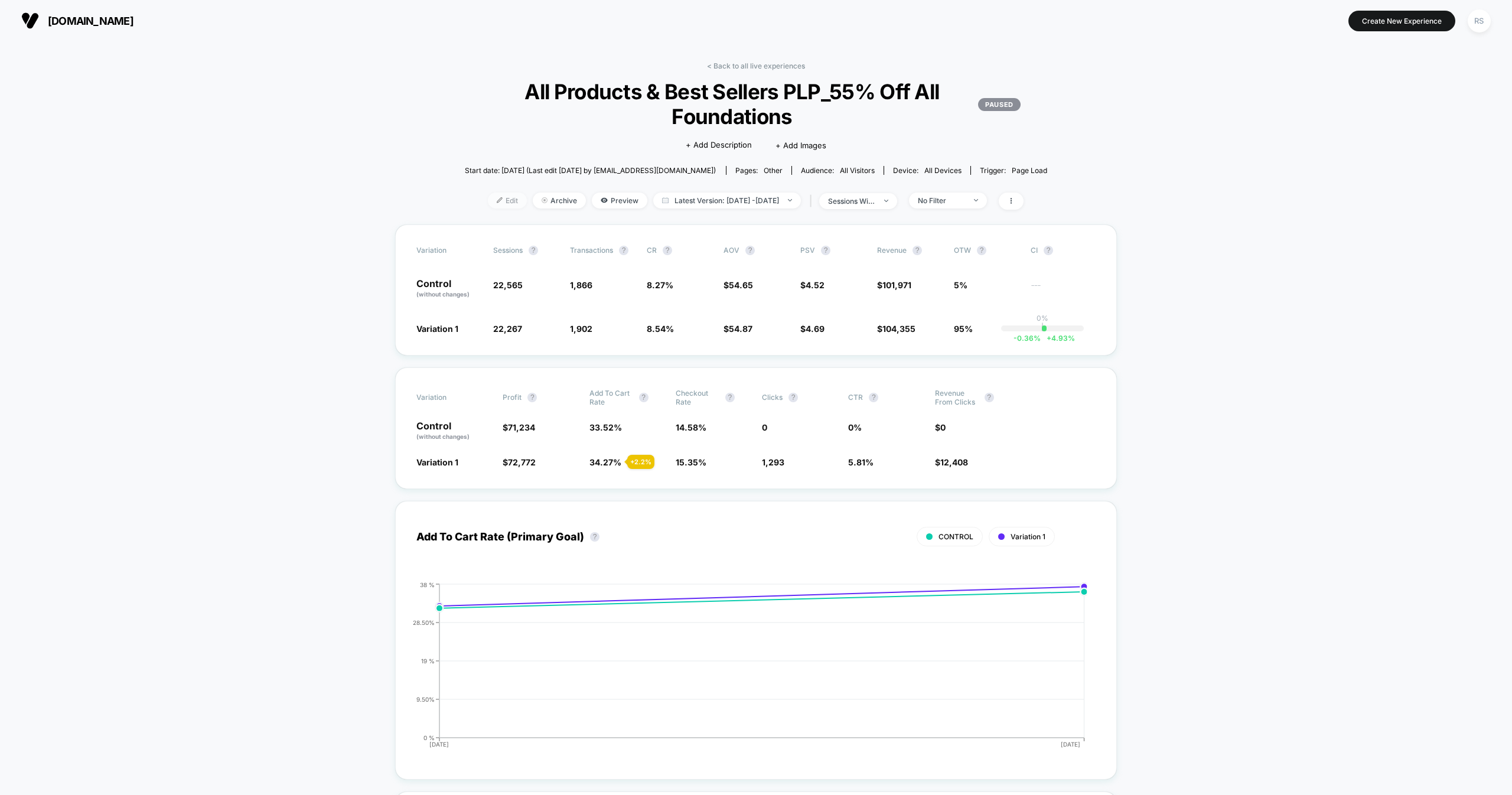 click at bounding box center [500, 200] 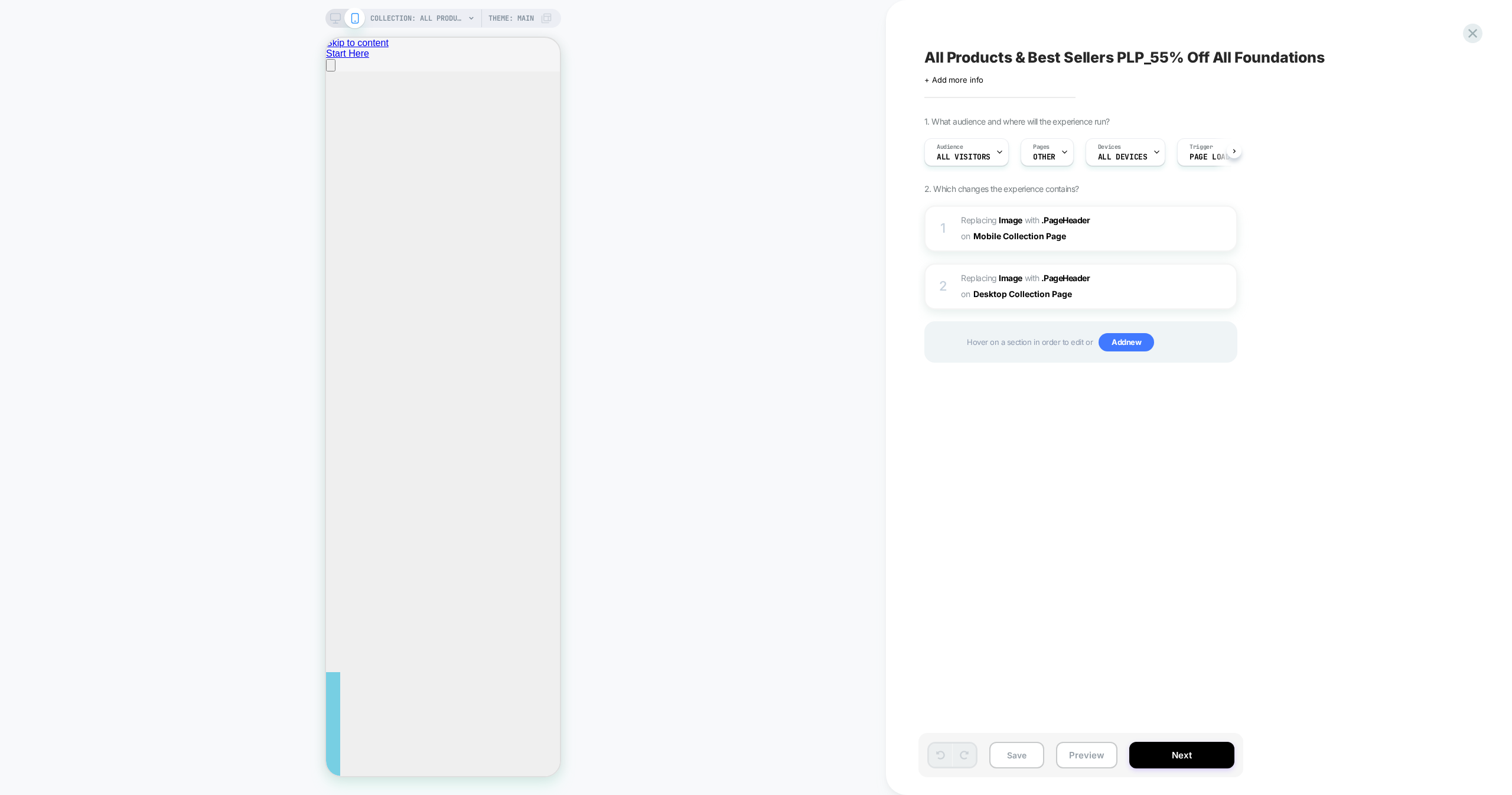 scroll, scrollTop: 0, scrollLeft: 0, axis: both 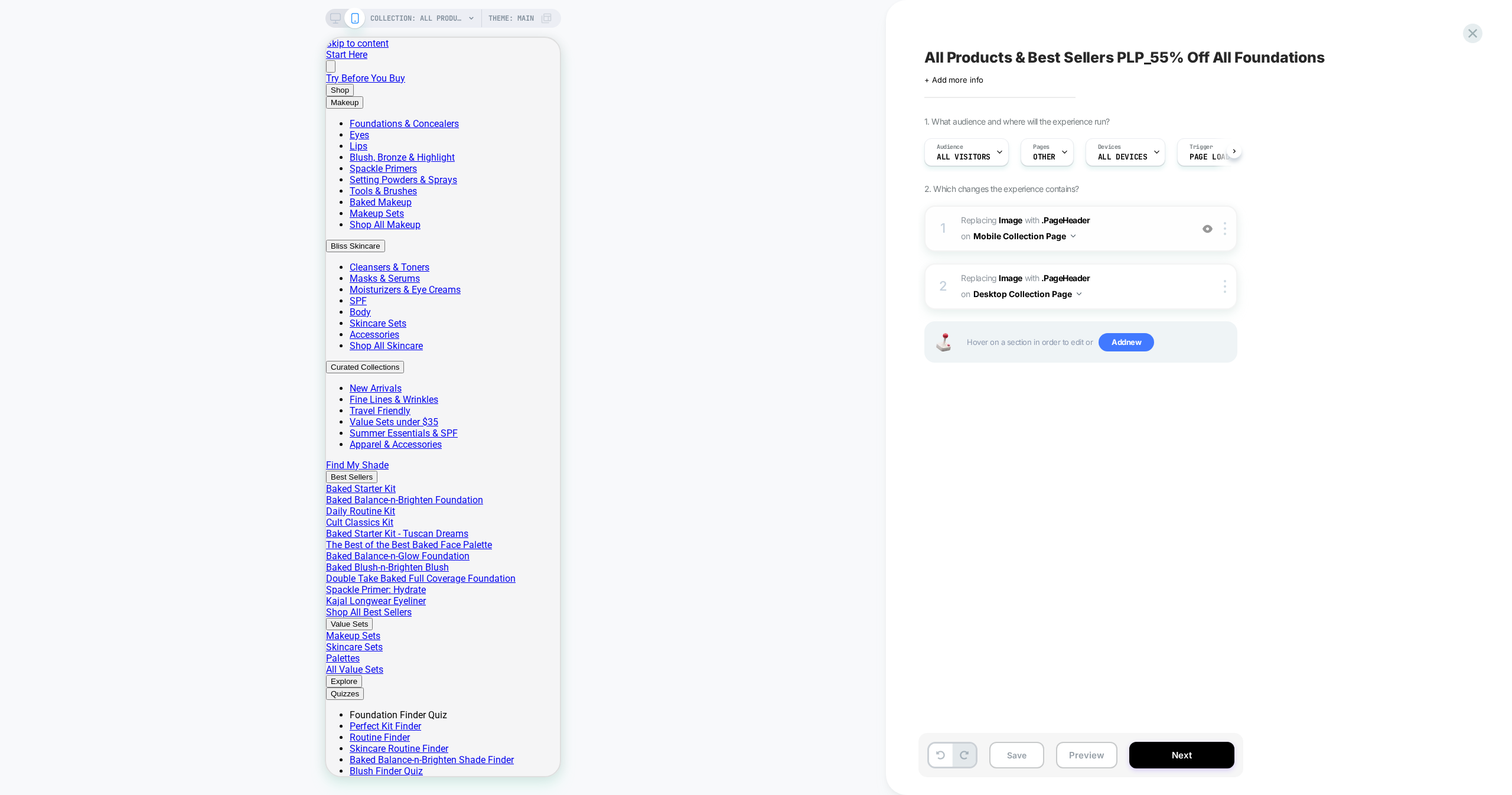 click on "#_loomi_addon_1753466431942 Replacing   Image   WITH .PageHeader .PageHeader   on Mobile Collection Page" at bounding box center [1073, 229] 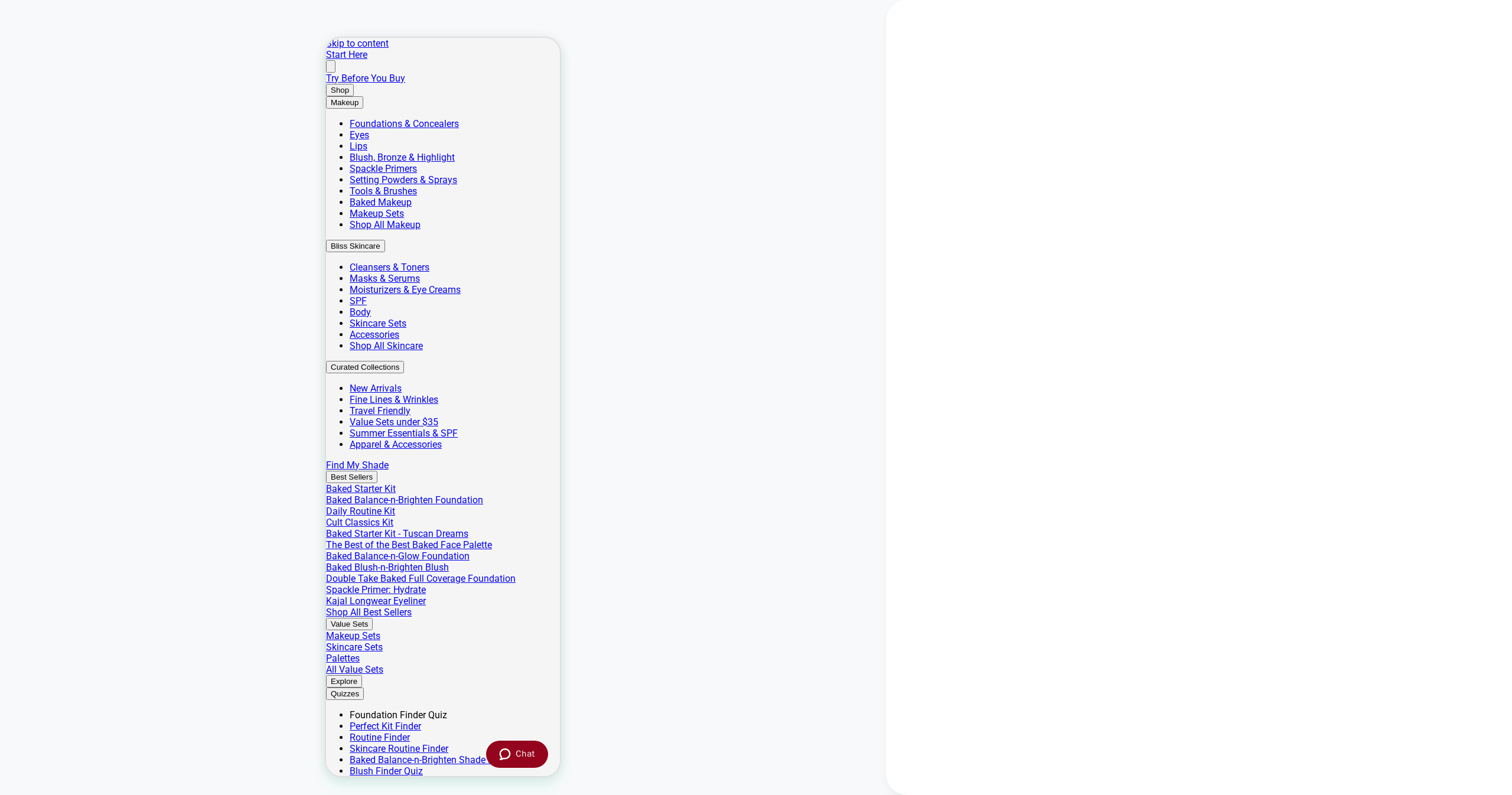 scroll, scrollTop: 0, scrollLeft: 0, axis: both 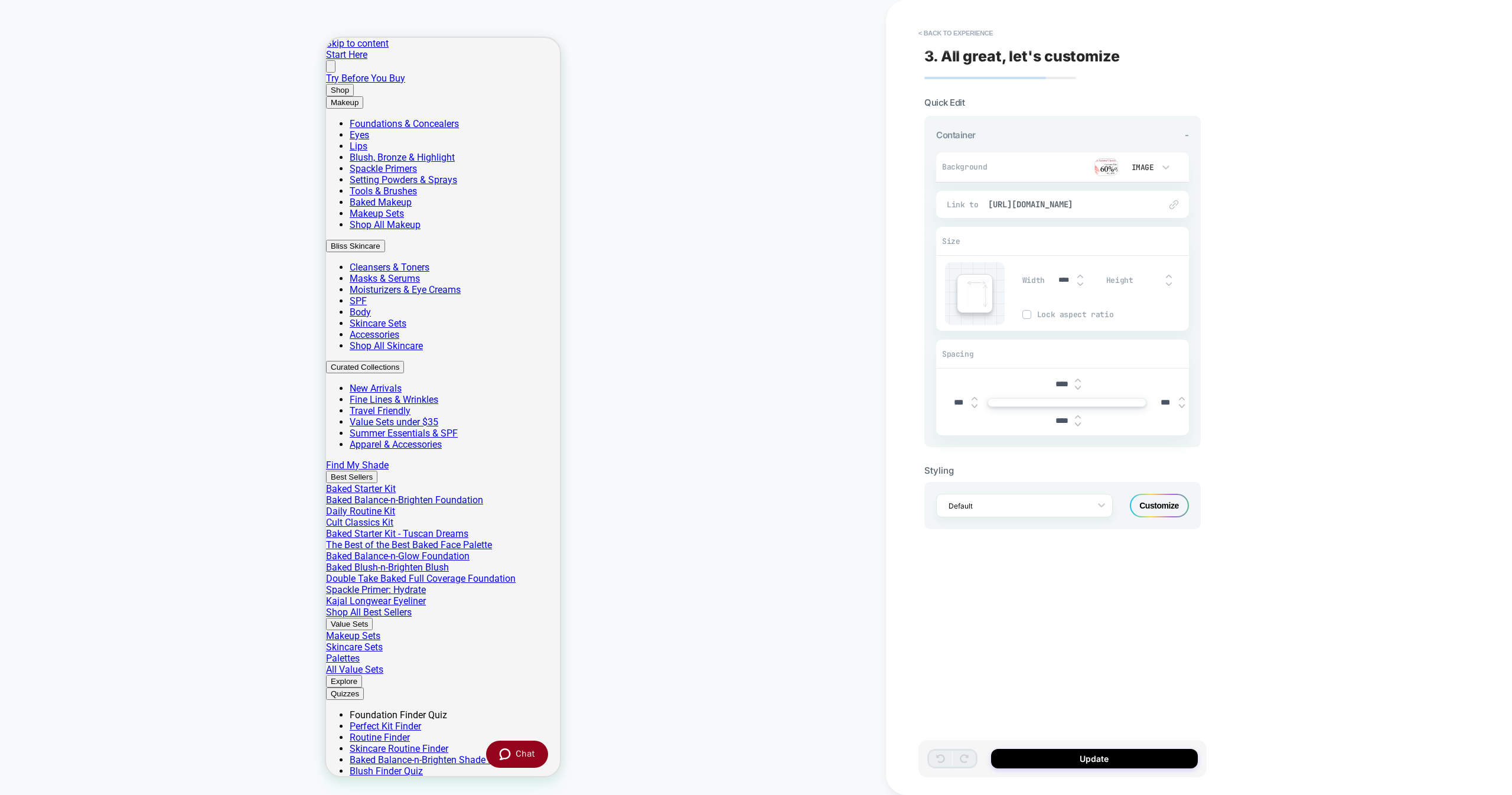 click at bounding box center (1106, 167) 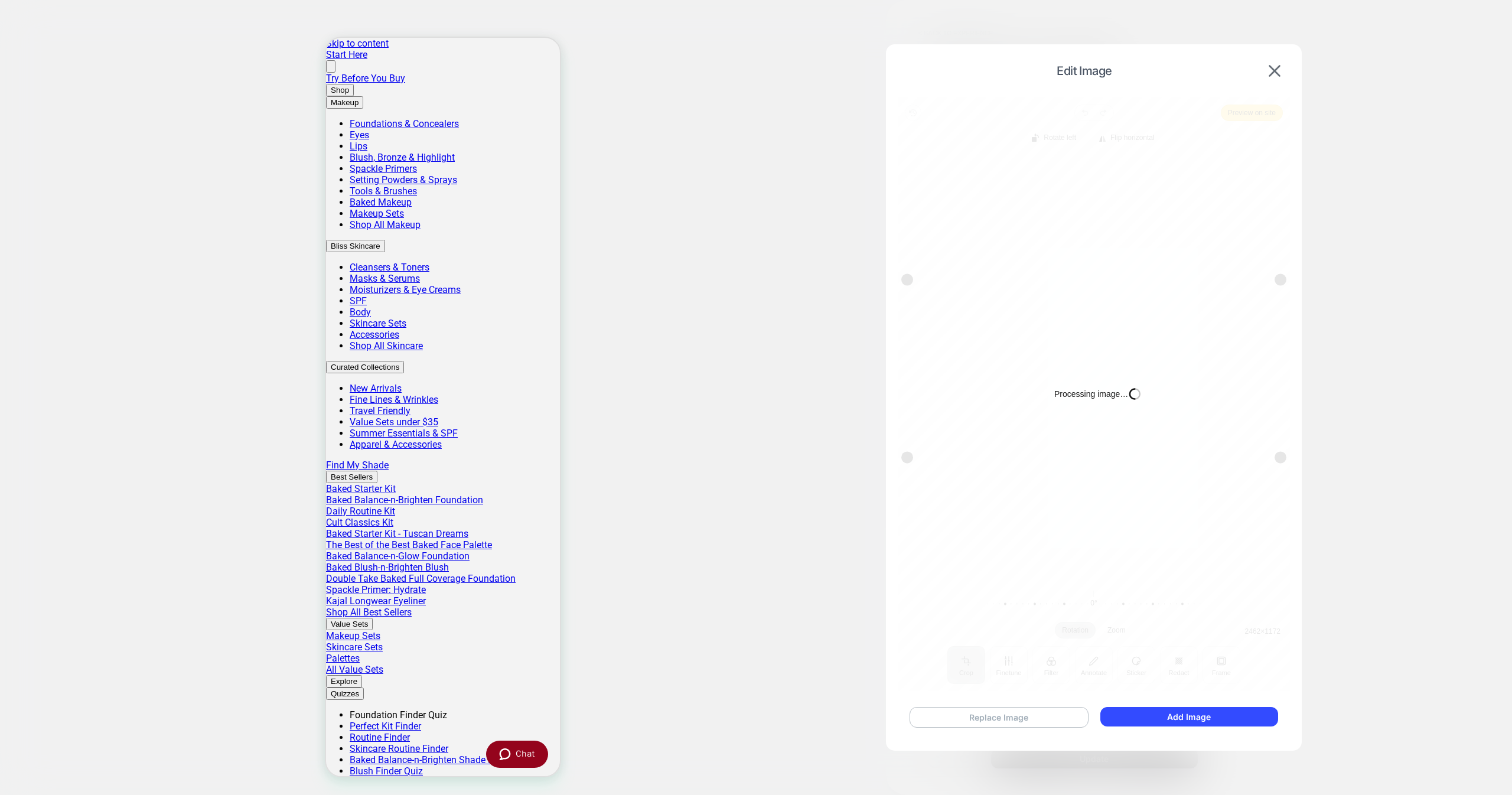 click on "Replace Image" at bounding box center [999, 717] 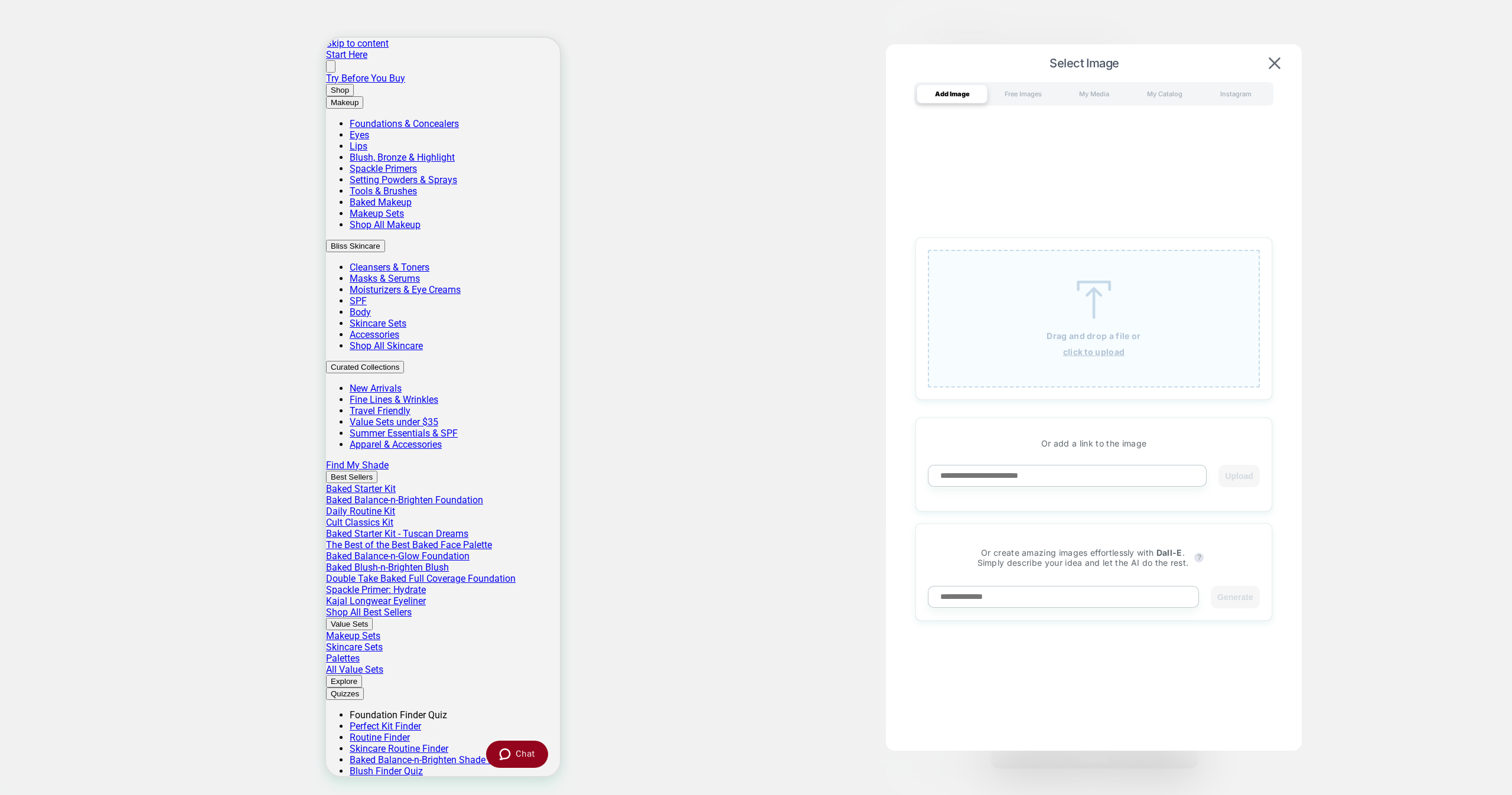 click at bounding box center (1094, 299) 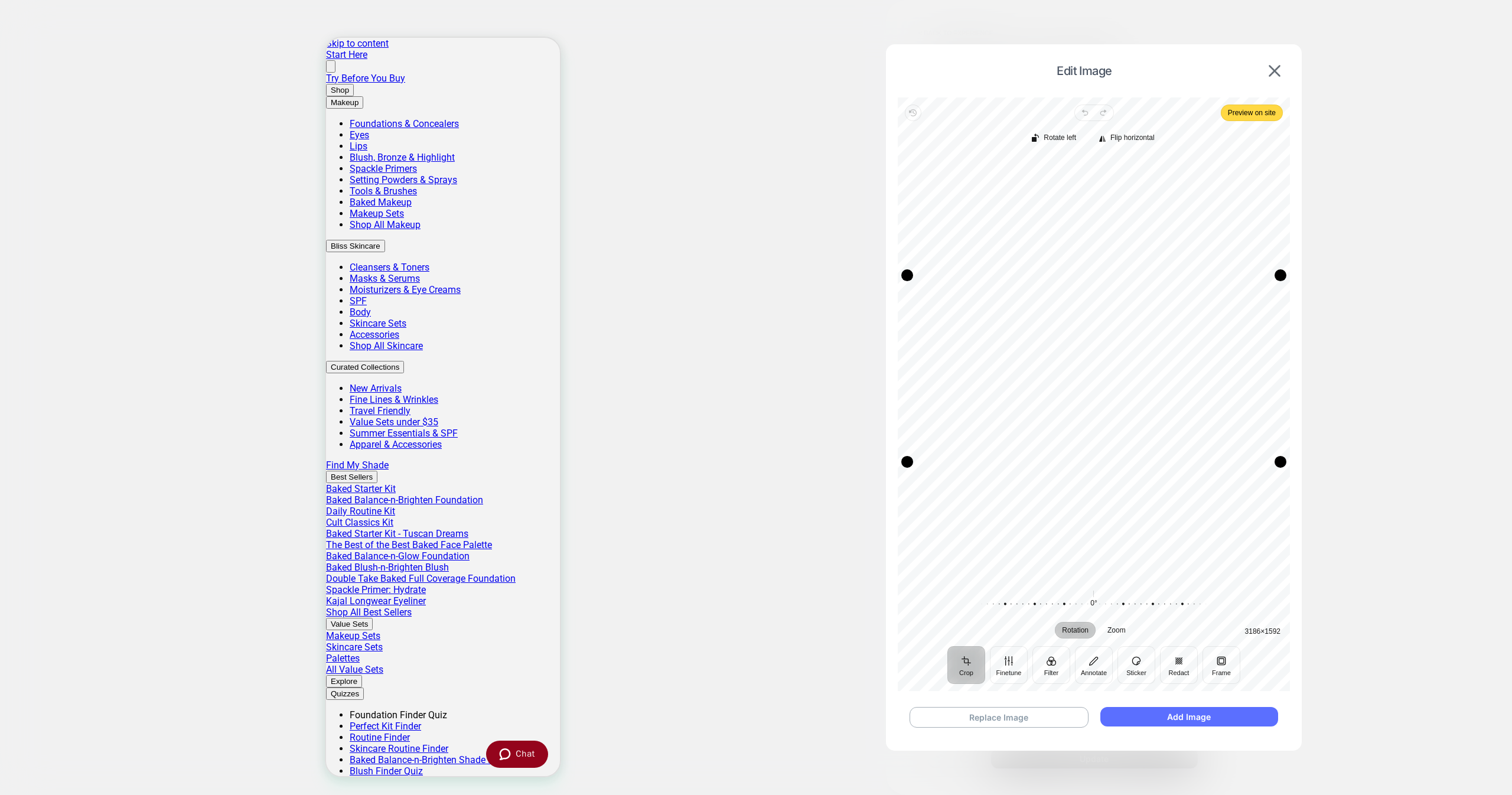 click on "Add Image" at bounding box center (1189, 716) 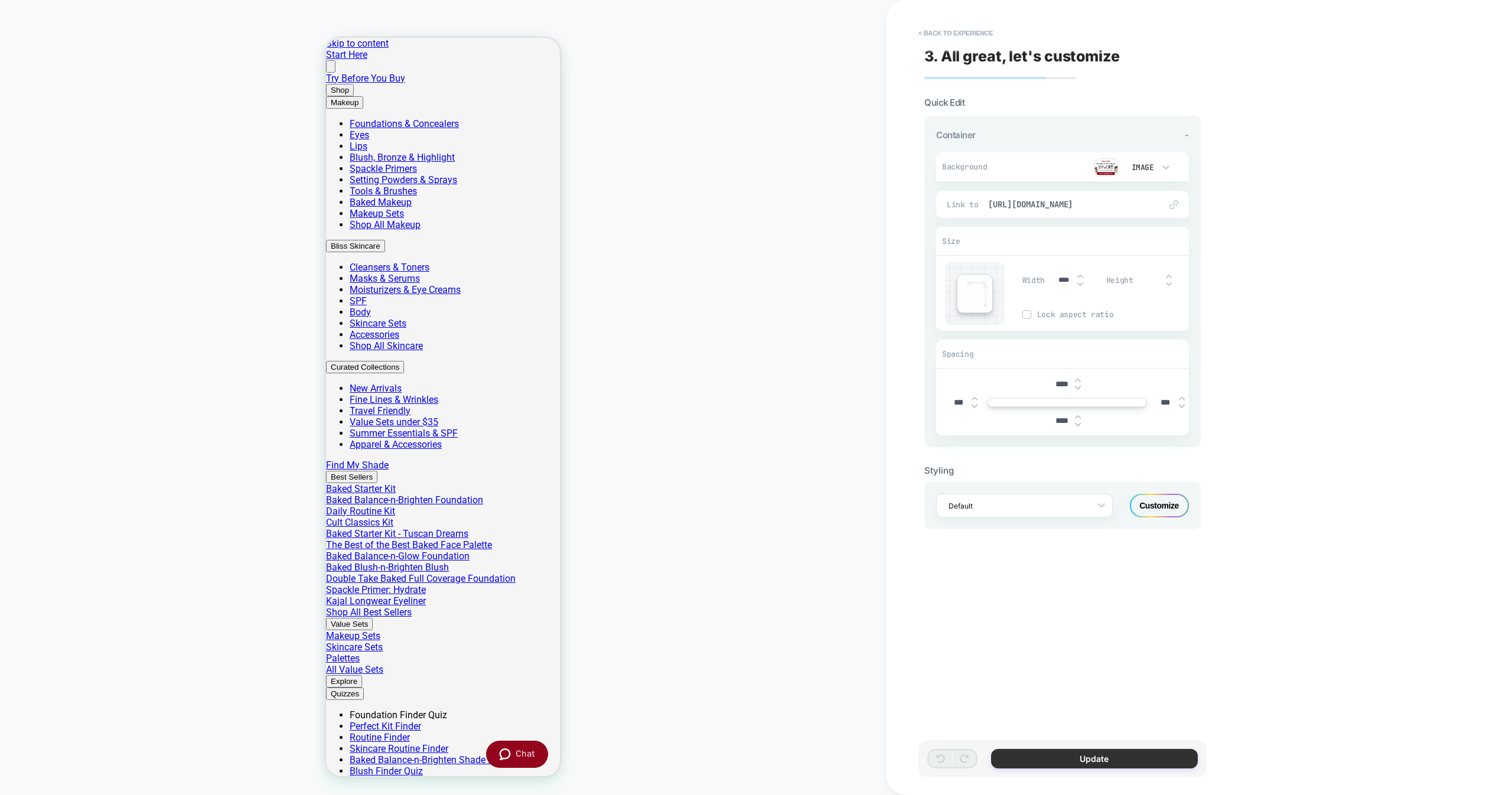 click on "Update" at bounding box center [1094, 758] 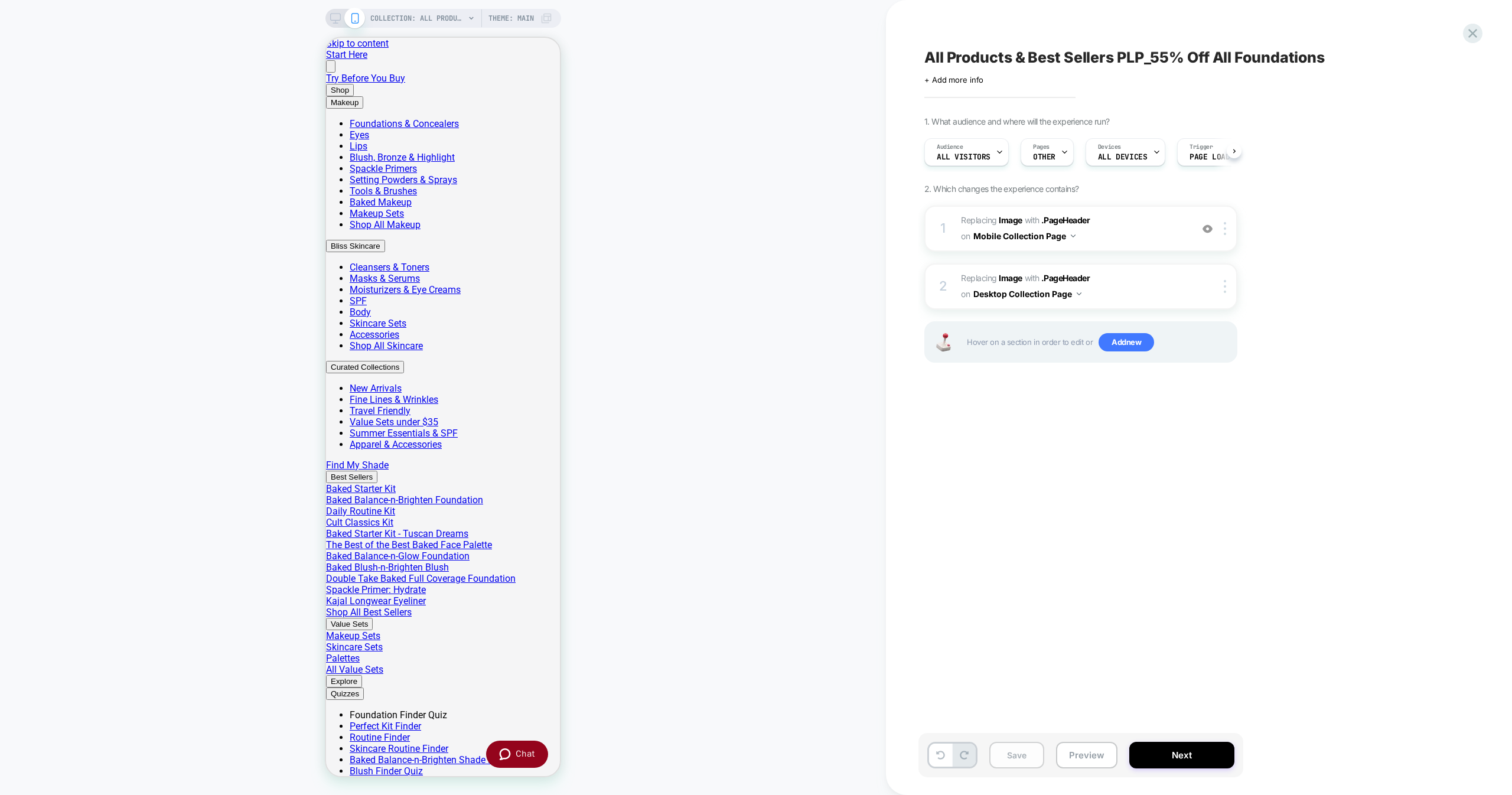 click on "Save" at bounding box center (1016, 755) 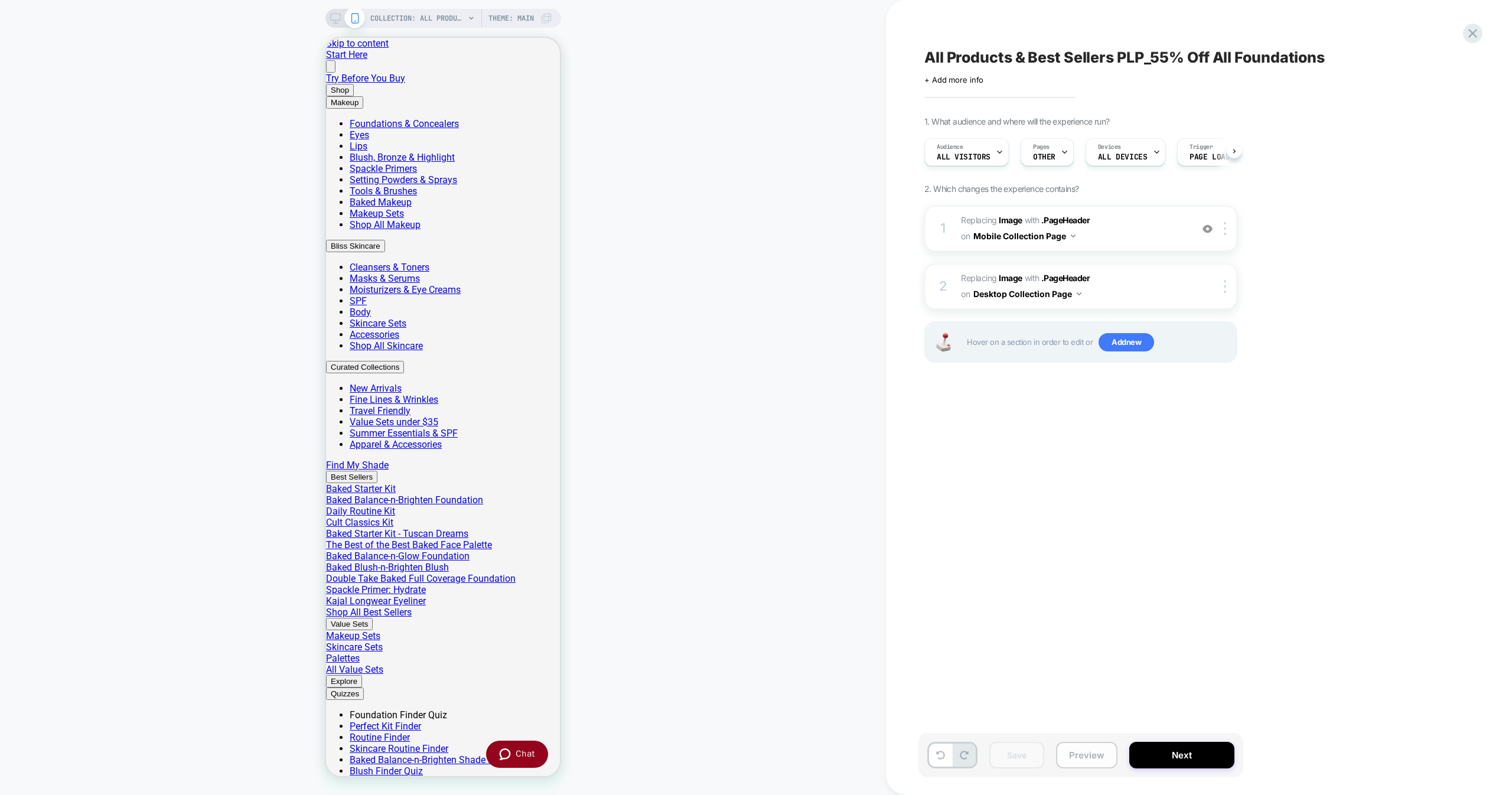 click on "Preview" at bounding box center (1087, 755) 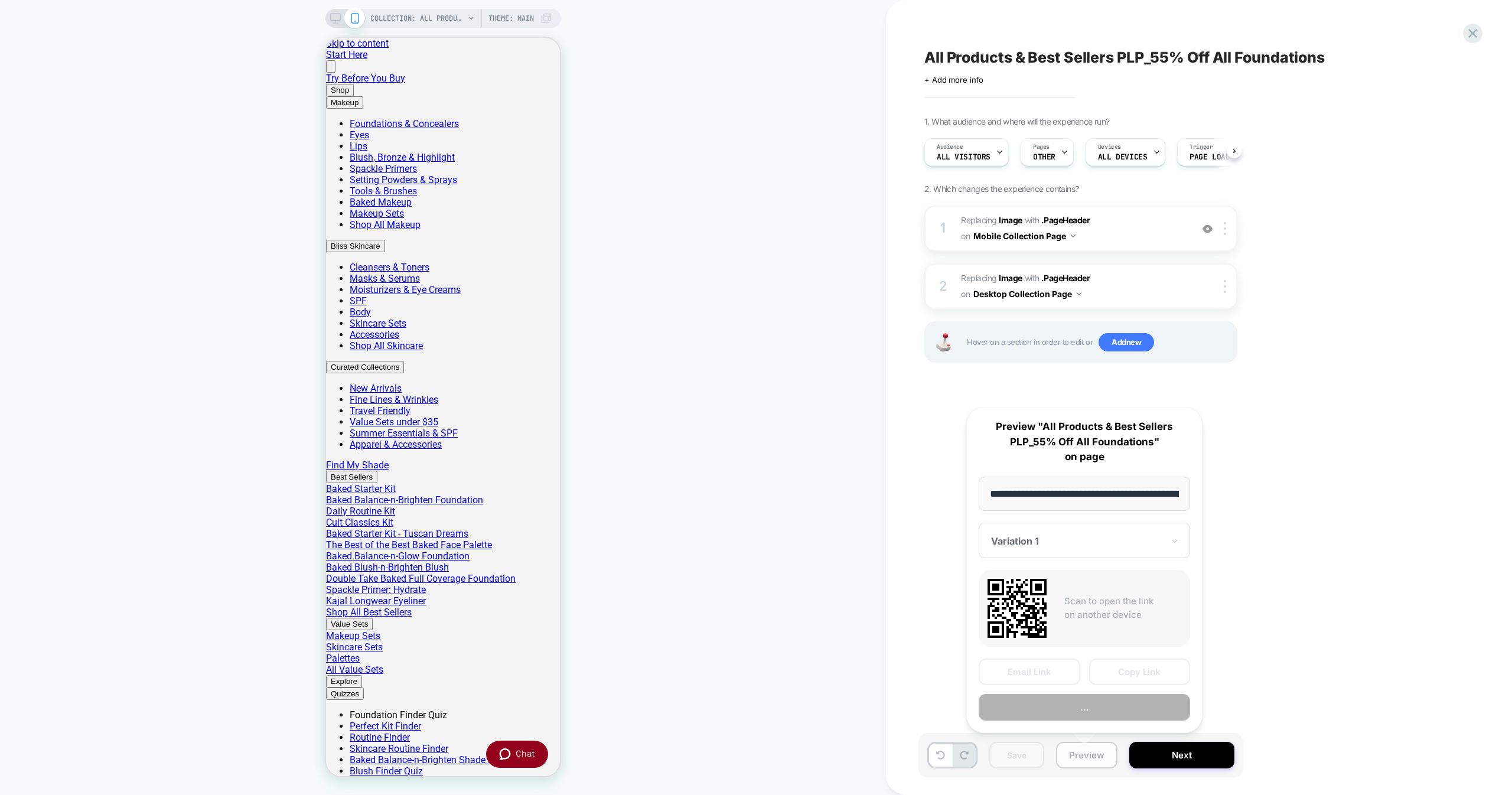 scroll, scrollTop: 0, scrollLeft: 150, axis: horizontal 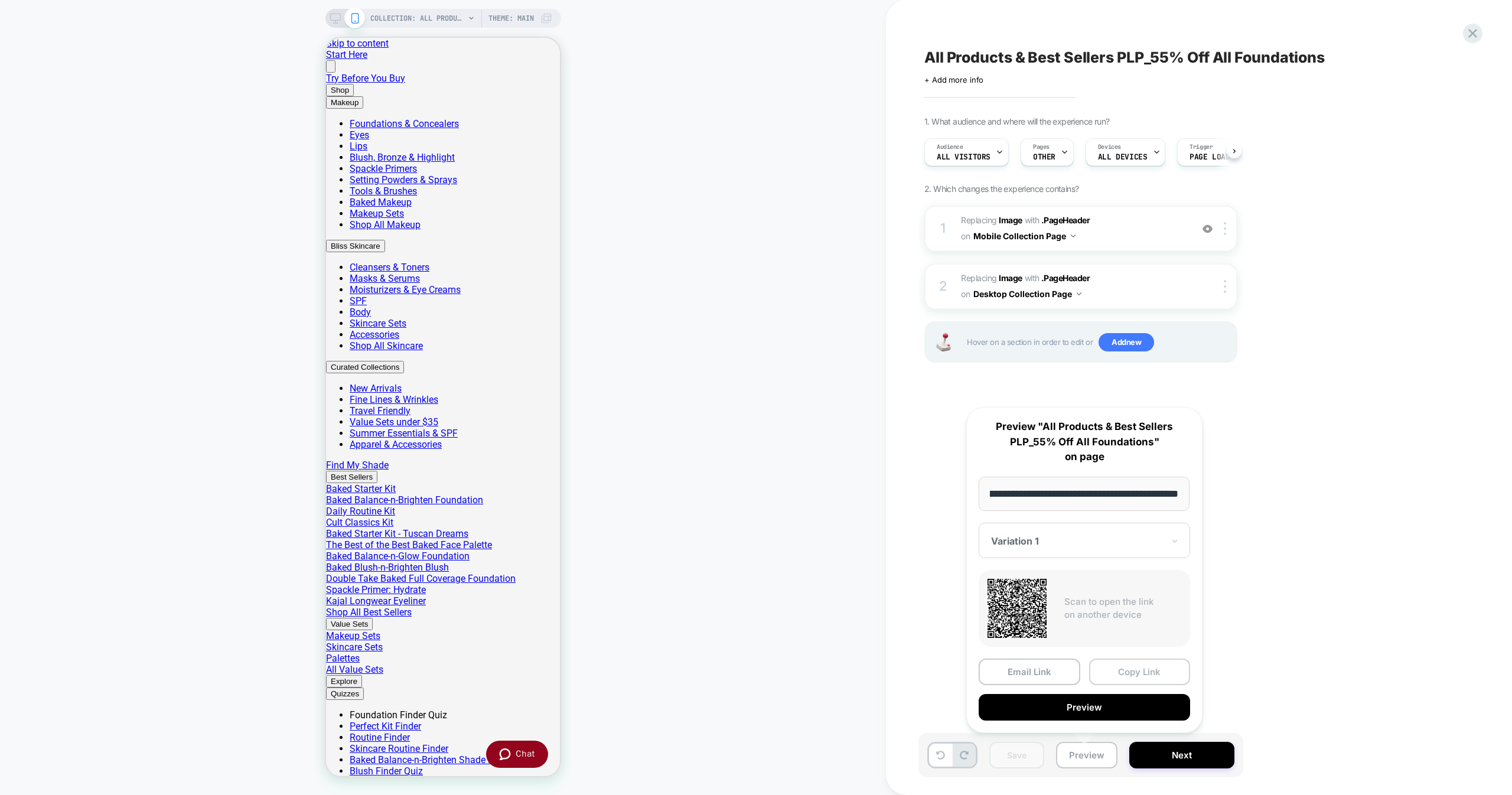 click on "Copy Link" at bounding box center (1140, 672) 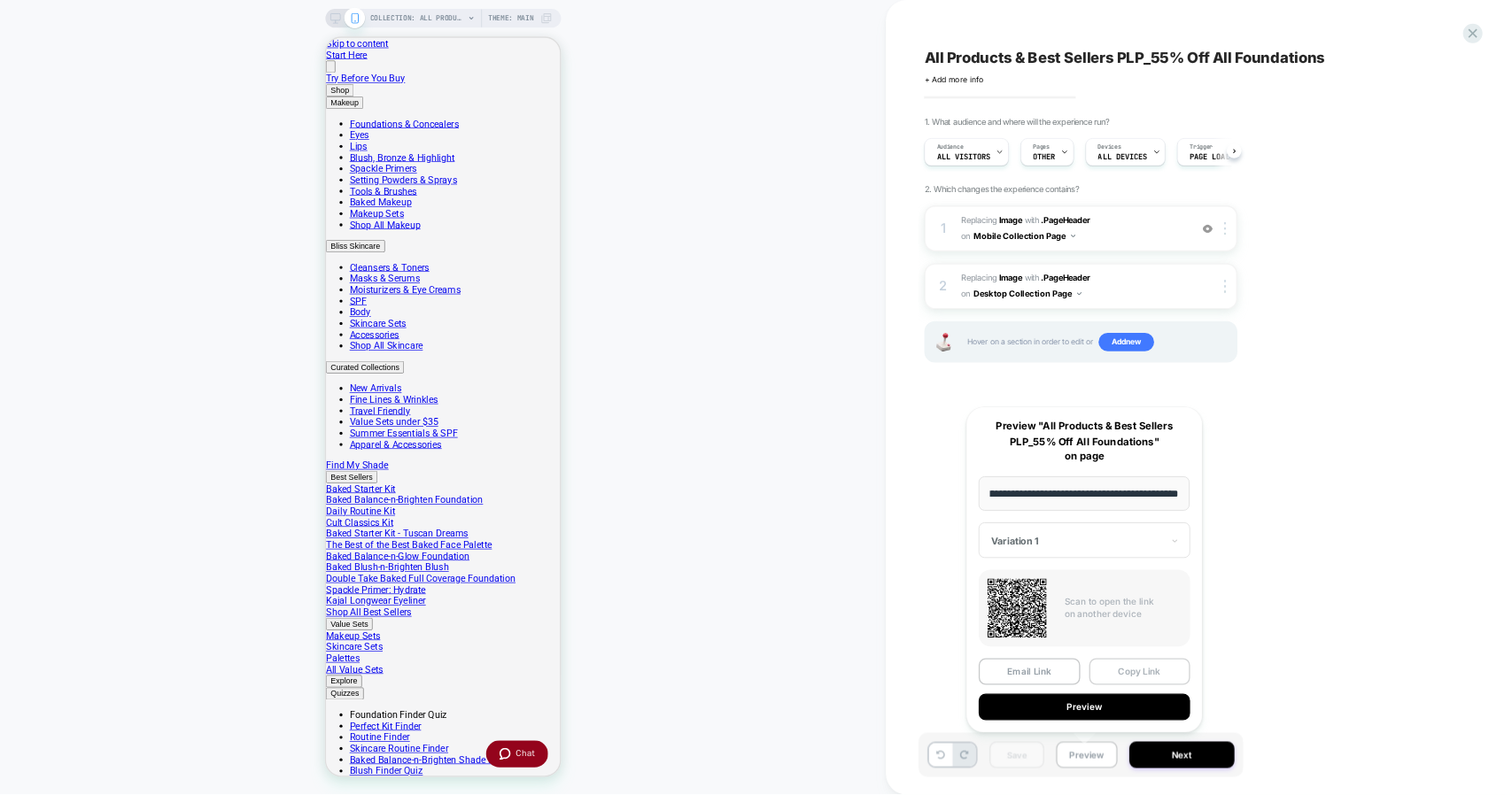 scroll, scrollTop: 0, scrollLeft: 0, axis: both 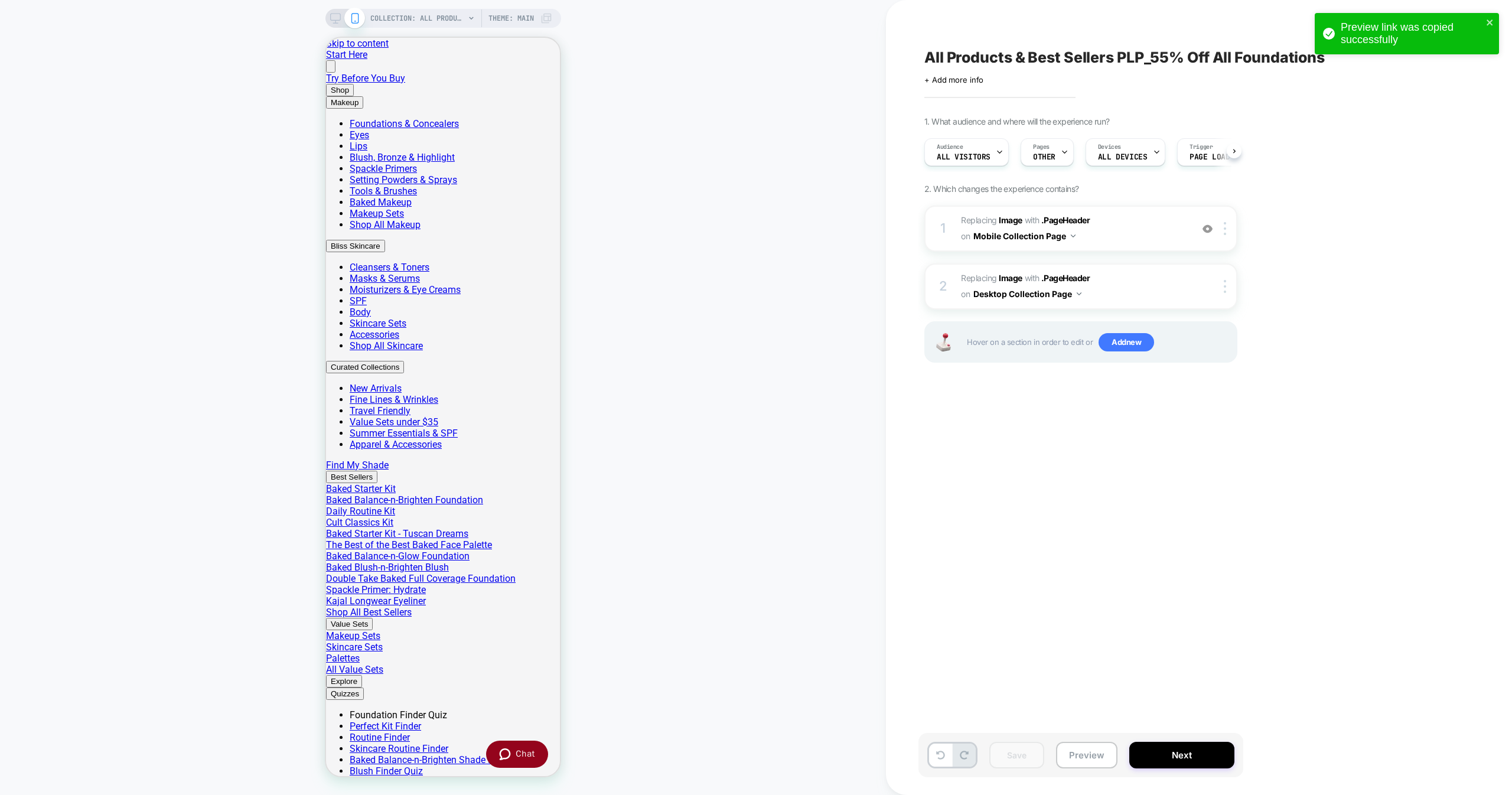 click on "COLLECTION: All Products (Category) COLLECTION: All Products (Category) Theme: MAIN" at bounding box center [443, 398] 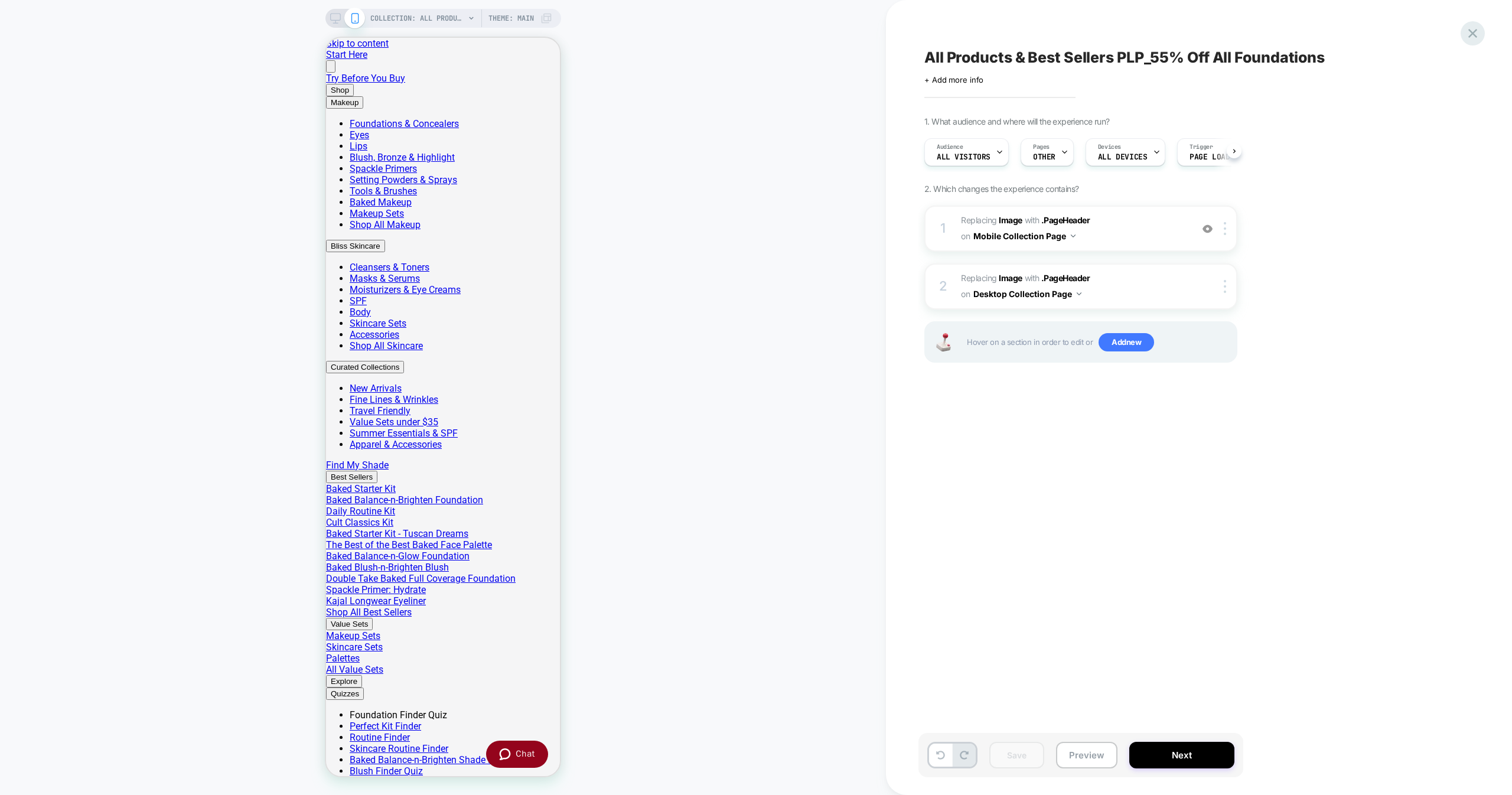 click 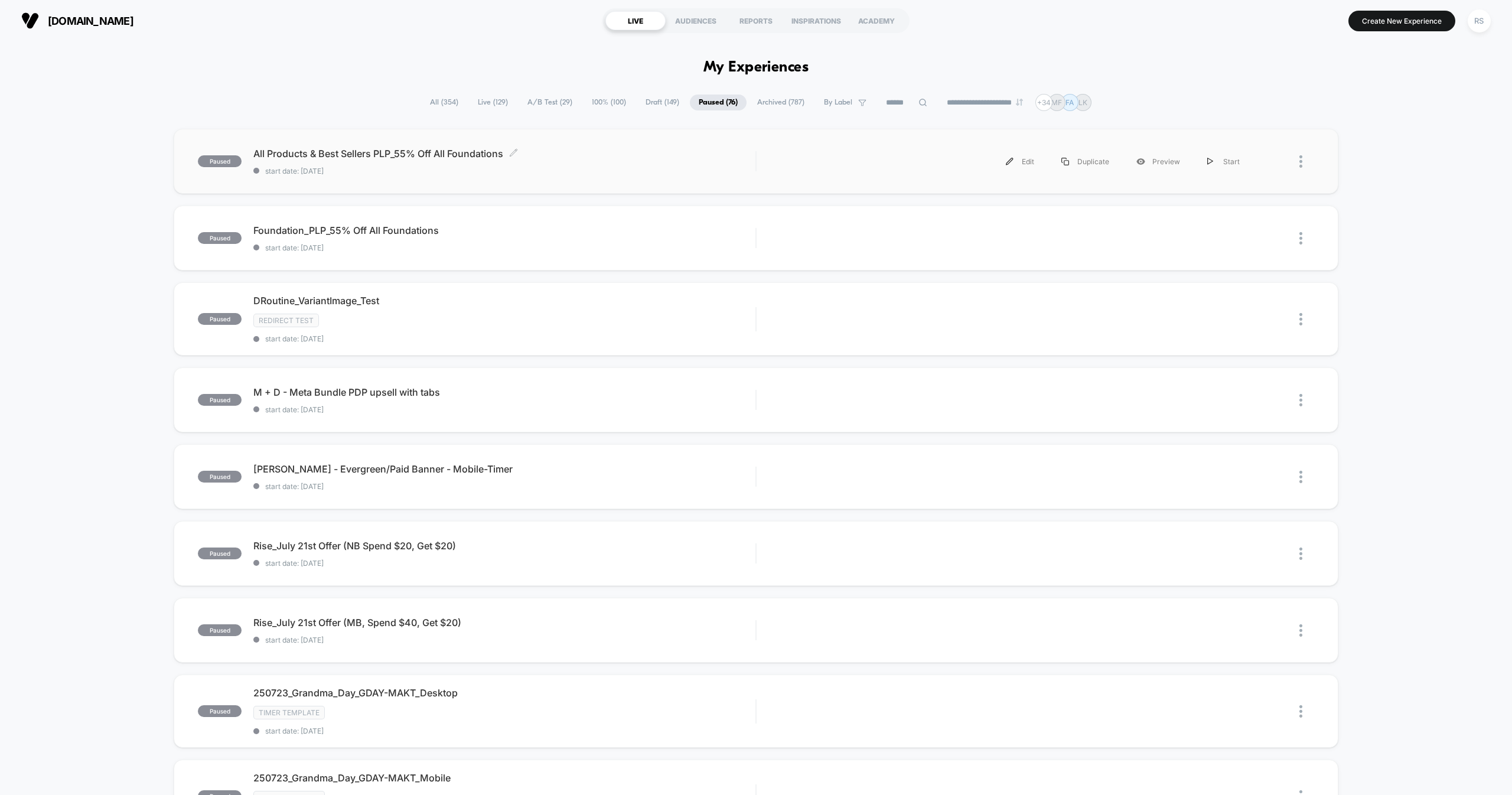 click on "All Products & Best Sellers PLP_55% Off All Foundations Click to edit experience details" at bounding box center [504, 154] 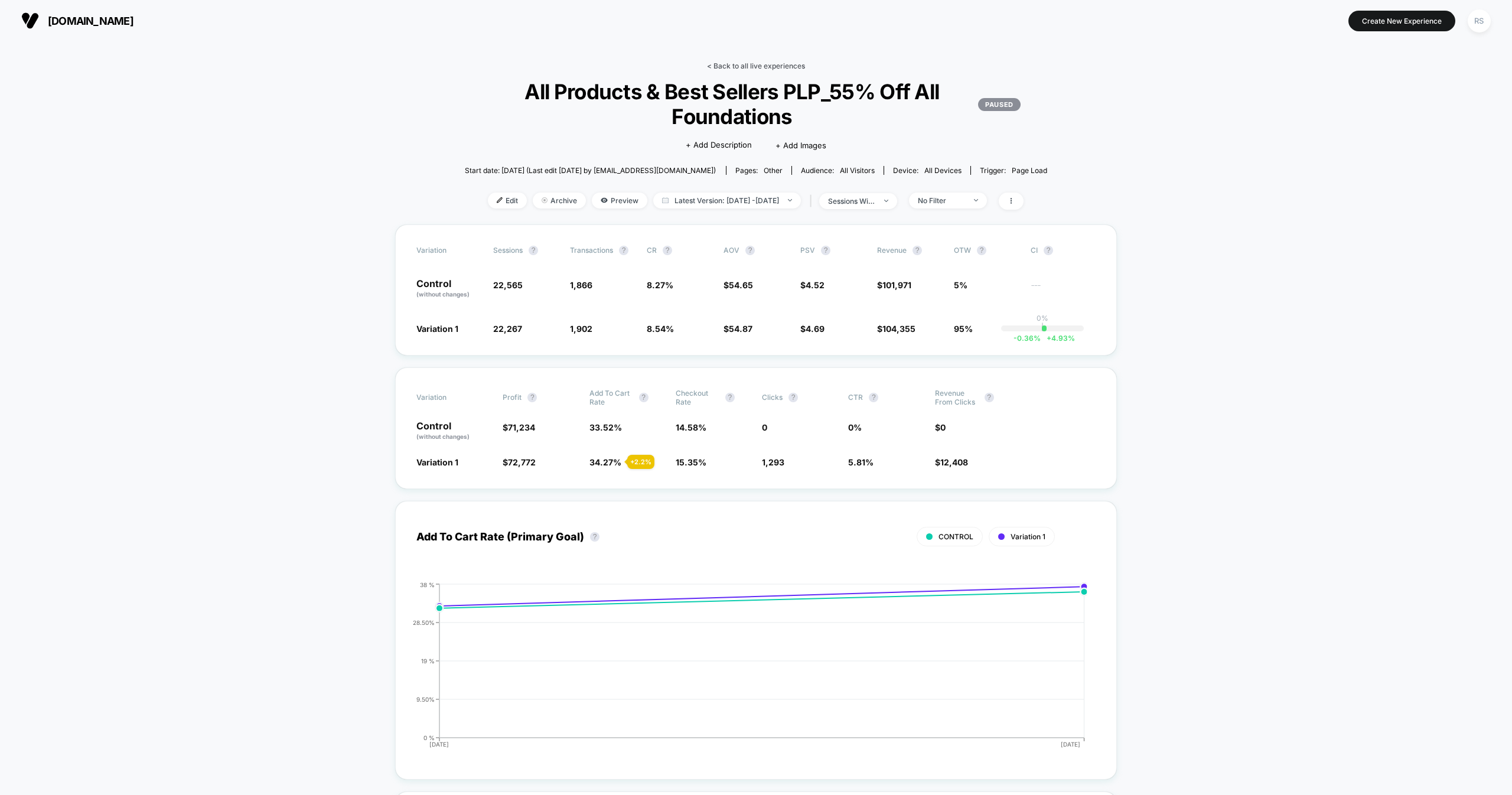 click on "< Back to all live experiences" at bounding box center [756, 66] 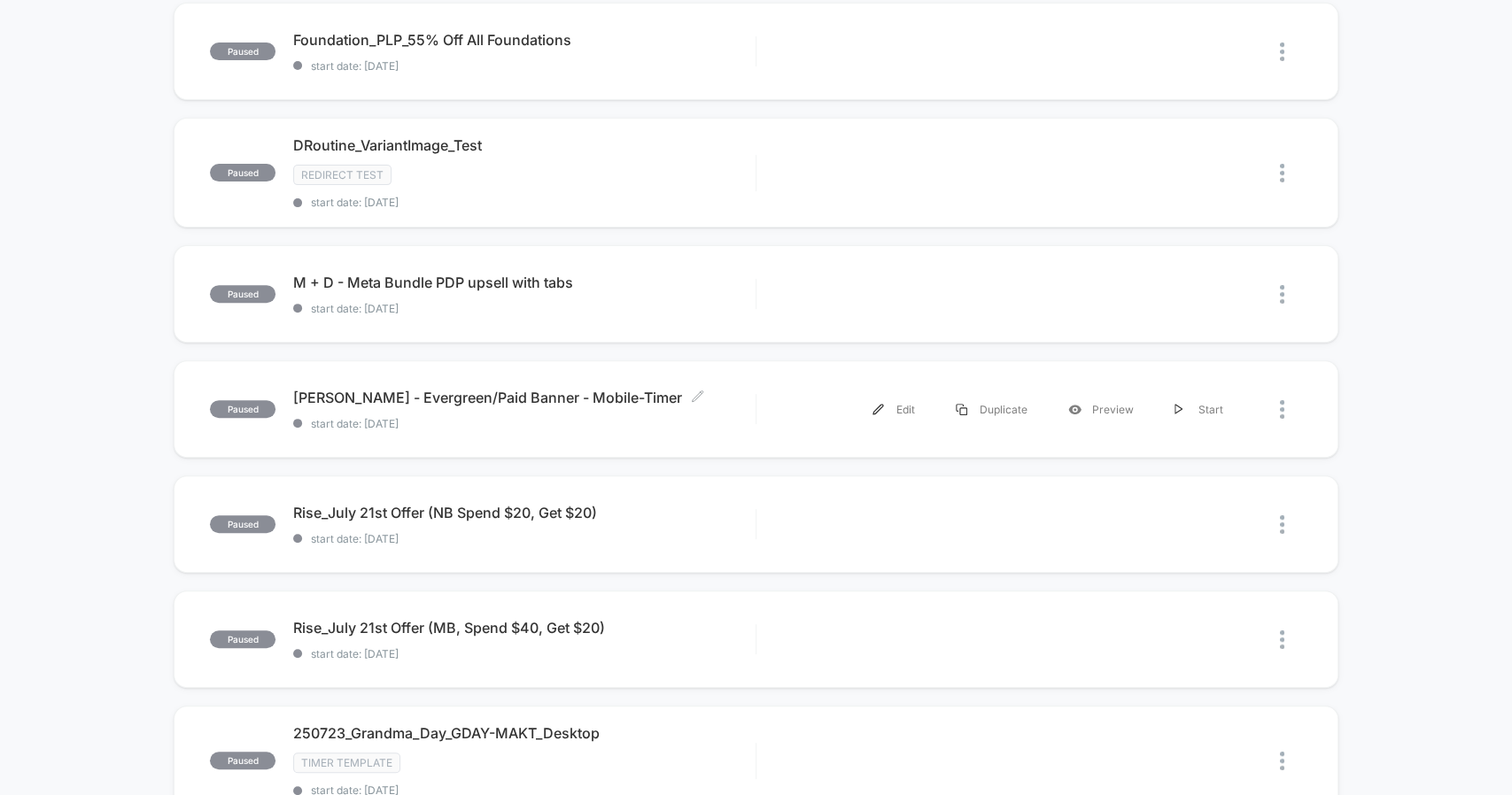 scroll, scrollTop: 306, scrollLeft: 0, axis: vertical 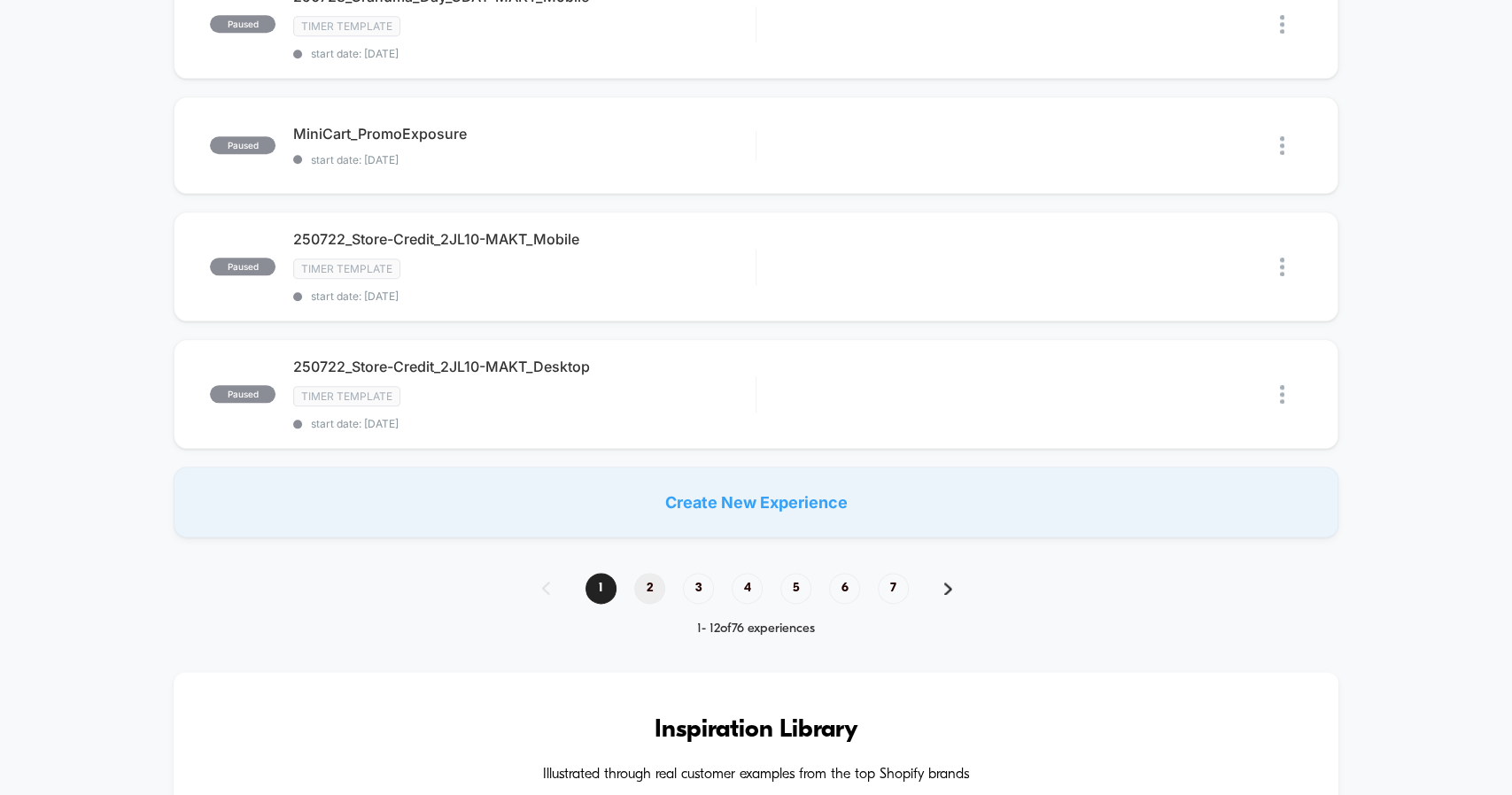 click on "2" at bounding box center (649, 588) 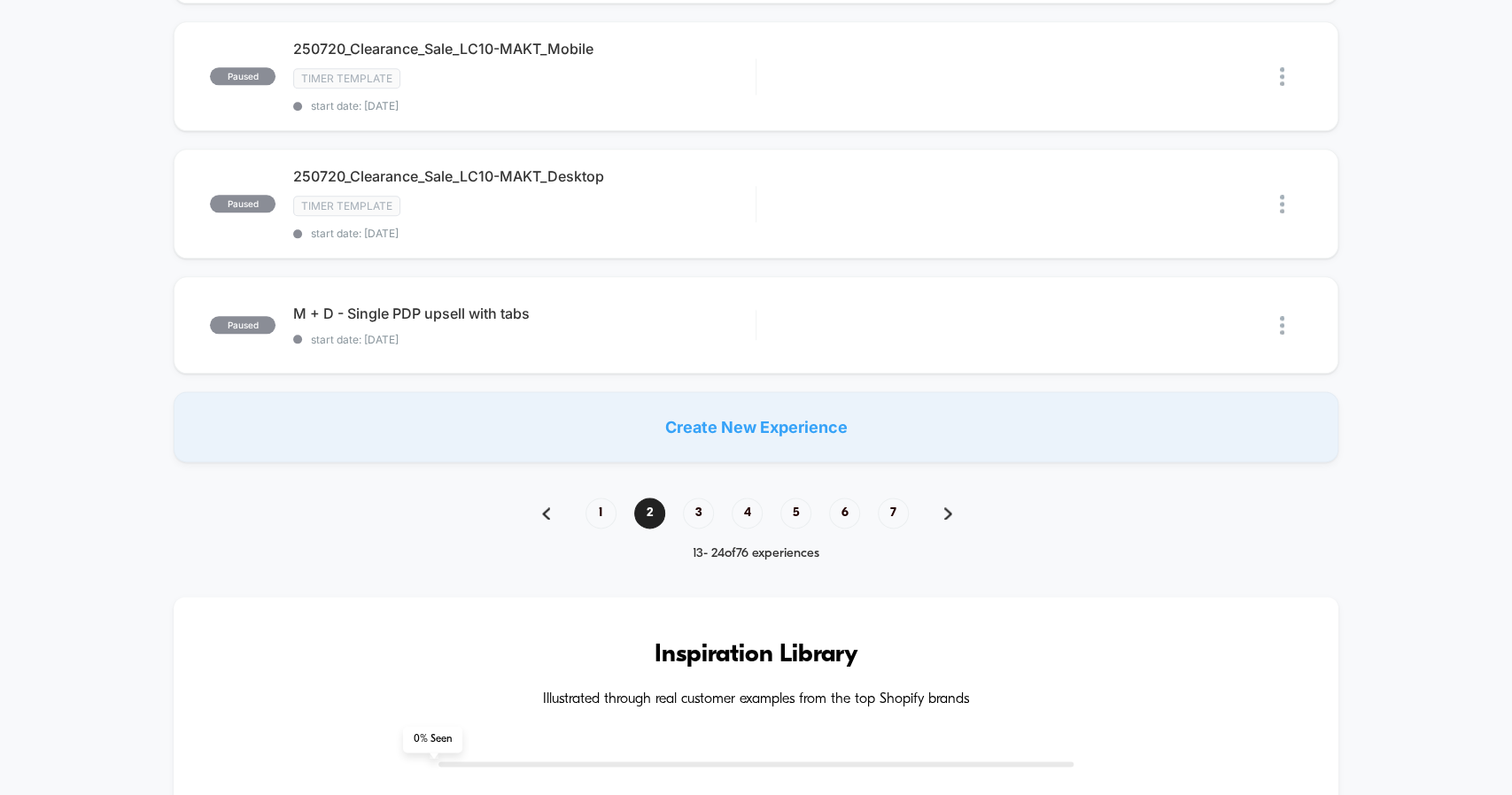 scroll, scrollTop: 1311, scrollLeft: 0, axis: vertical 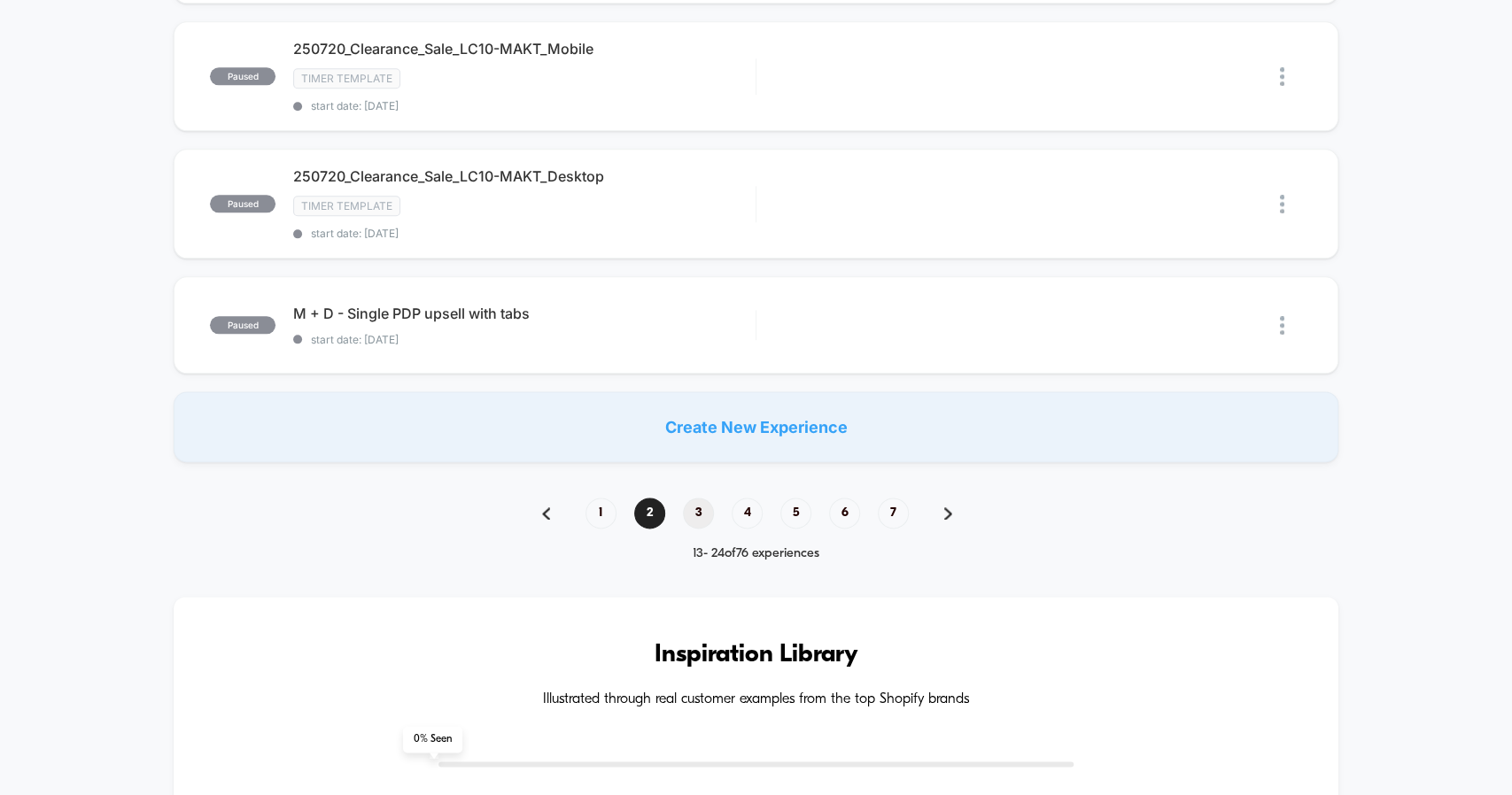 click on "3" at bounding box center (698, 513) 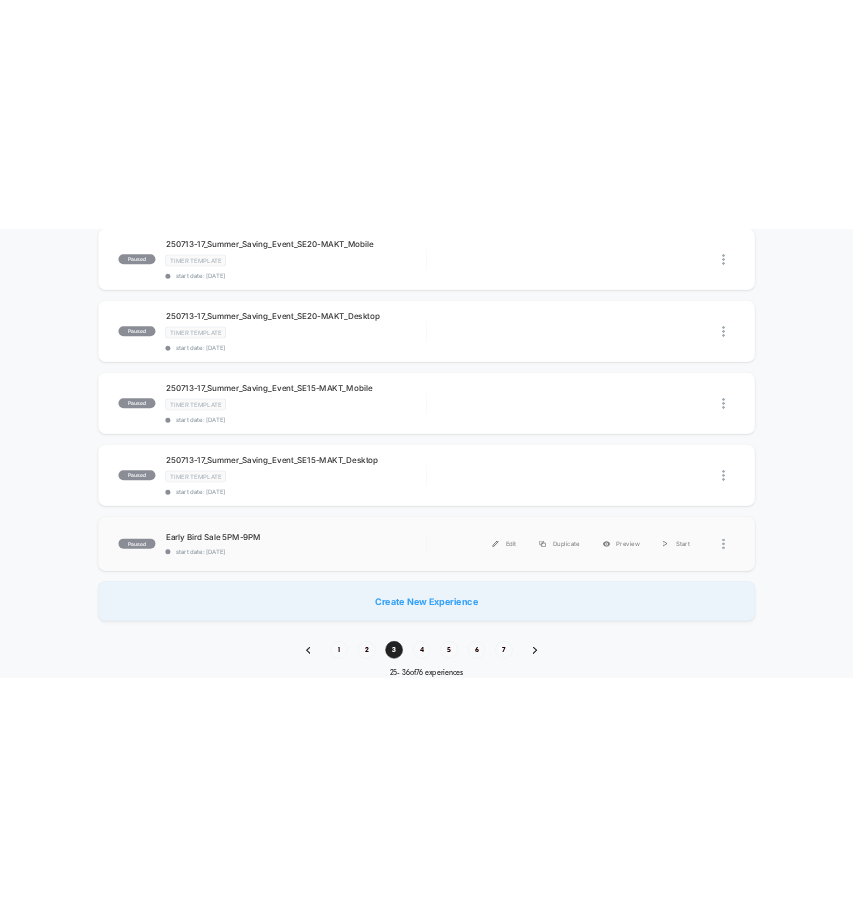 scroll, scrollTop: 1232, scrollLeft: 0, axis: vertical 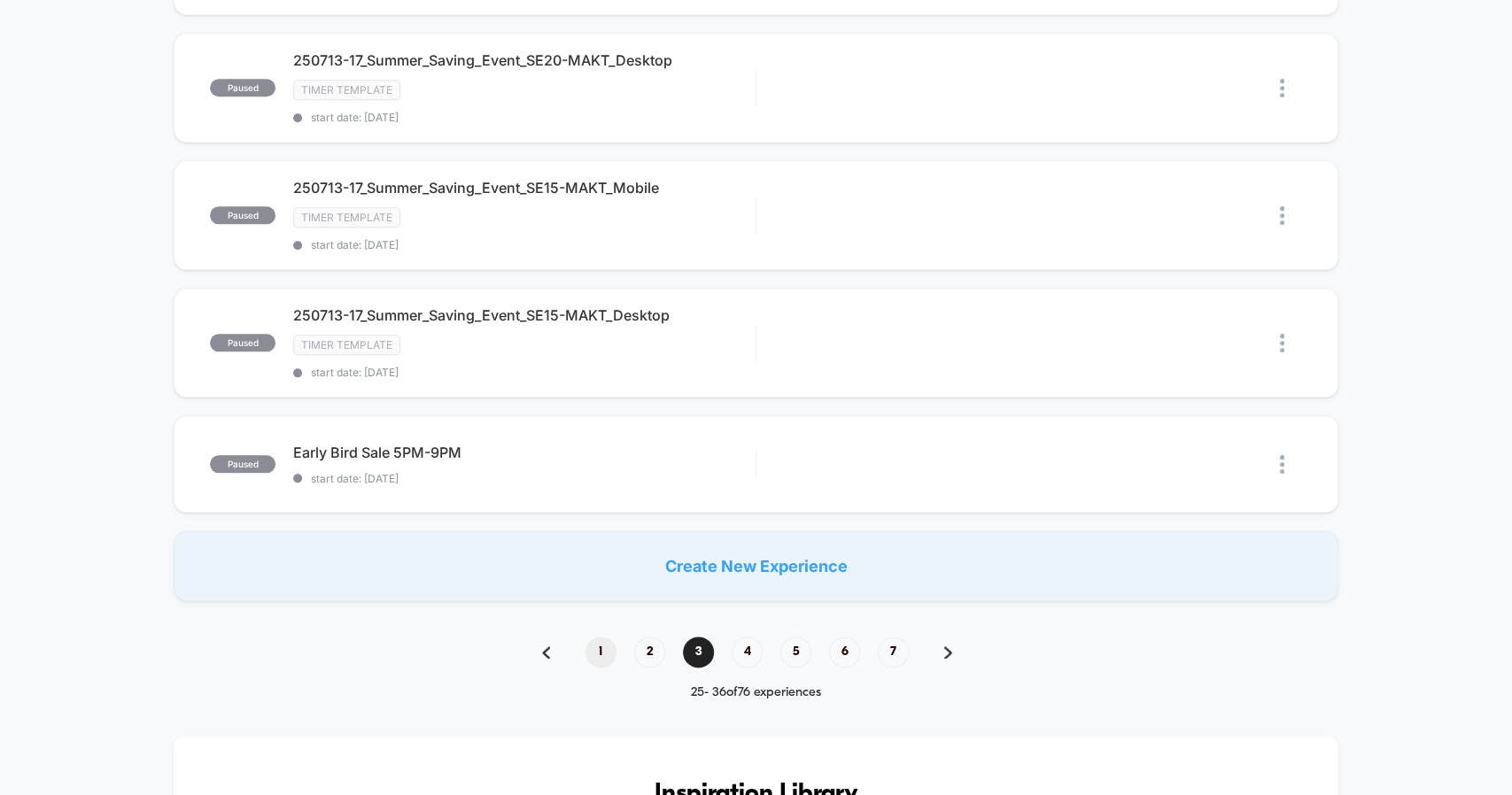 click on "1" at bounding box center (601, 652) 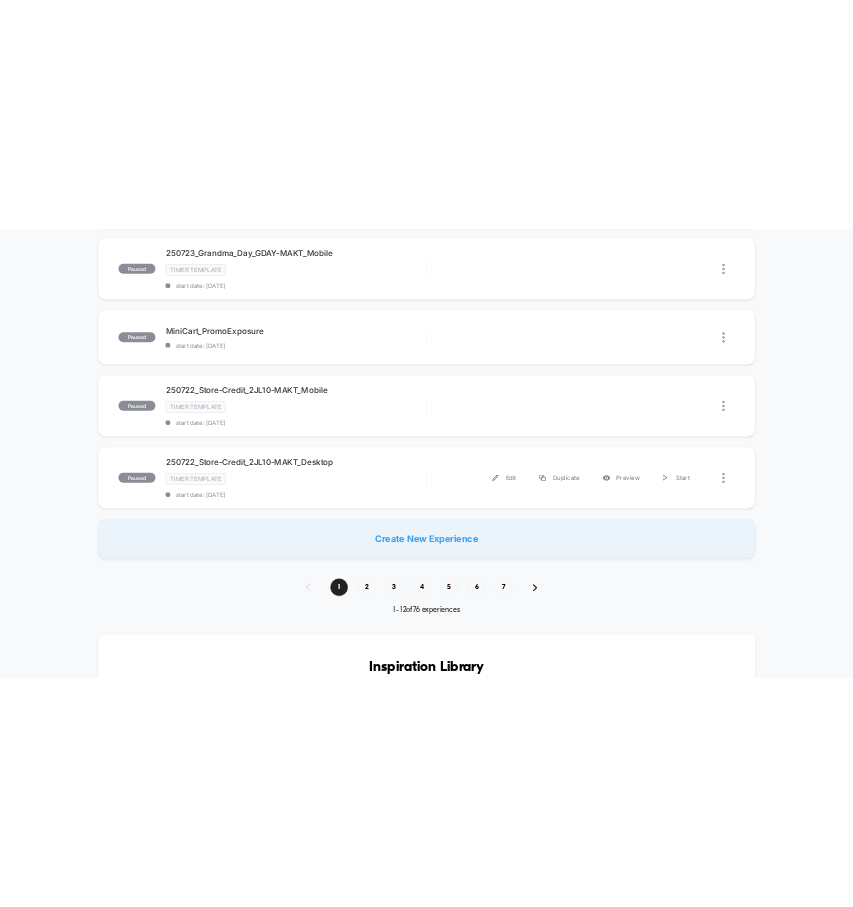 scroll, scrollTop: 1223, scrollLeft: 0, axis: vertical 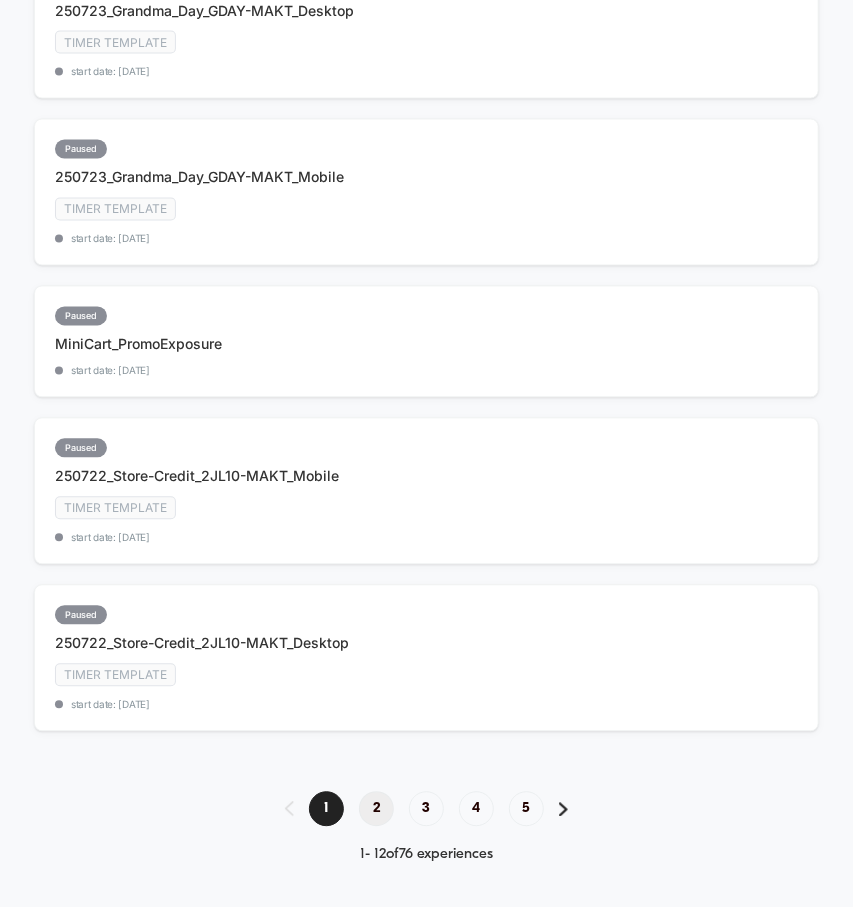 click on "2" at bounding box center (376, 809) 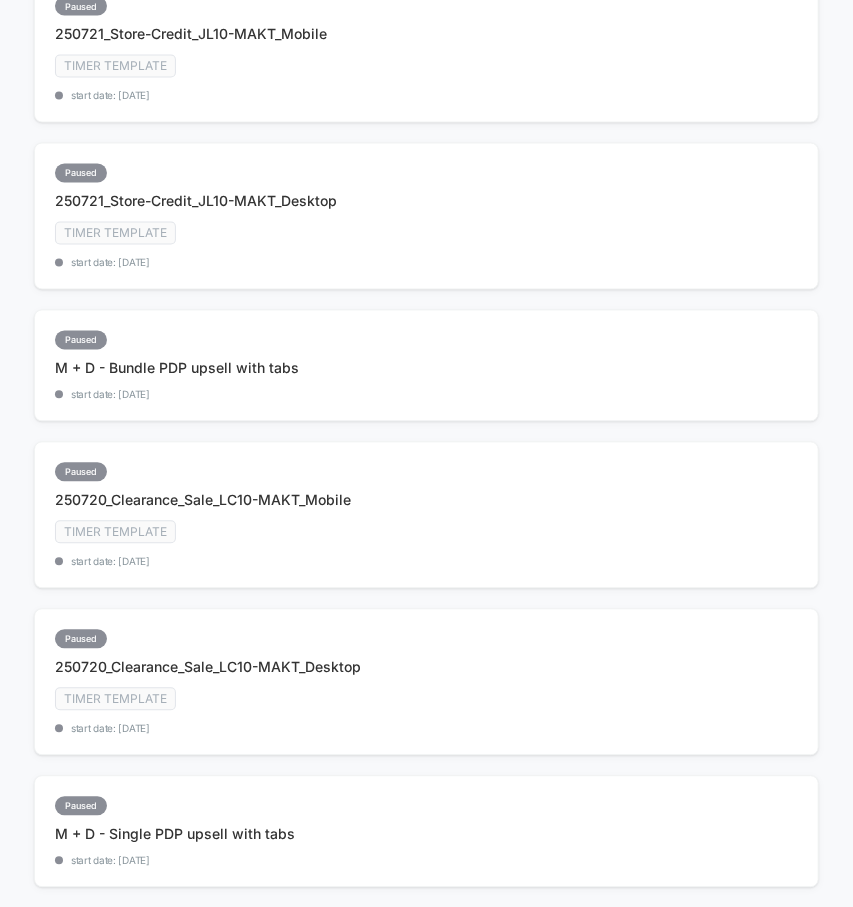 scroll, scrollTop: 1392, scrollLeft: 0, axis: vertical 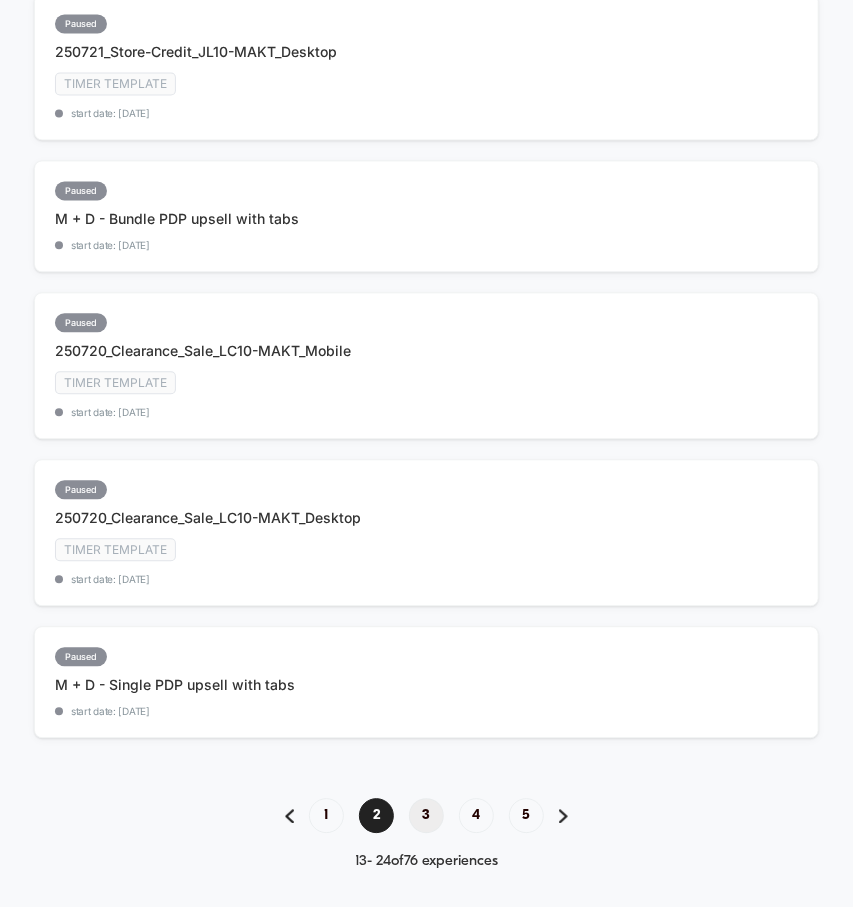click on "3" at bounding box center (426, 815) 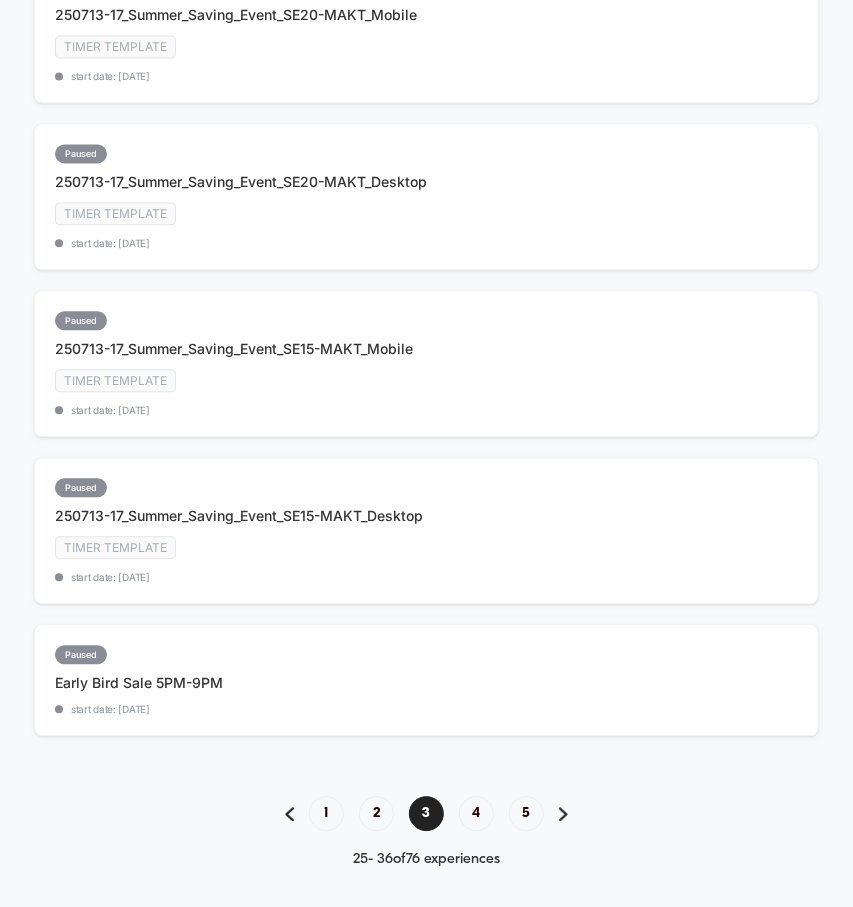 scroll, scrollTop: 1392, scrollLeft: 0, axis: vertical 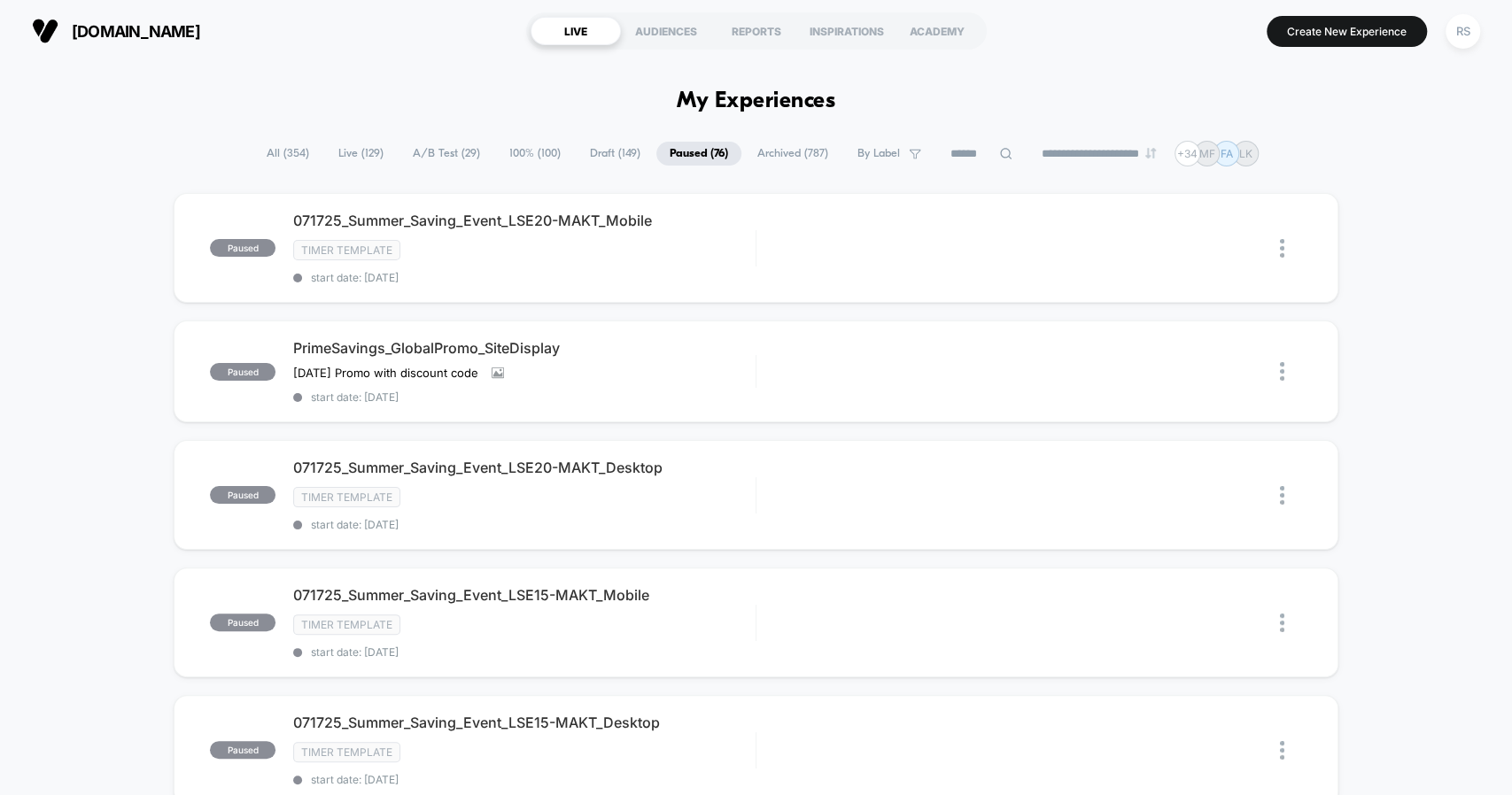 click on "A/B Test ( 29 )" at bounding box center [446, 153] 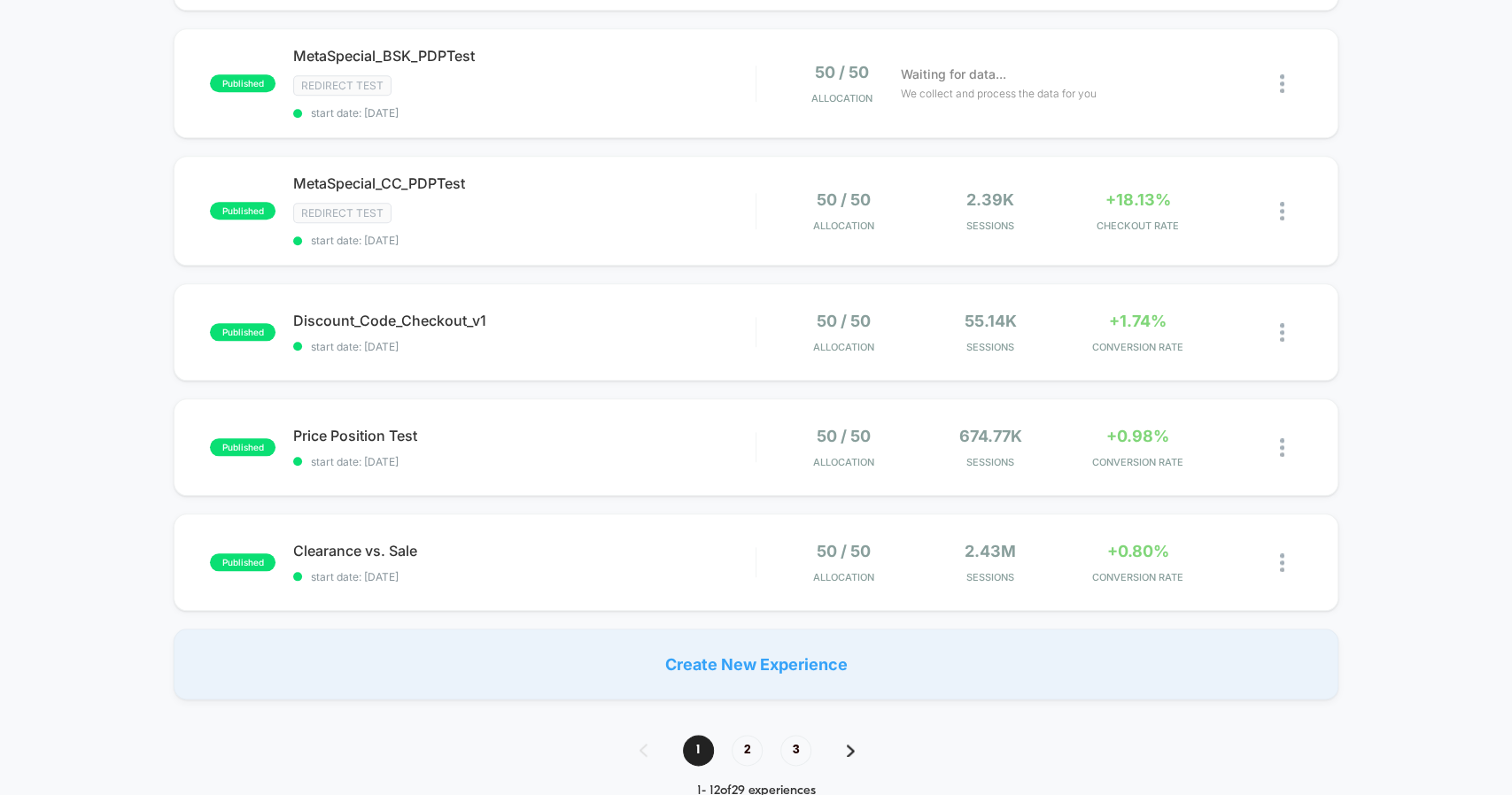 scroll, scrollTop: 1056, scrollLeft: 0, axis: vertical 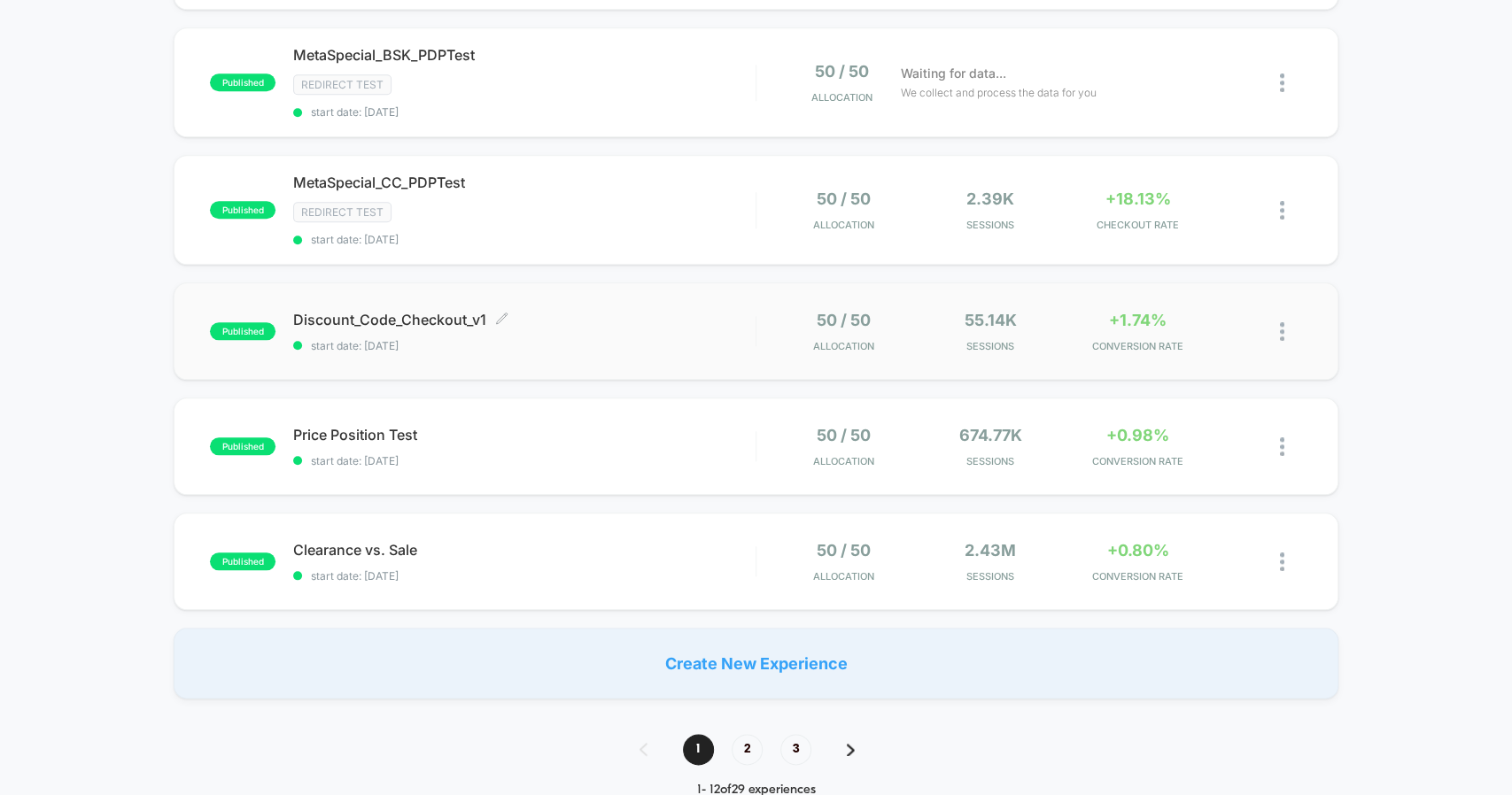 click on "Discount_Code_Checkout_v1 Click to edit experience details" at bounding box center (523, 320) 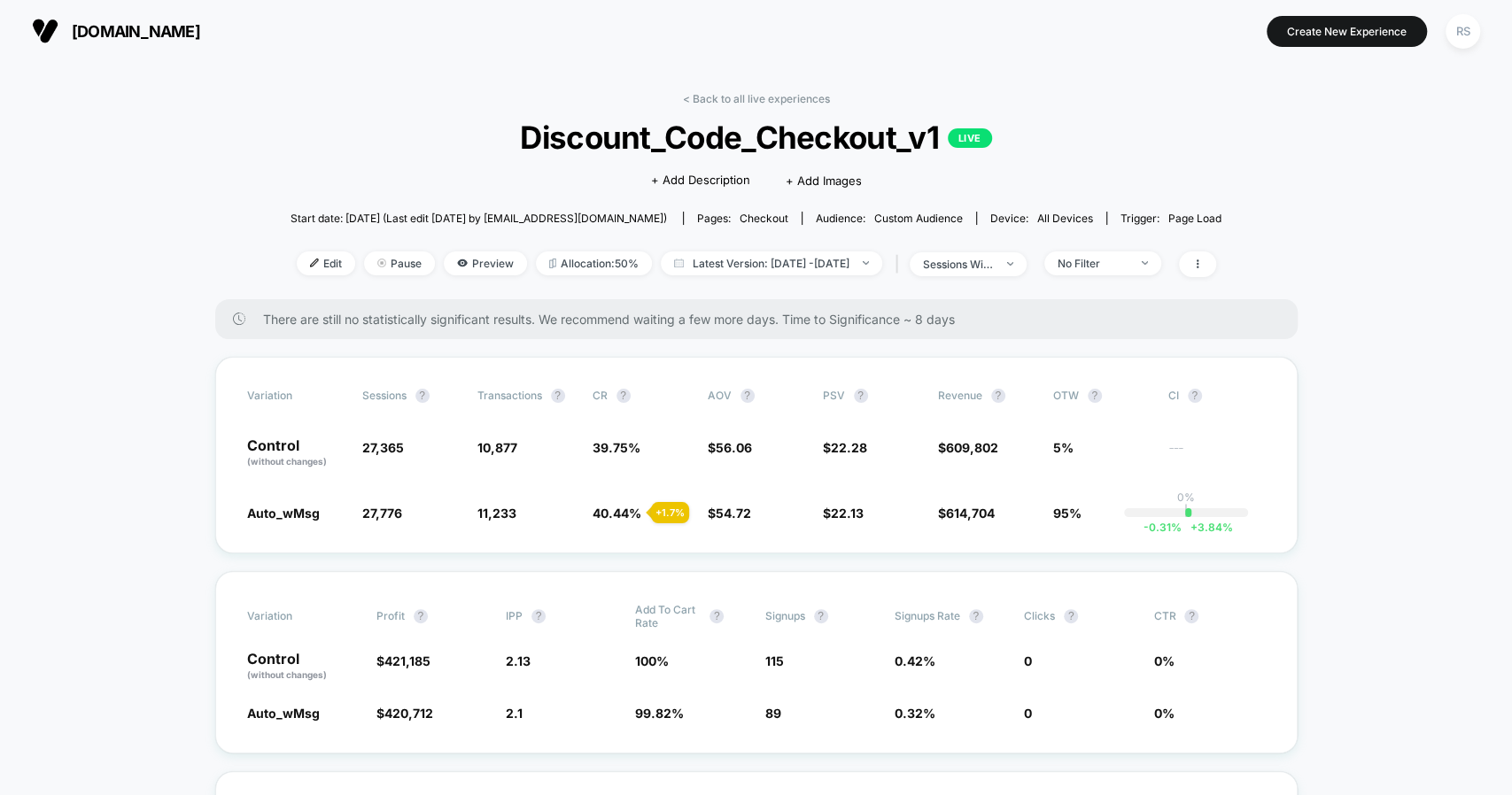click on "< Back to all live experiences  Discount_Code_Checkout_v1 LIVE Click to edit experience details + Add Description + Add Images Start date: [DATE] (Last edit [DATE] by [EMAIL_ADDRESS][DOMAIN_NAME]) Pages: checkout Audience: Custom Audience Device: all devices Trigger: Page Load Edit Pause  Preview Allocation:  50% Latest Version:     [DATE]    -    [DATE] |   sessions with impression   No Filter" at bounding box center [756, 196] 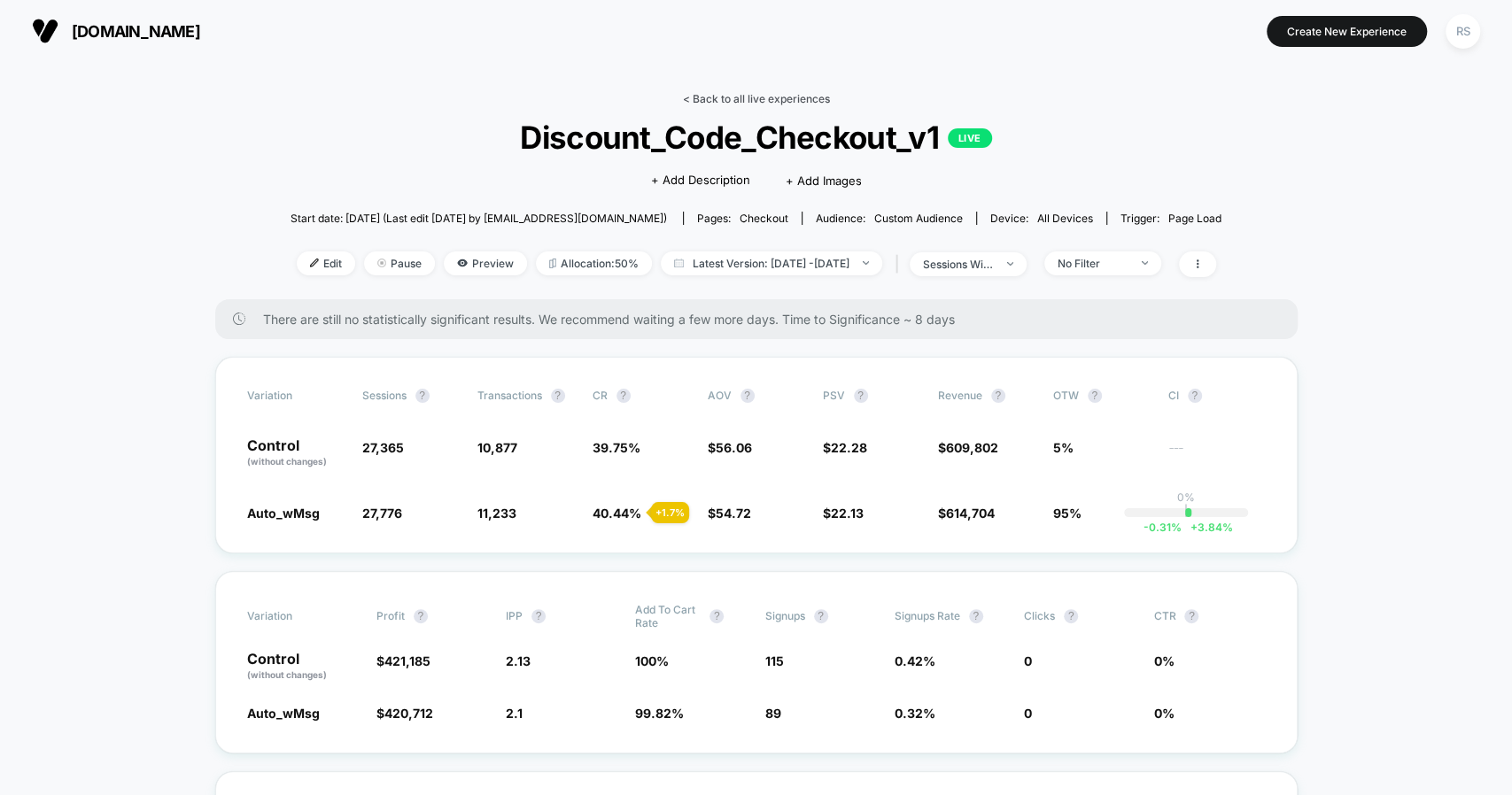click on "< Back to all live experiences" at bounding box center [756, 98] 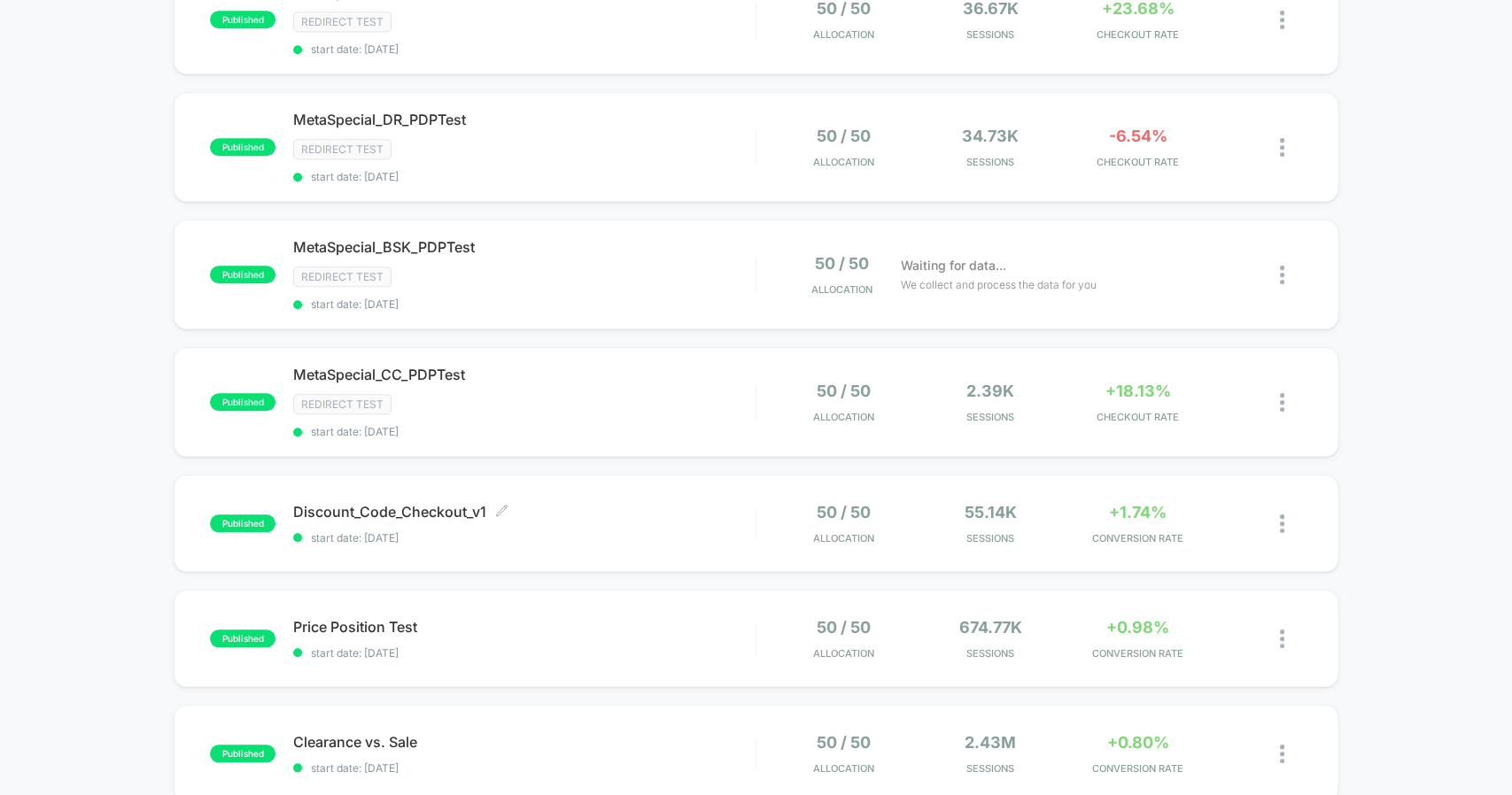 scroll, scrollTop: 1162, scrollLeft: 0, axis: vertical 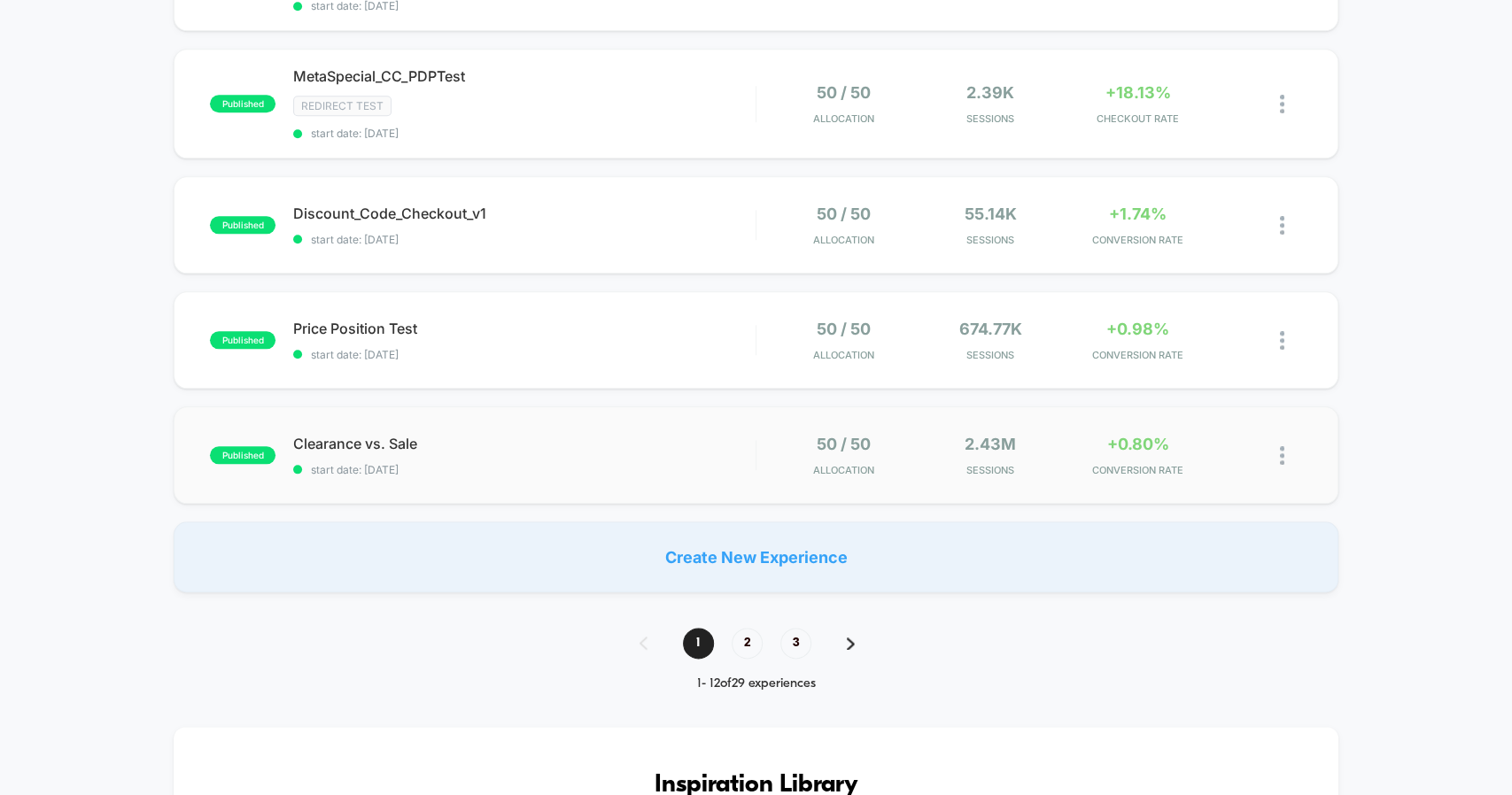 click on "published Clearance vs. Sale start date: [DATE] 50 / 50 Allocation 2.43M Sessions +0.80% CONVERSION RATE" at bounding box center [756, 455] 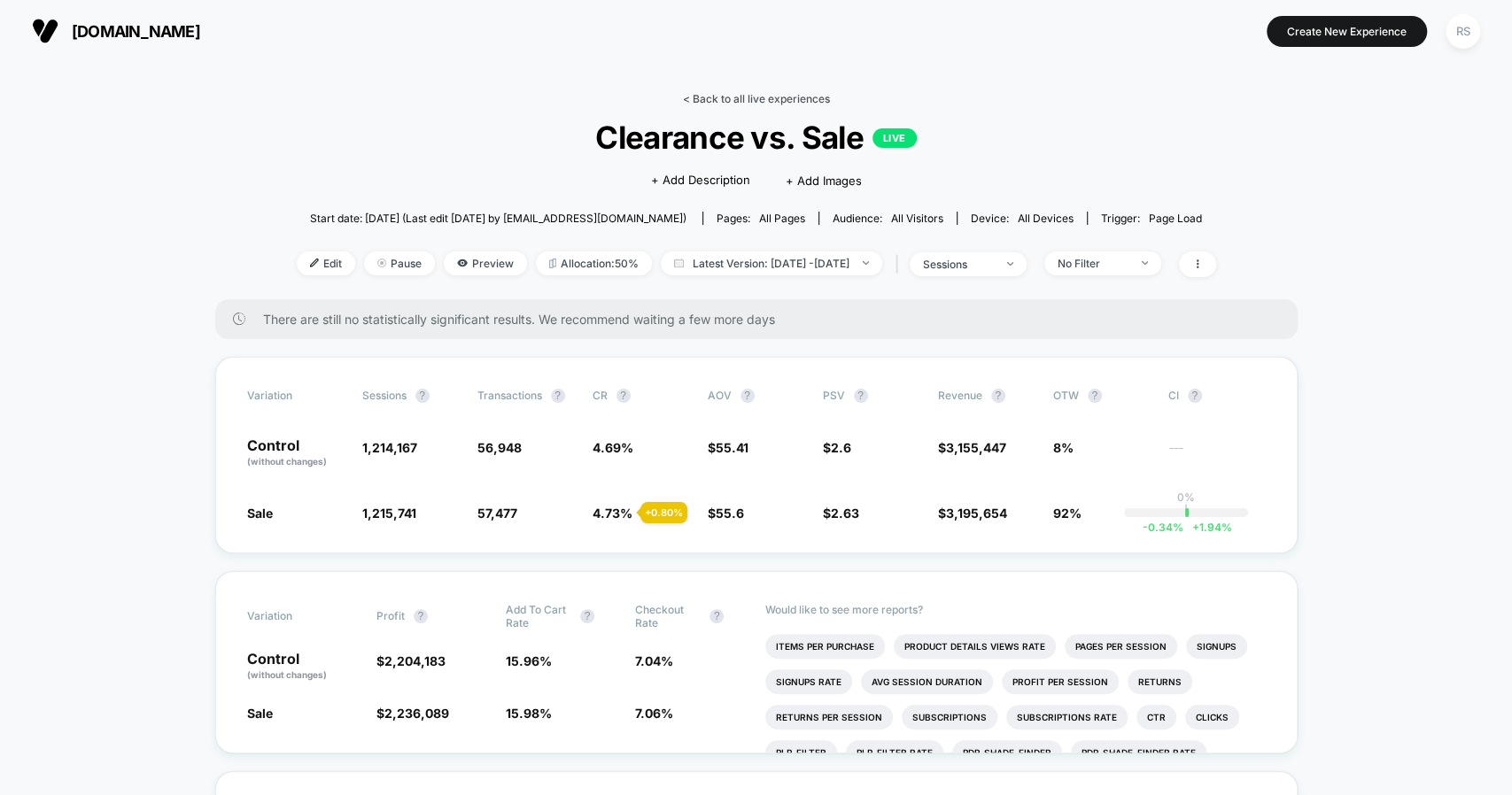 click on "< Back to all live experiences" at bounding box center (756, 98) 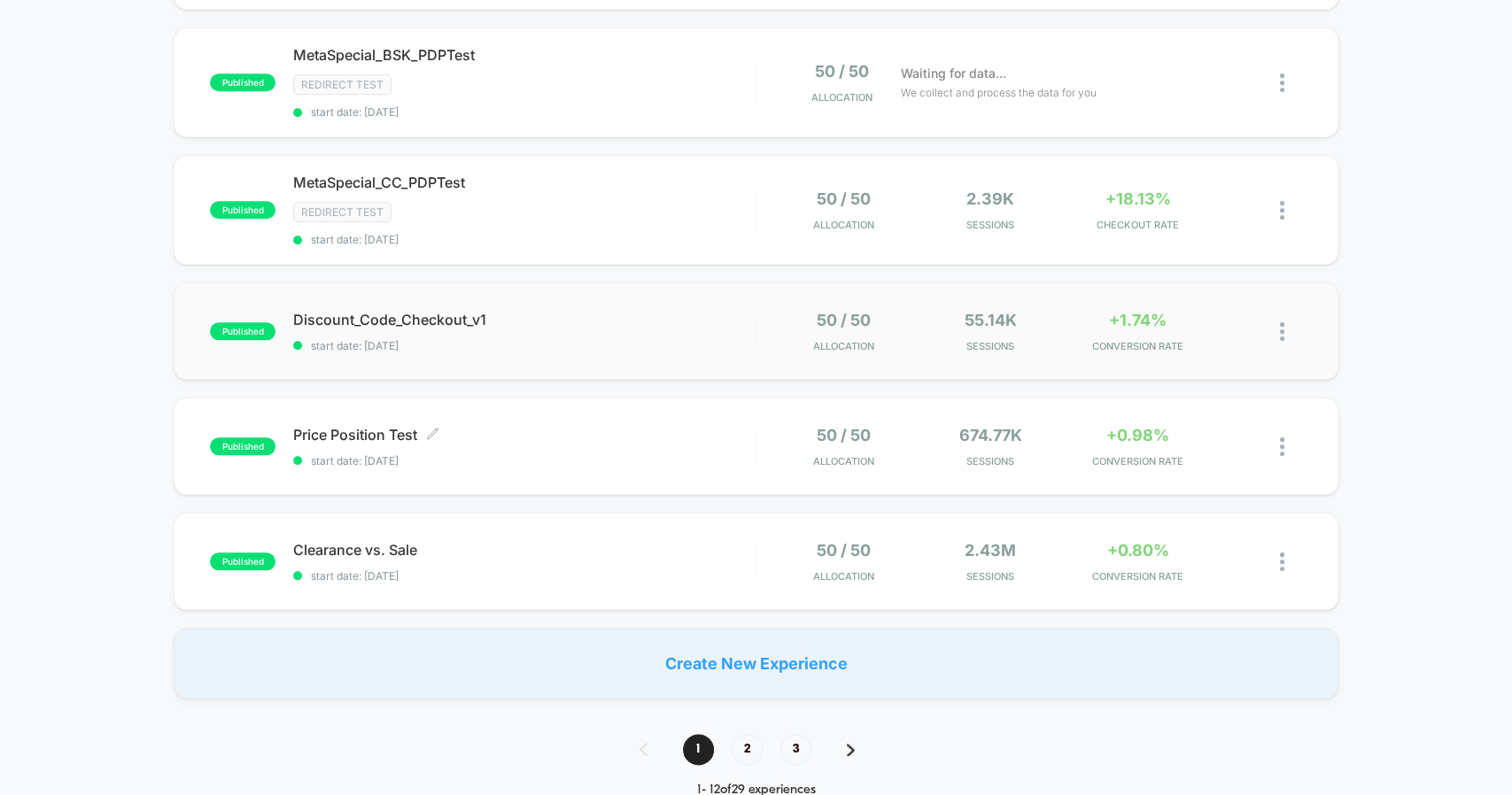 scroll, scrollTop: 1059, scrollLeft: 0, axis: vertical 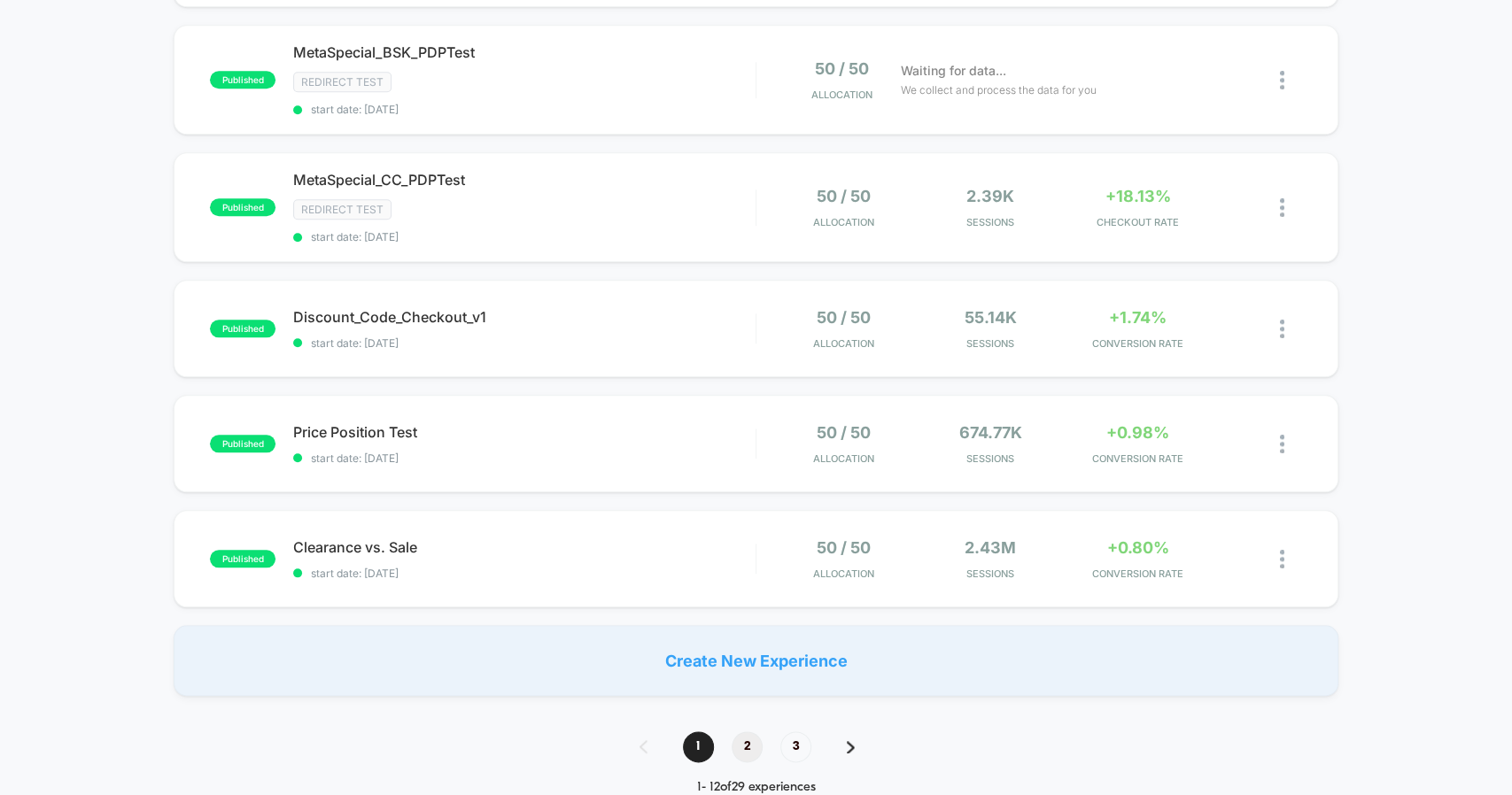 click on "2" at bounding box center (747, 746) 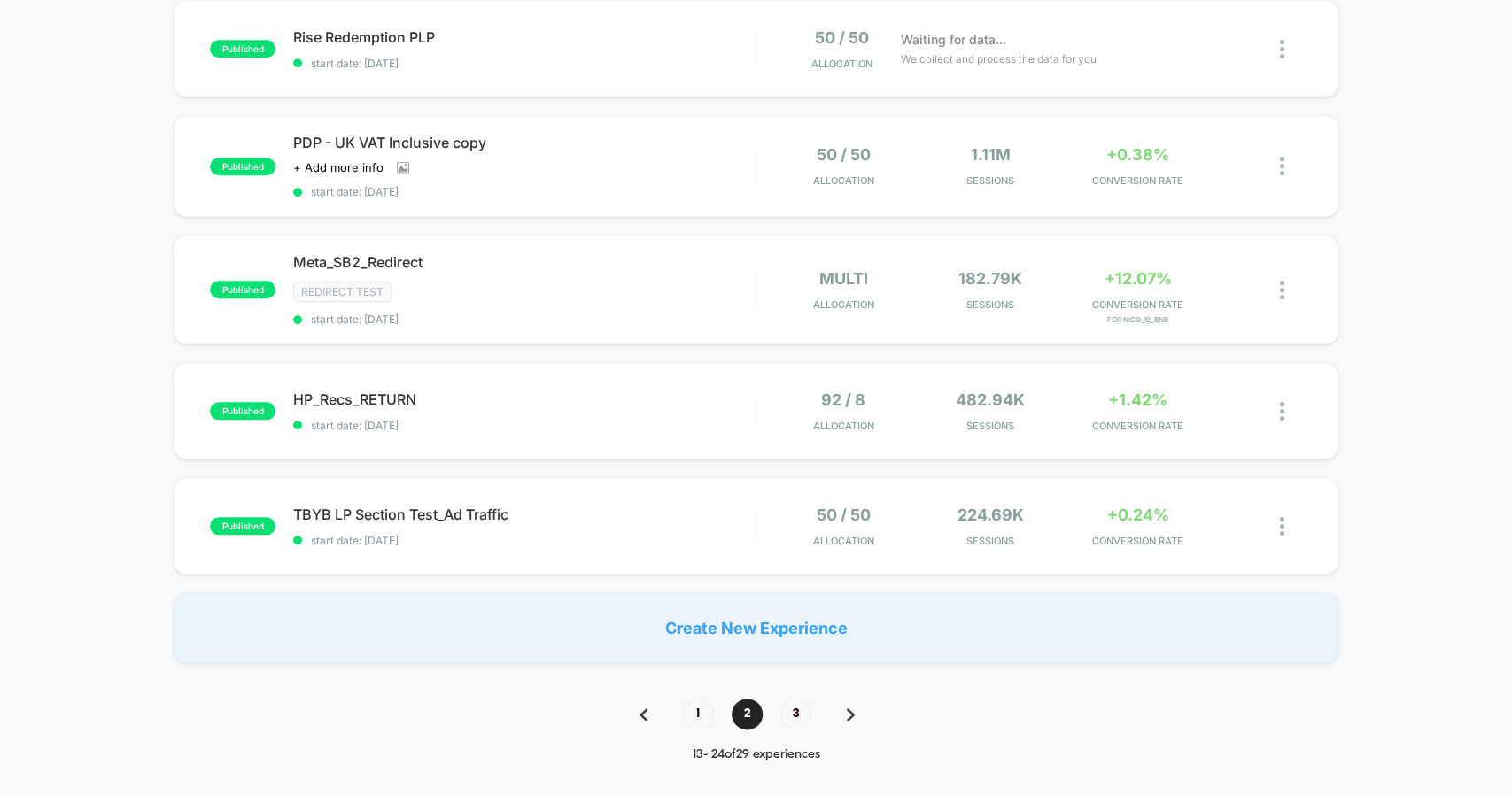 scroll, scrollTop: 1038, scrollLeft: 0, axis: vertical 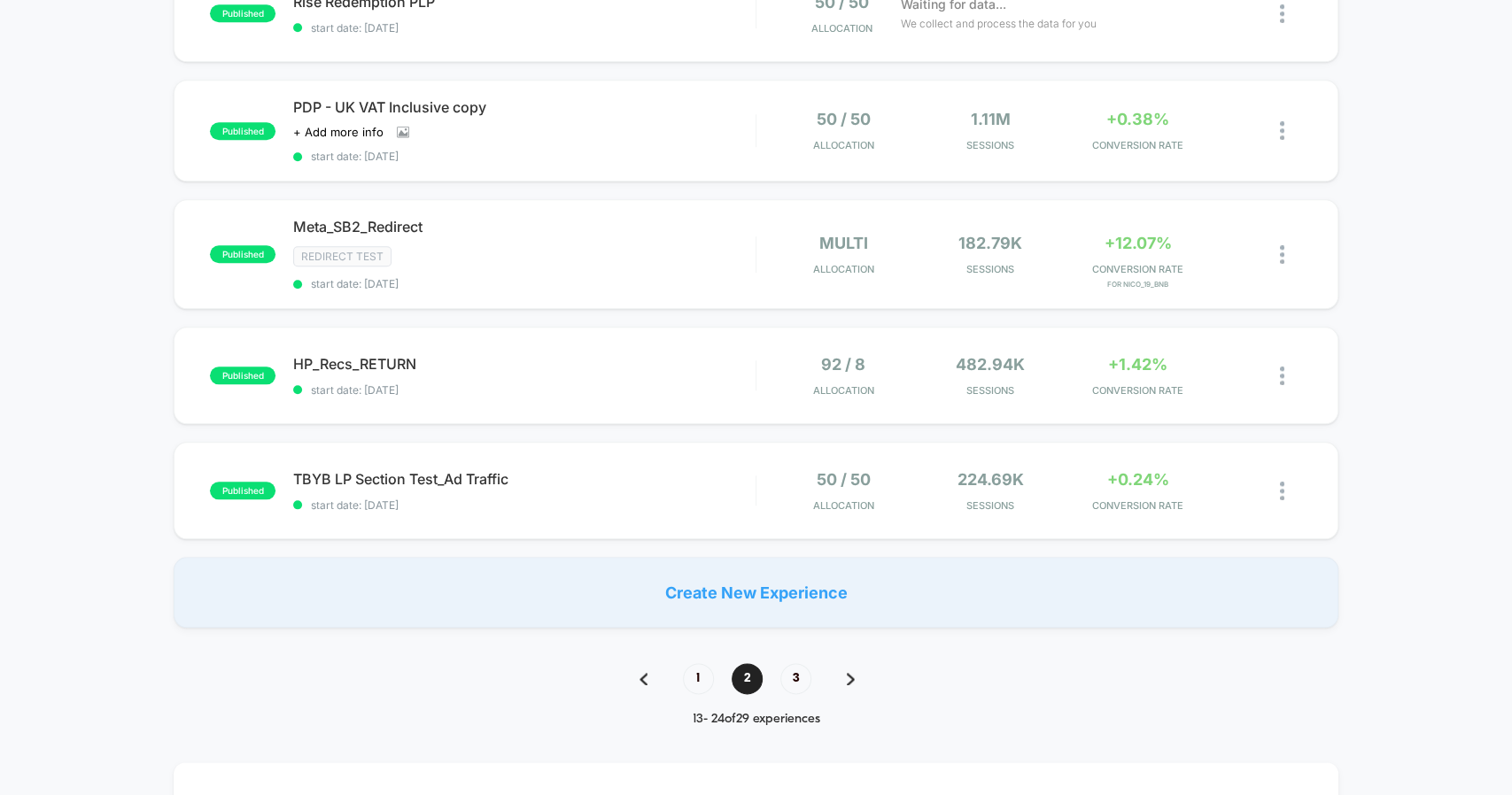 click on "1 2 3" at bounding box center [756, 678] 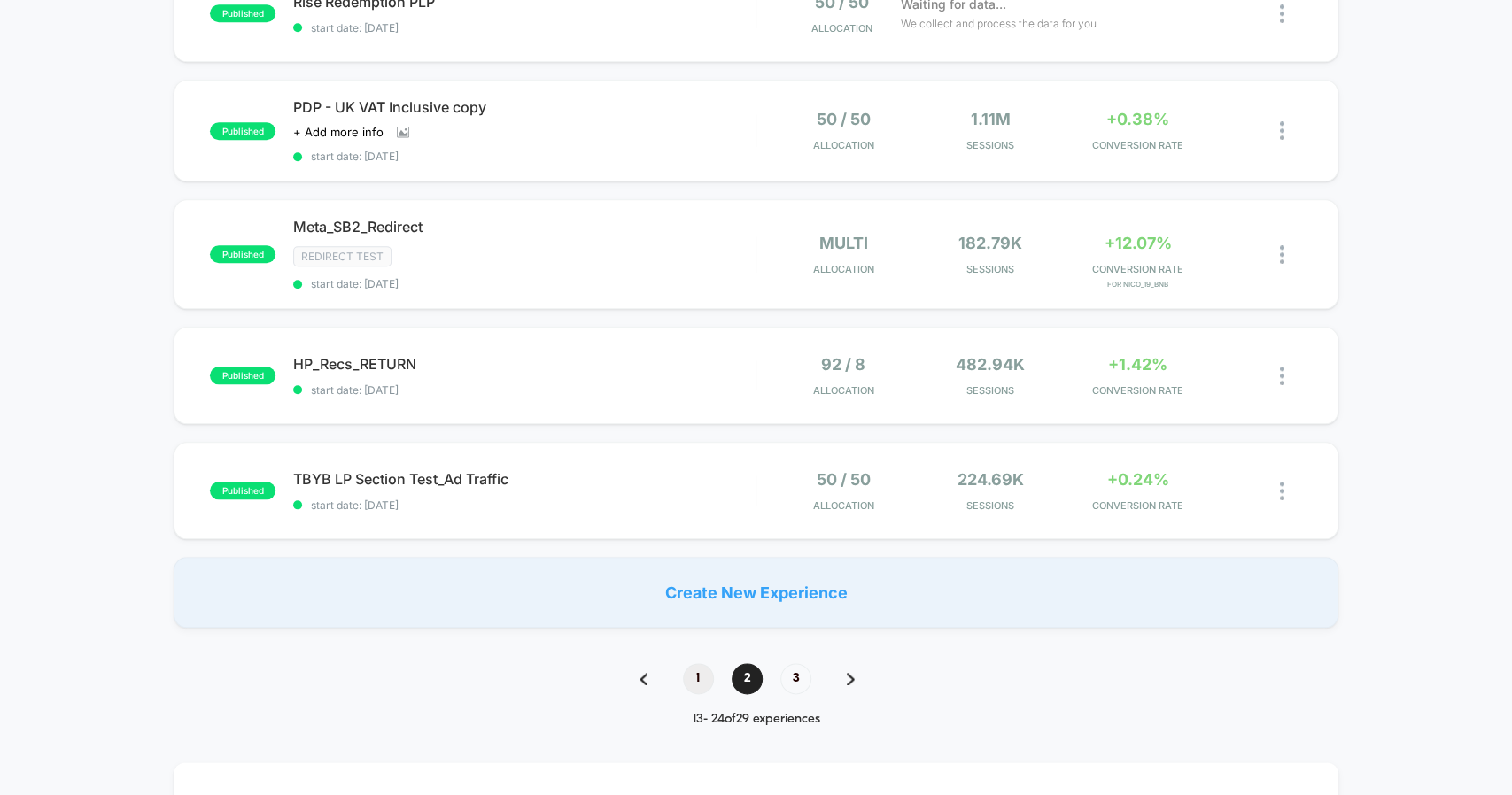 click on "1" at bounding box center [698, 678] 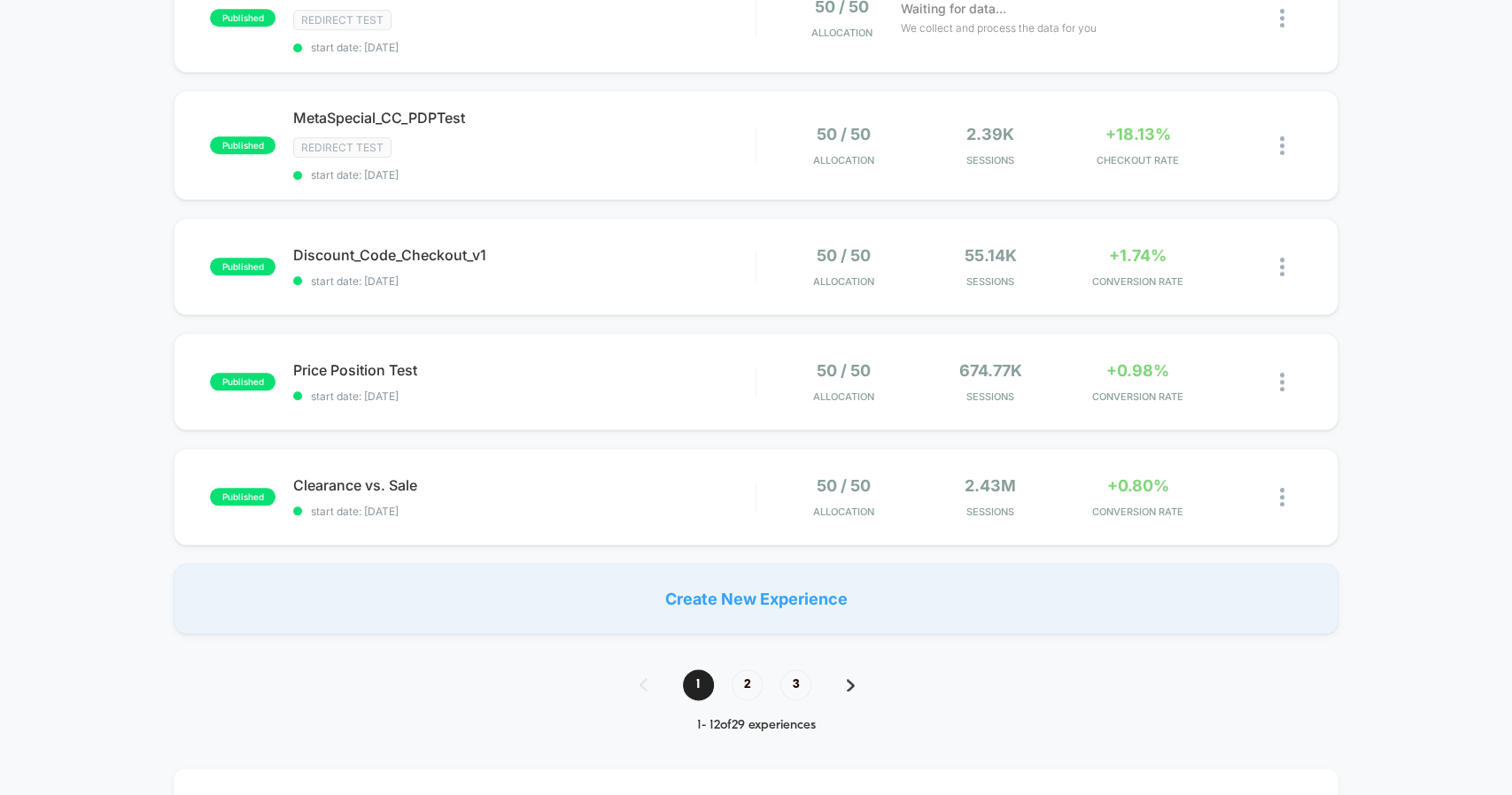 scroll, scrollTop: 1127, scrollLeft: 0, axis: vertical 